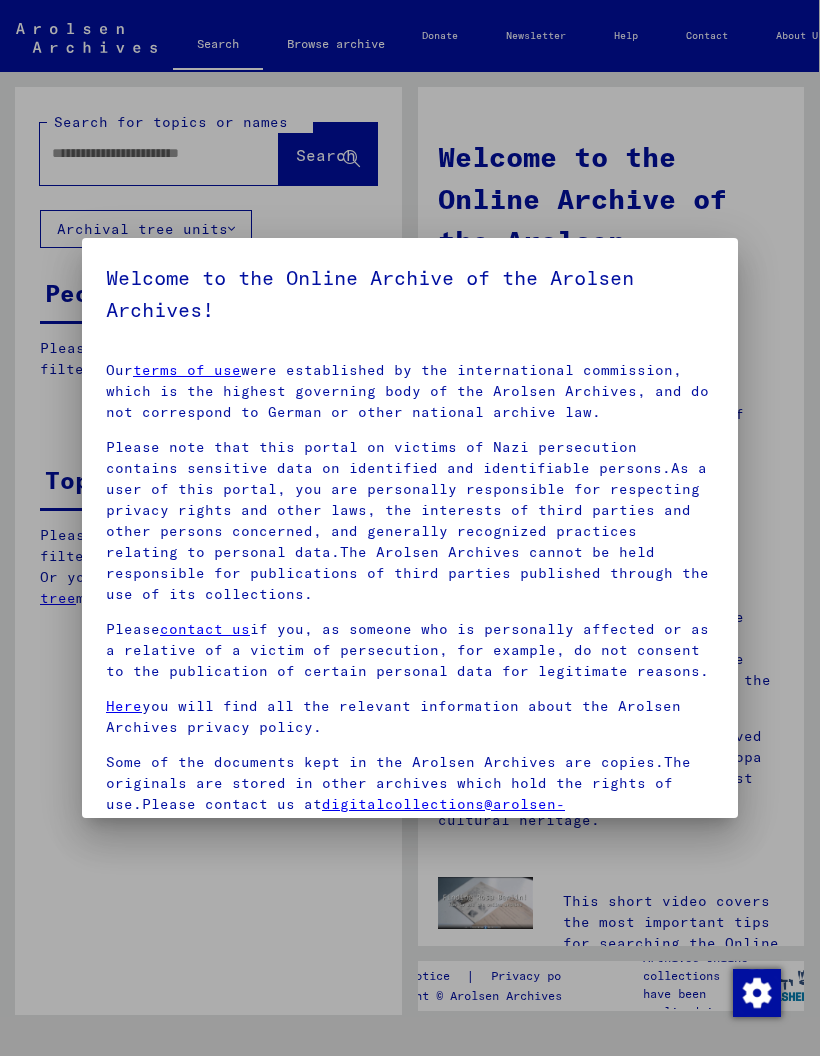scroll, scrollTop: 0, scrollLeft: 0, axis: both 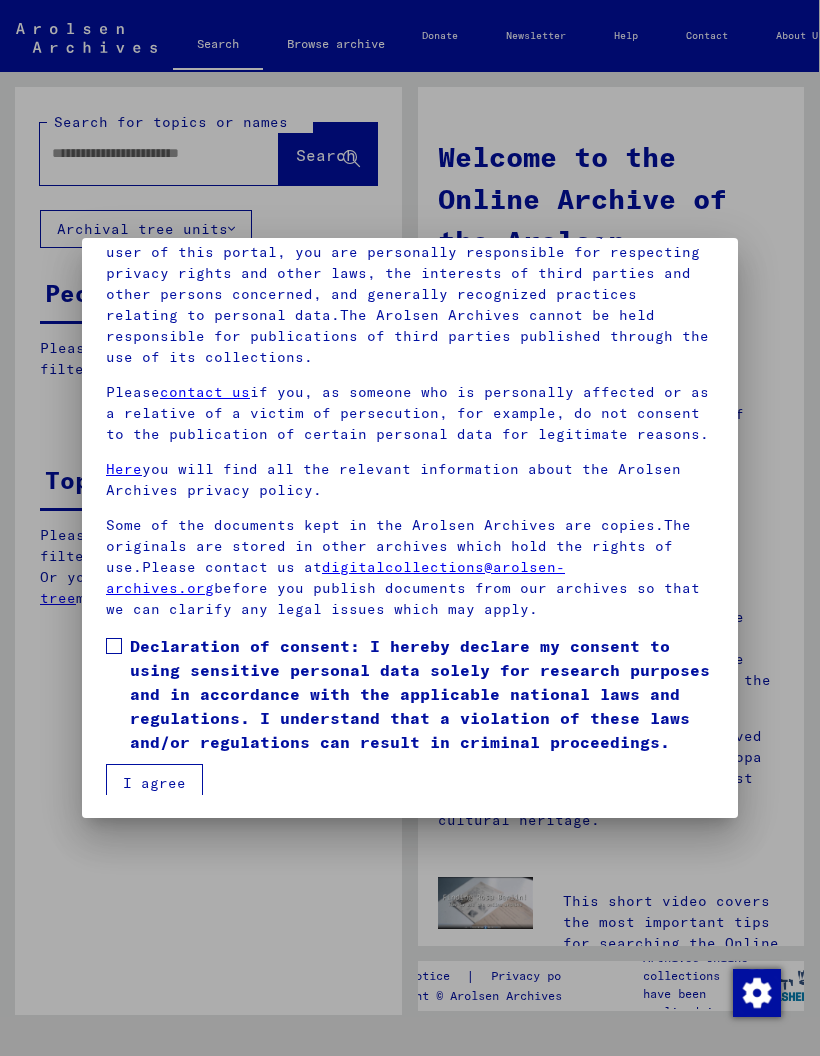 click at bounding box center [114, 646] 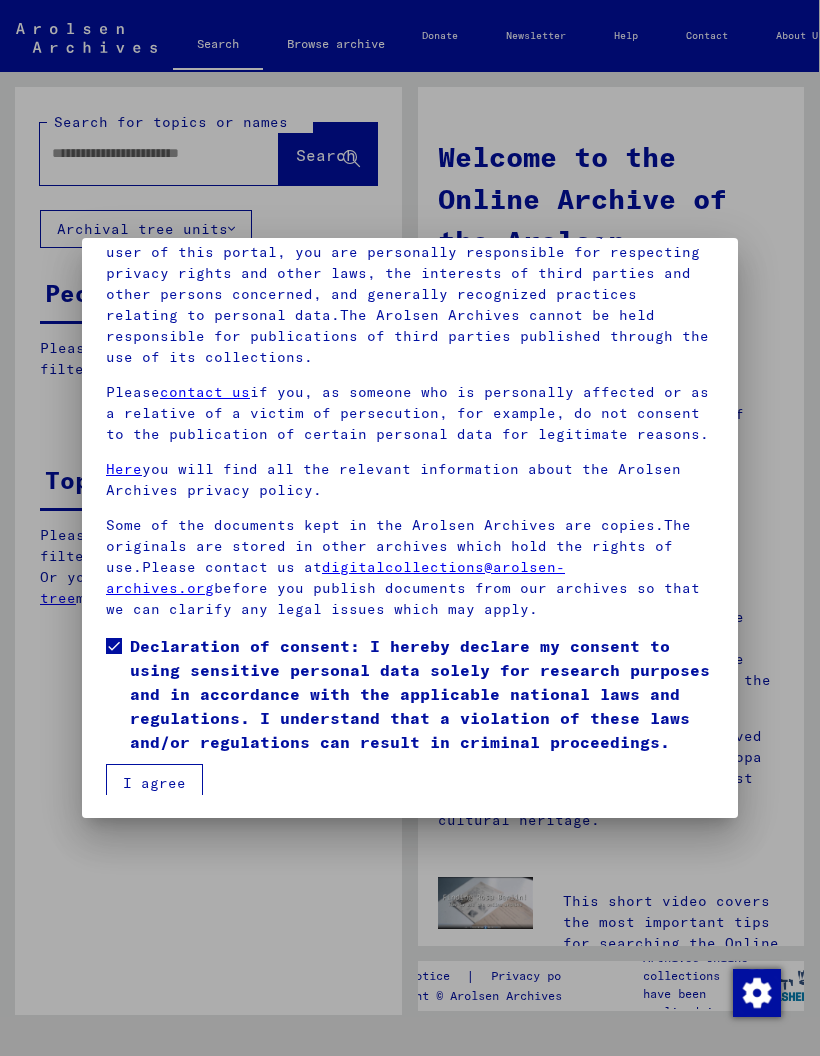 click on "I agree" at bounding box center (154, 783) 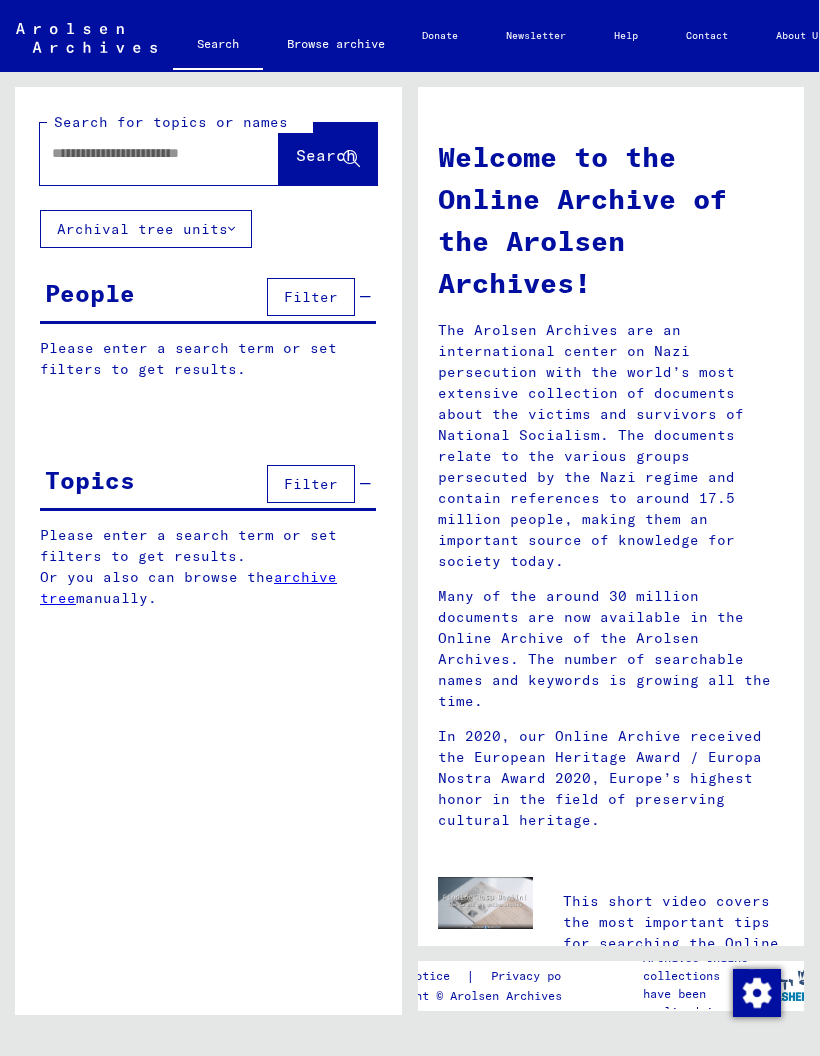 click at bounding box center (135, 153) 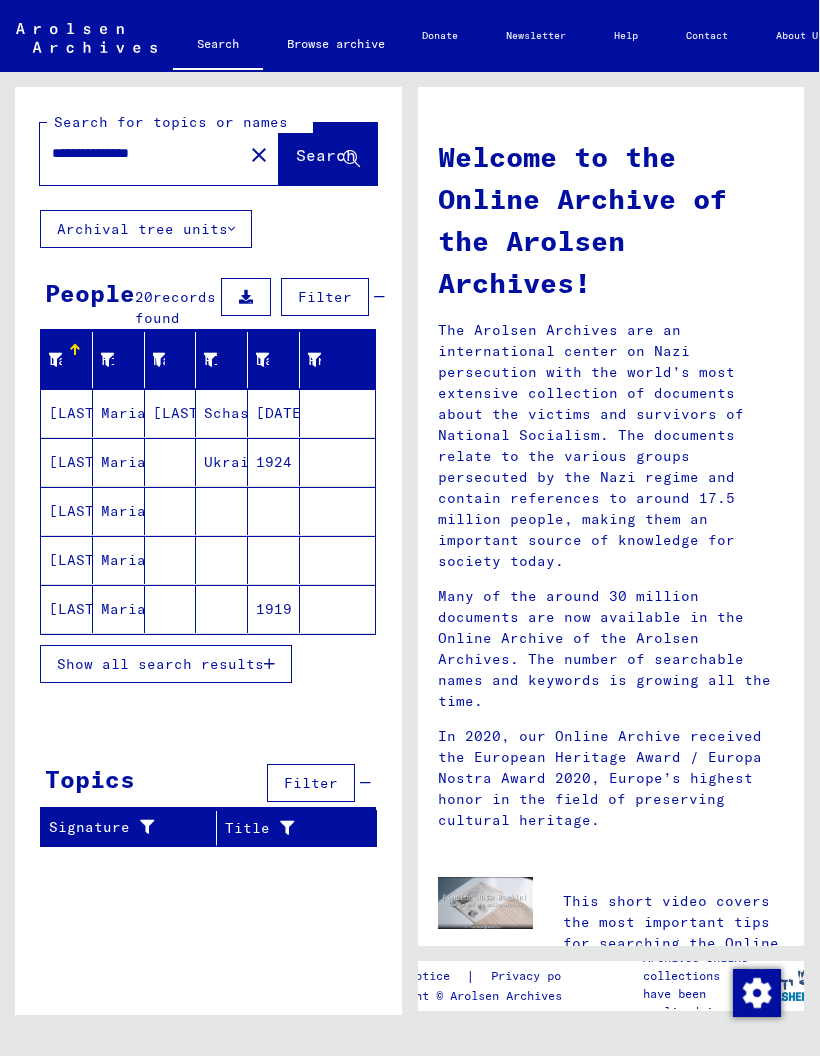 click on "**********" at bounding box center [135, 153] 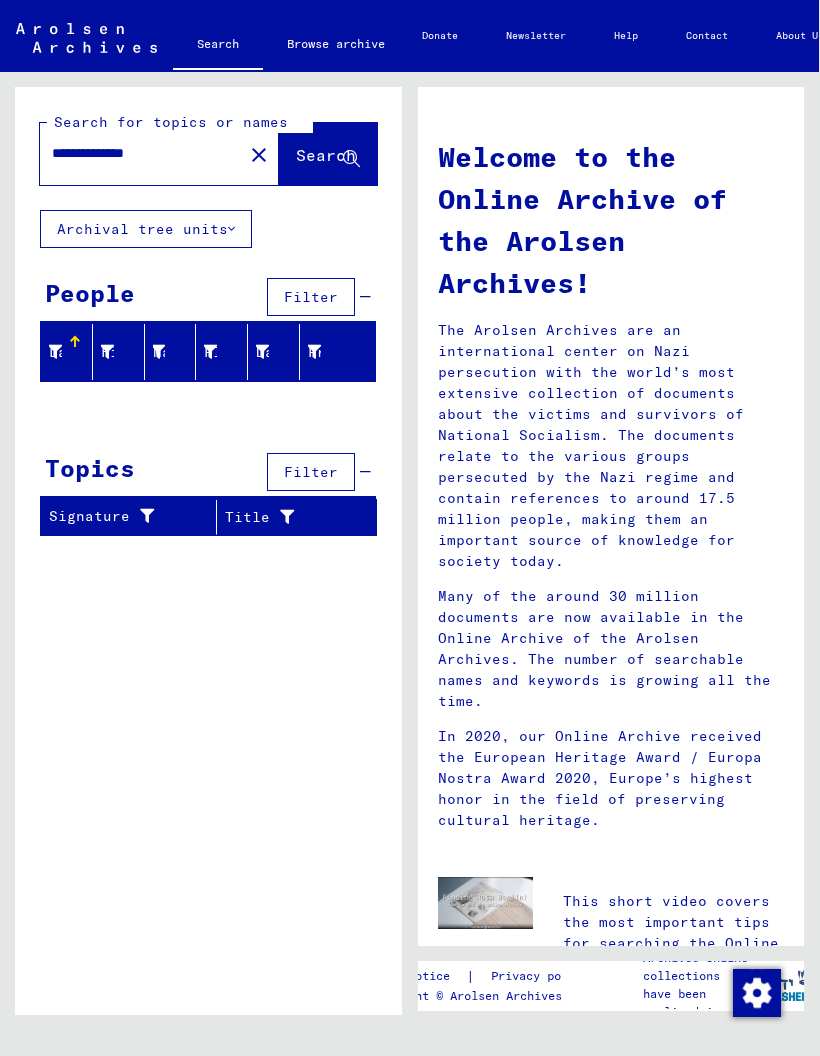 click on "**********" at bounding box center (135, 153) 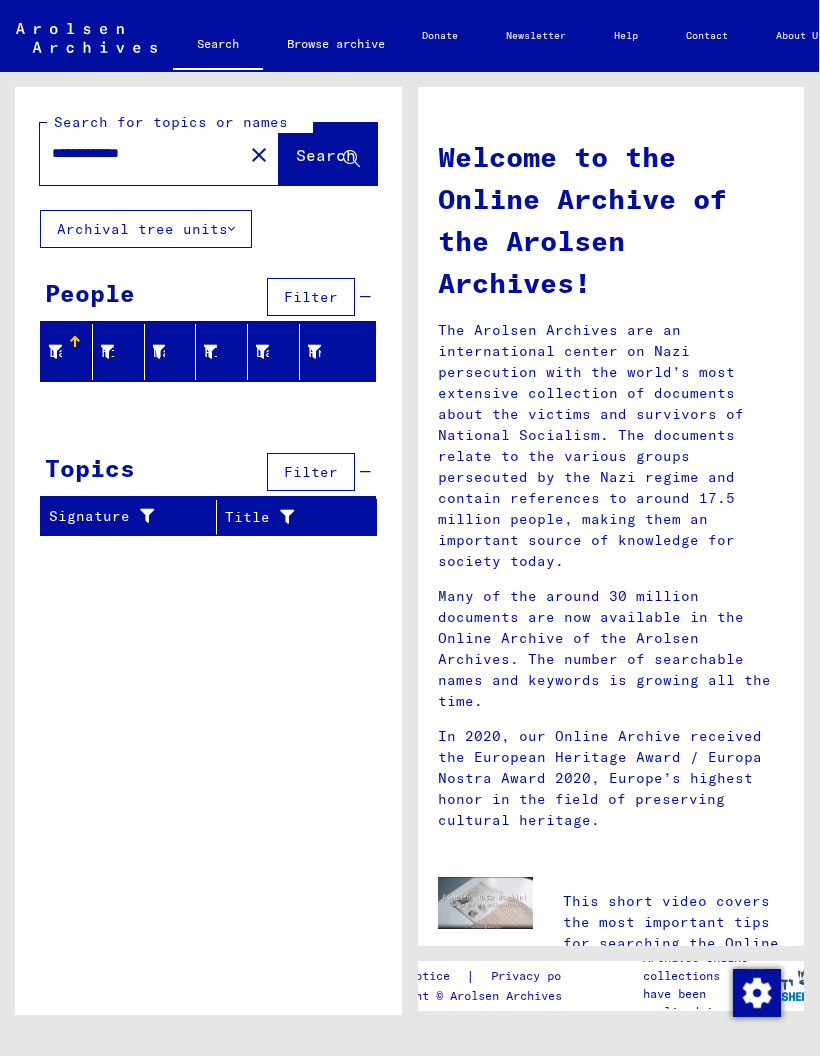 click on "**********" at bounding box center [135, 153] 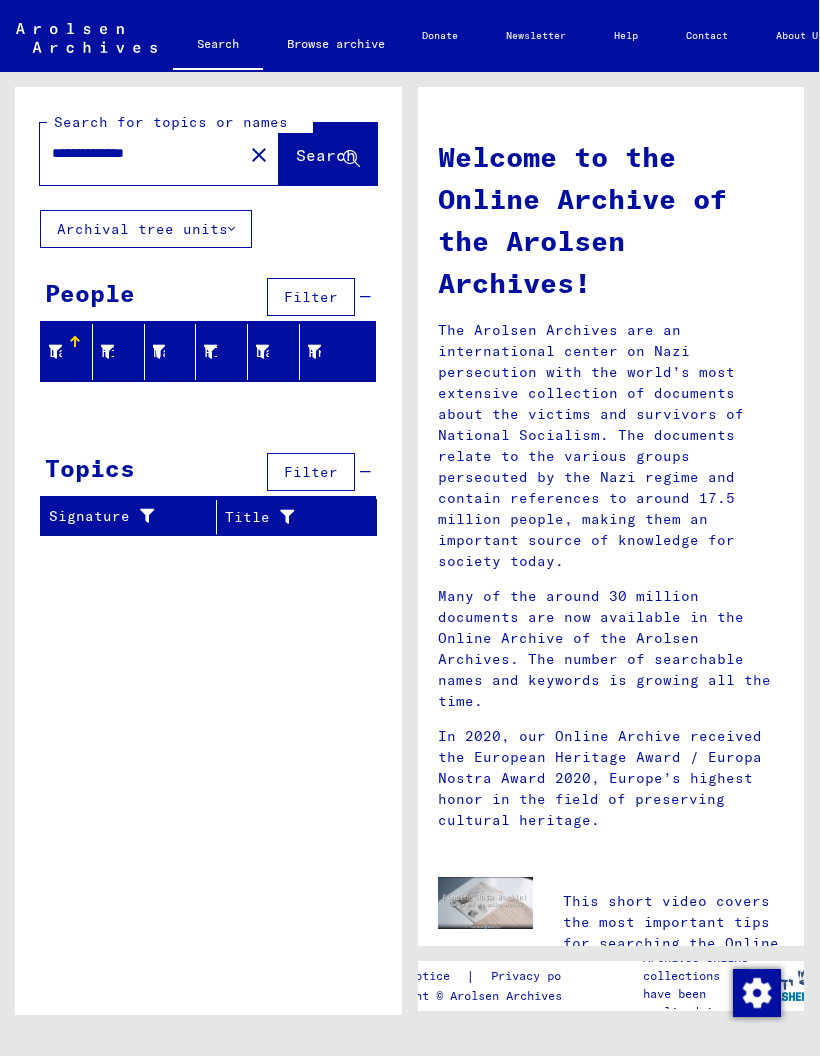 click on "**********" at bounding box center [135, 153] 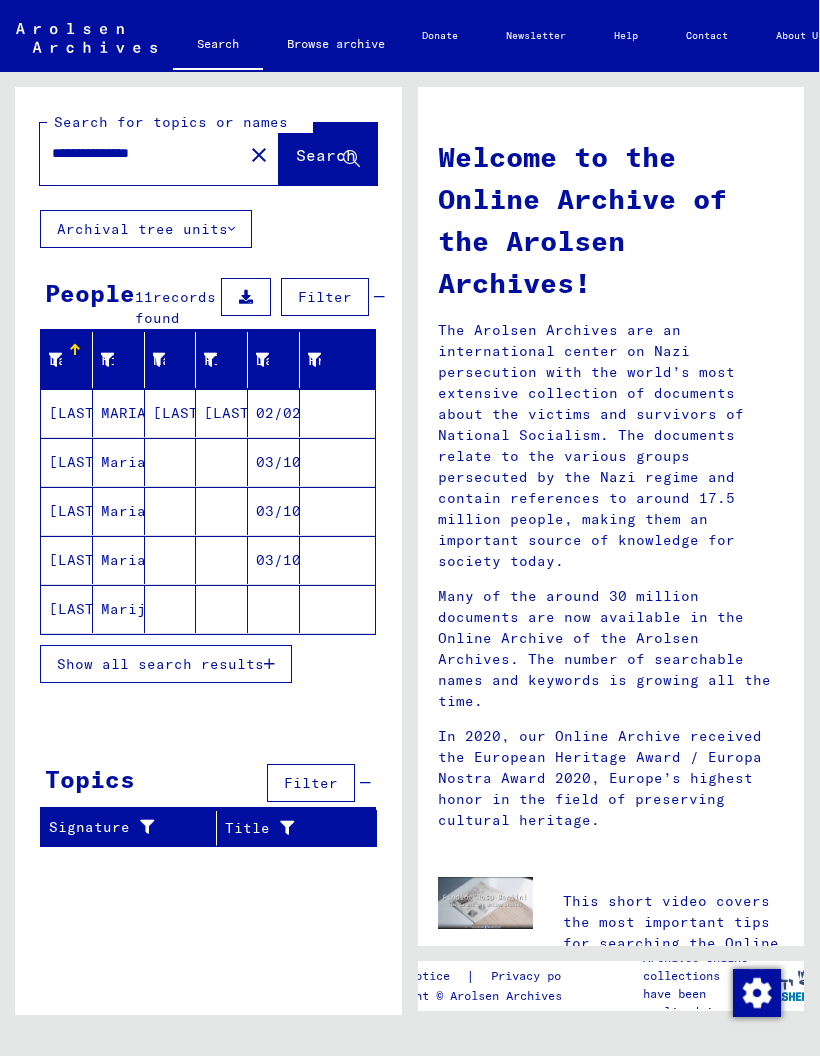 click on "MARIA" at bounding box center [119, 462] 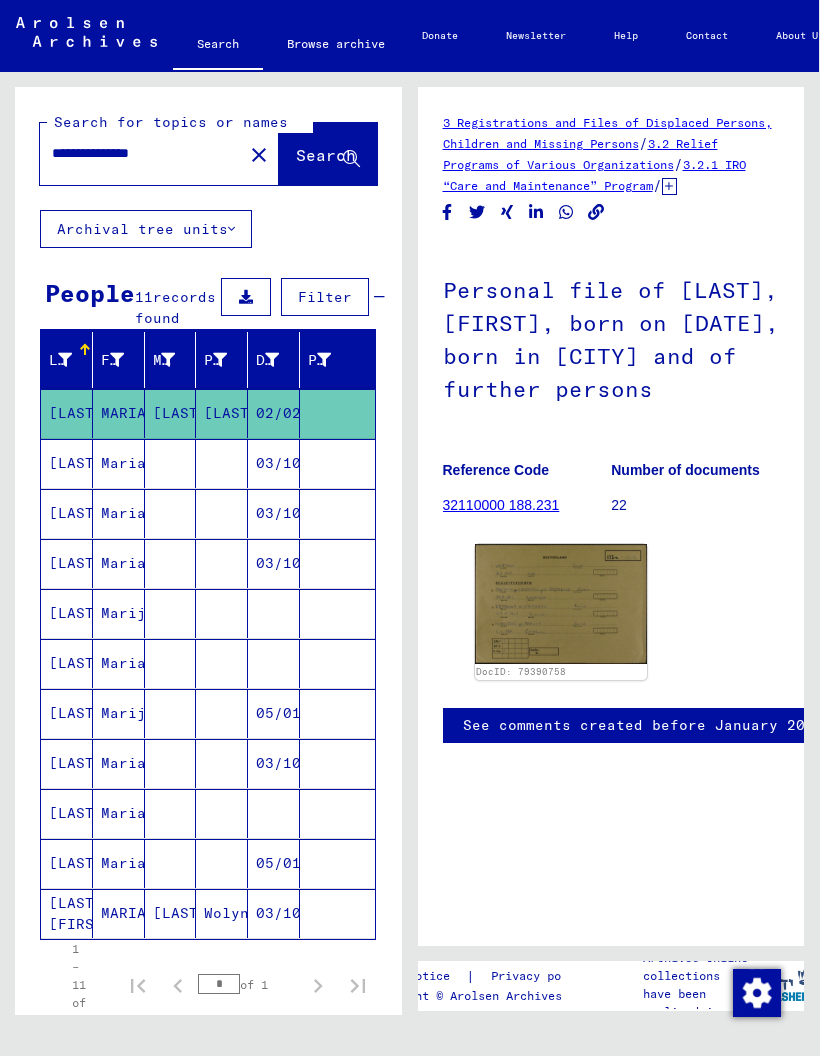 scroll, scrollTop: 0, scrollLeft: 0, axis: both 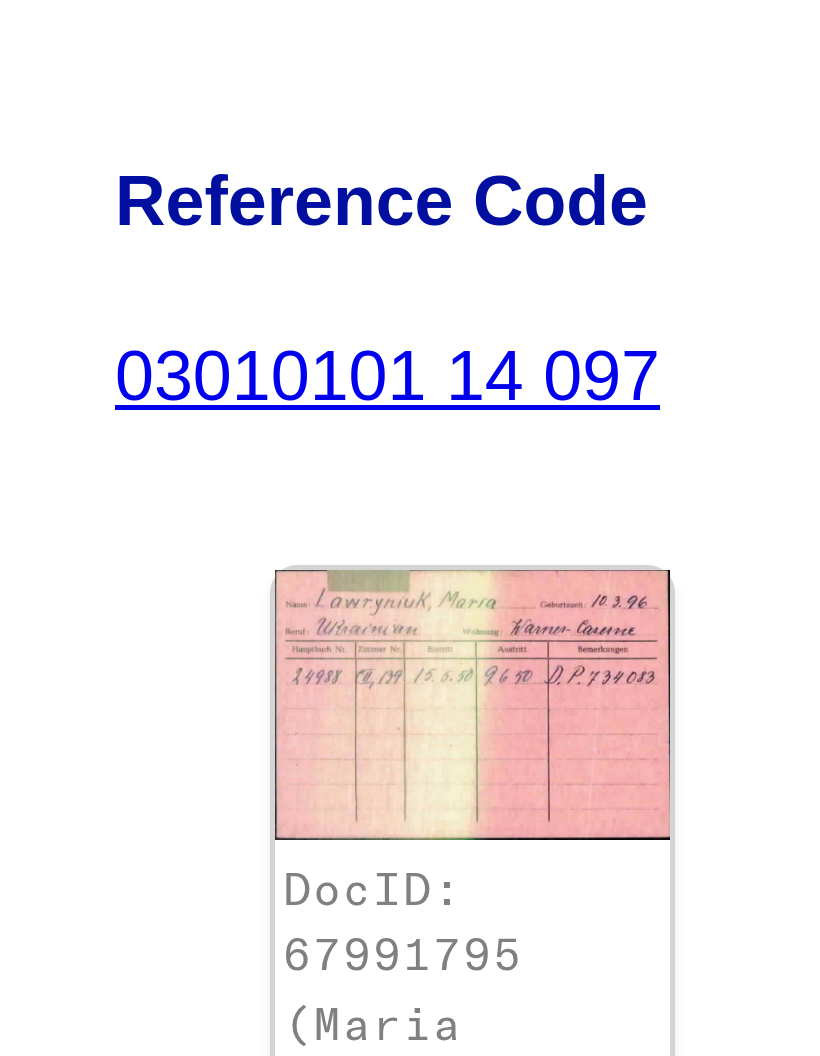 click 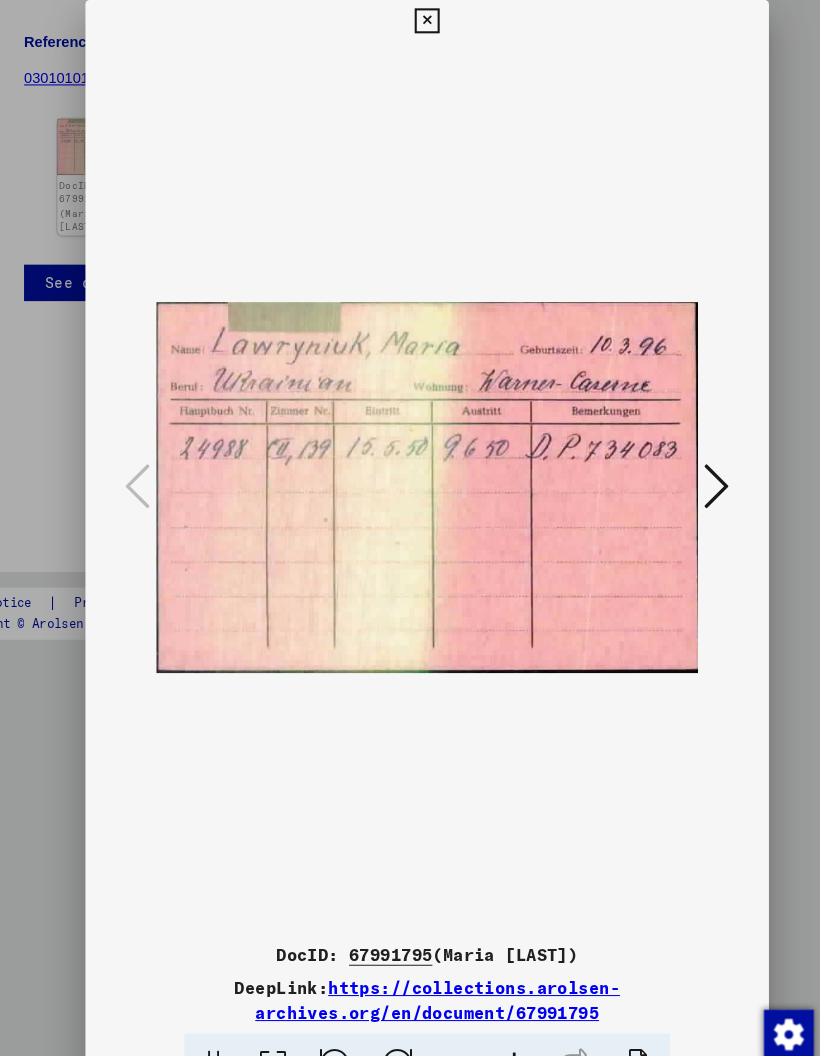 click at bounding box center (409, 20) 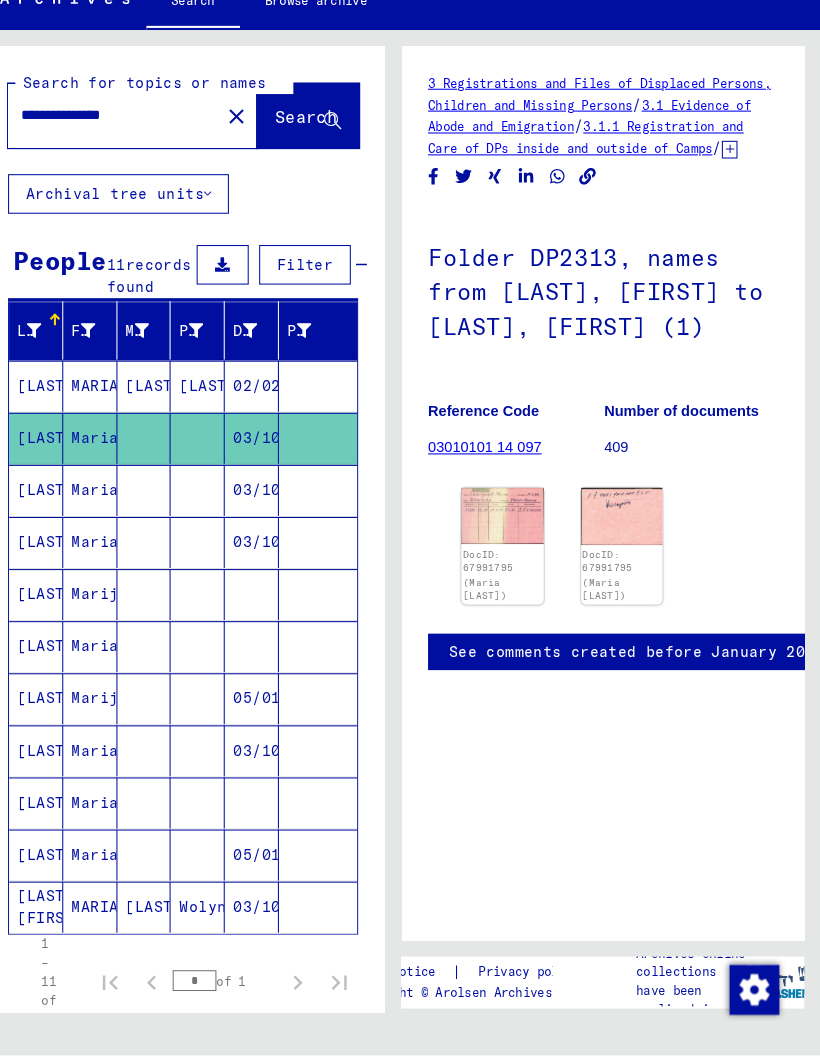 click at bounding box center (222, 563) 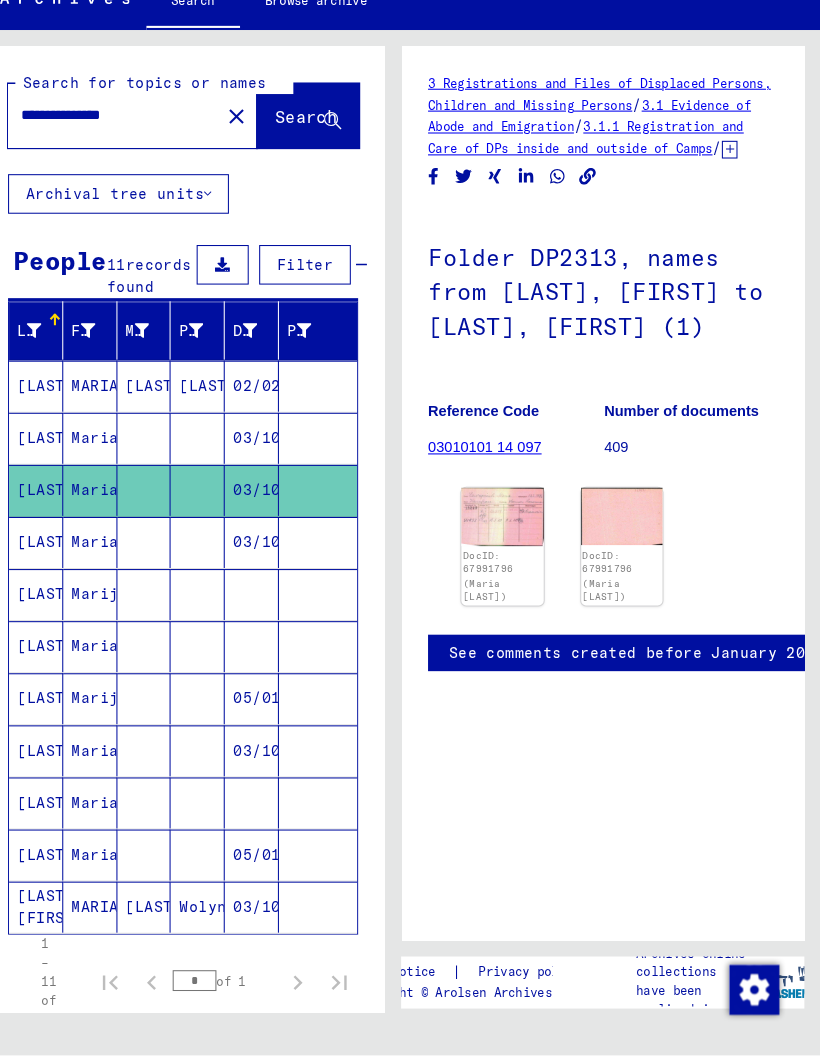 scroll, scrollTop: 0, scrollLeft: 0, axis: both 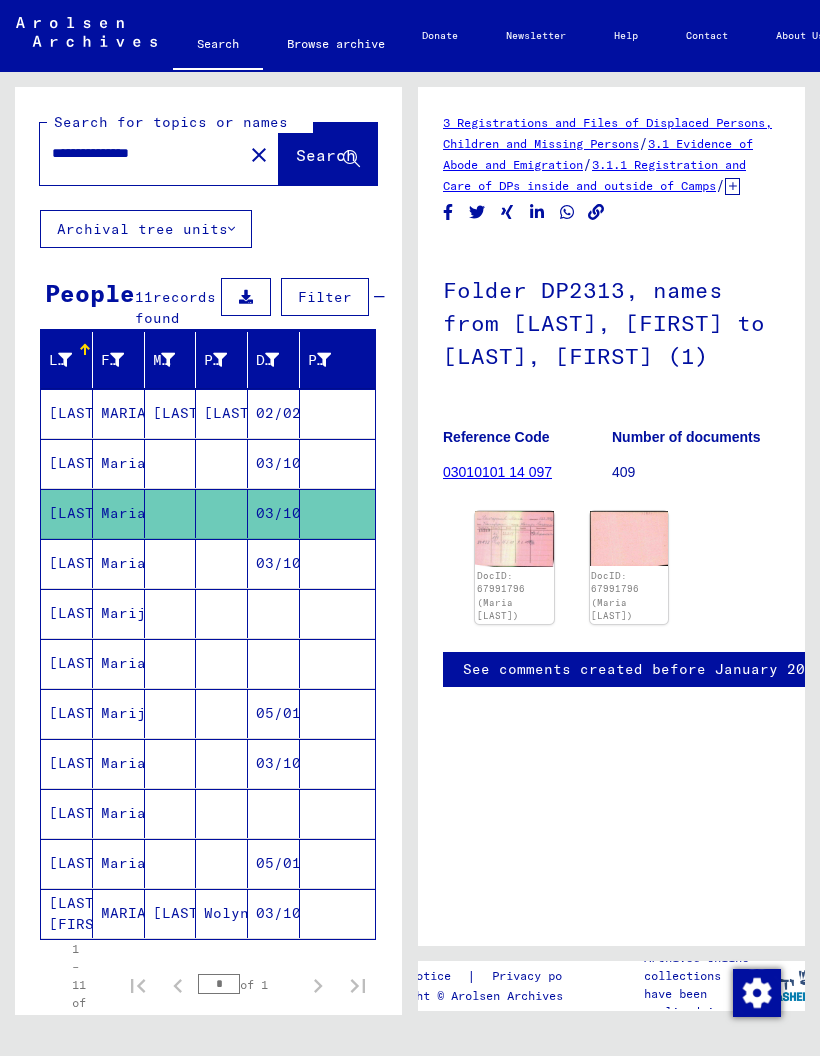 click at bounding box center (171, 613) 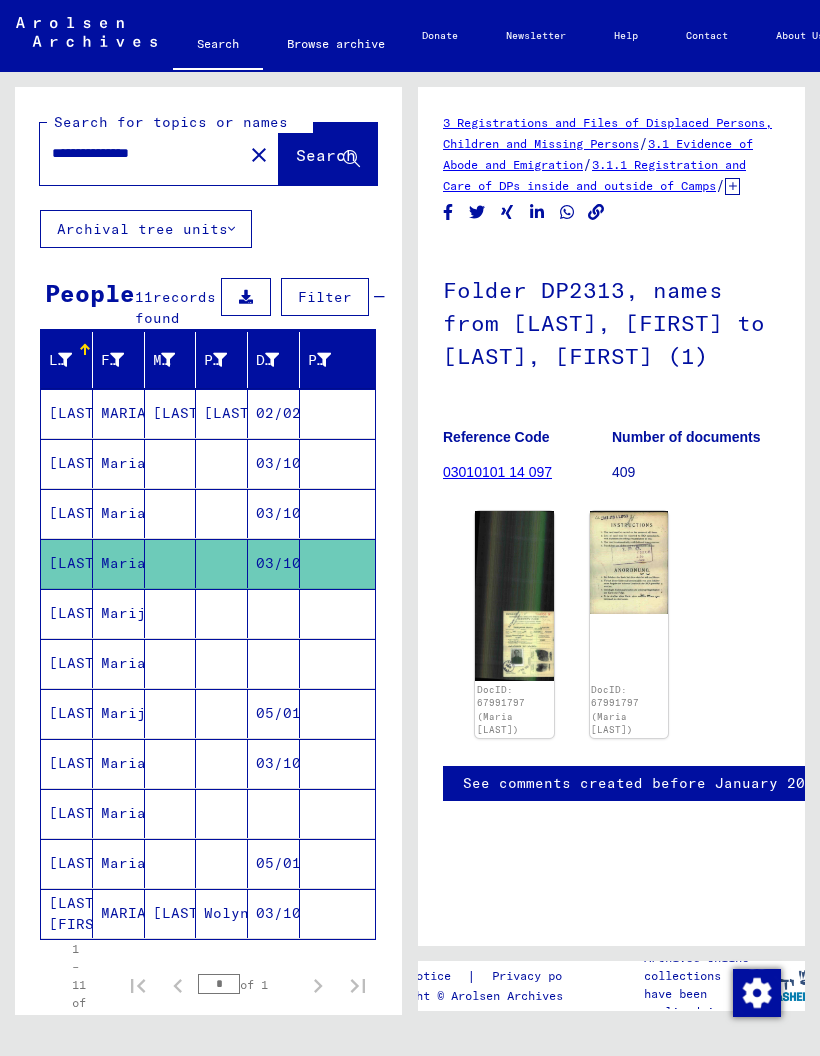 scroll, scrollTop: 0, scrollLeft: 0, axis: both 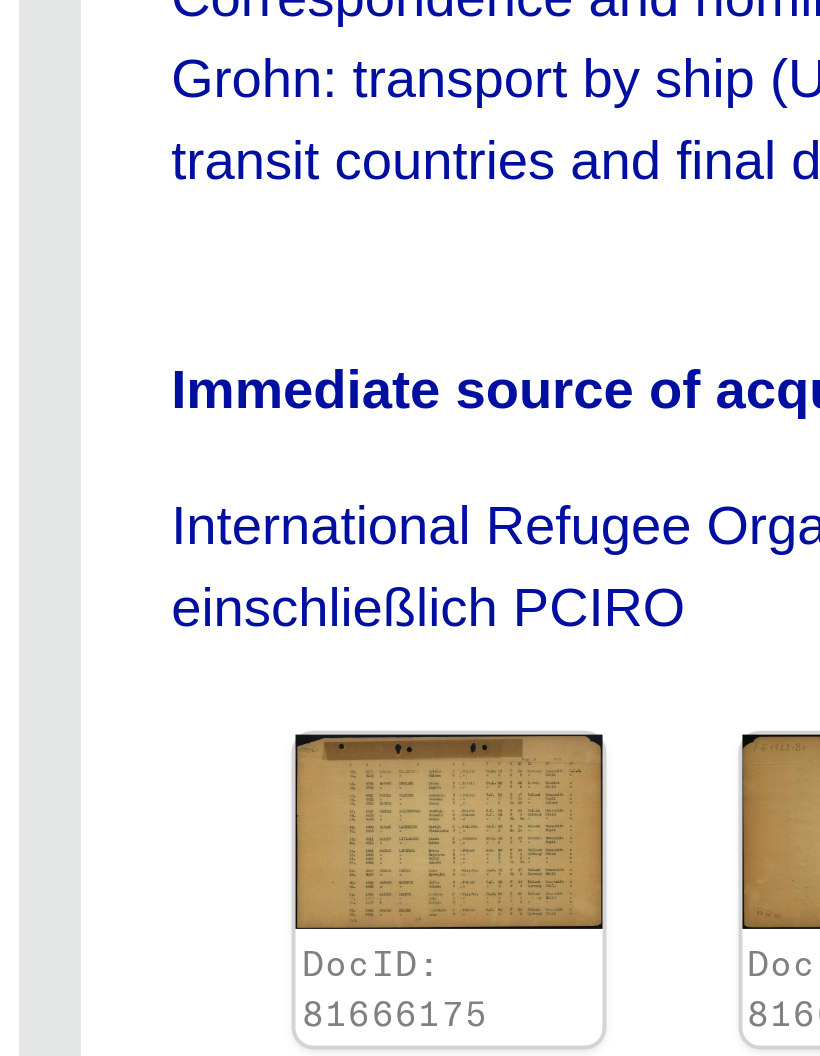click 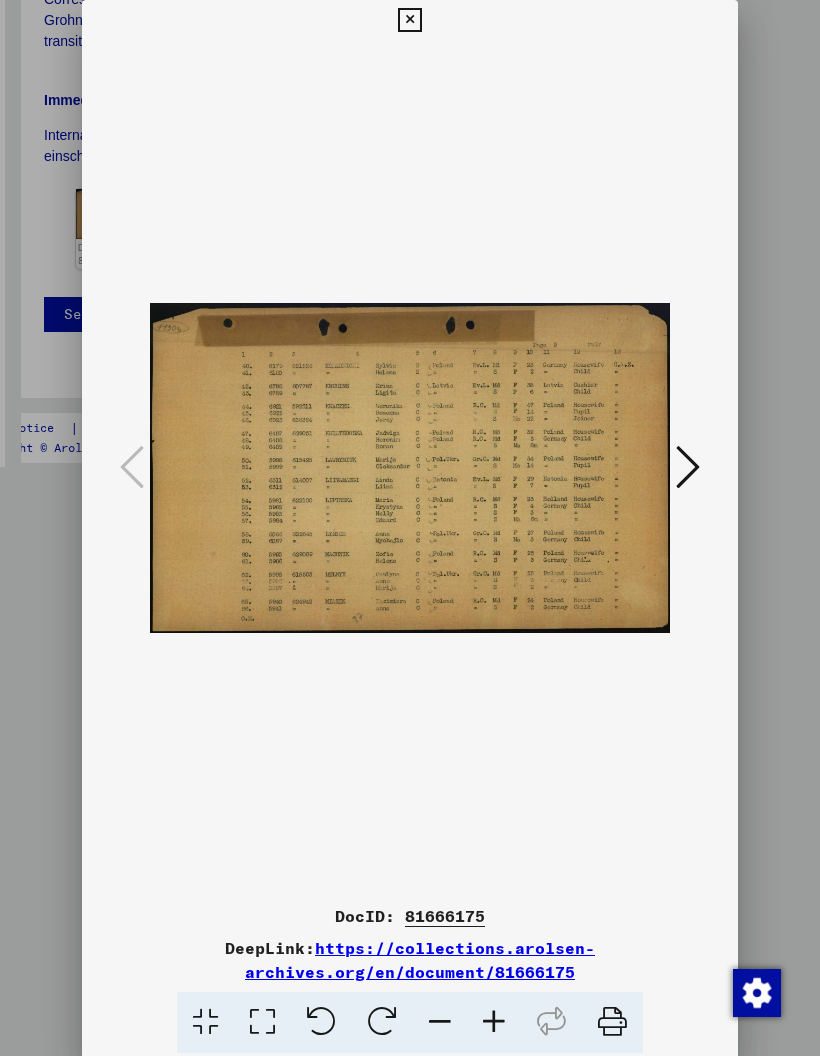 click at bounding box center (409, 20) 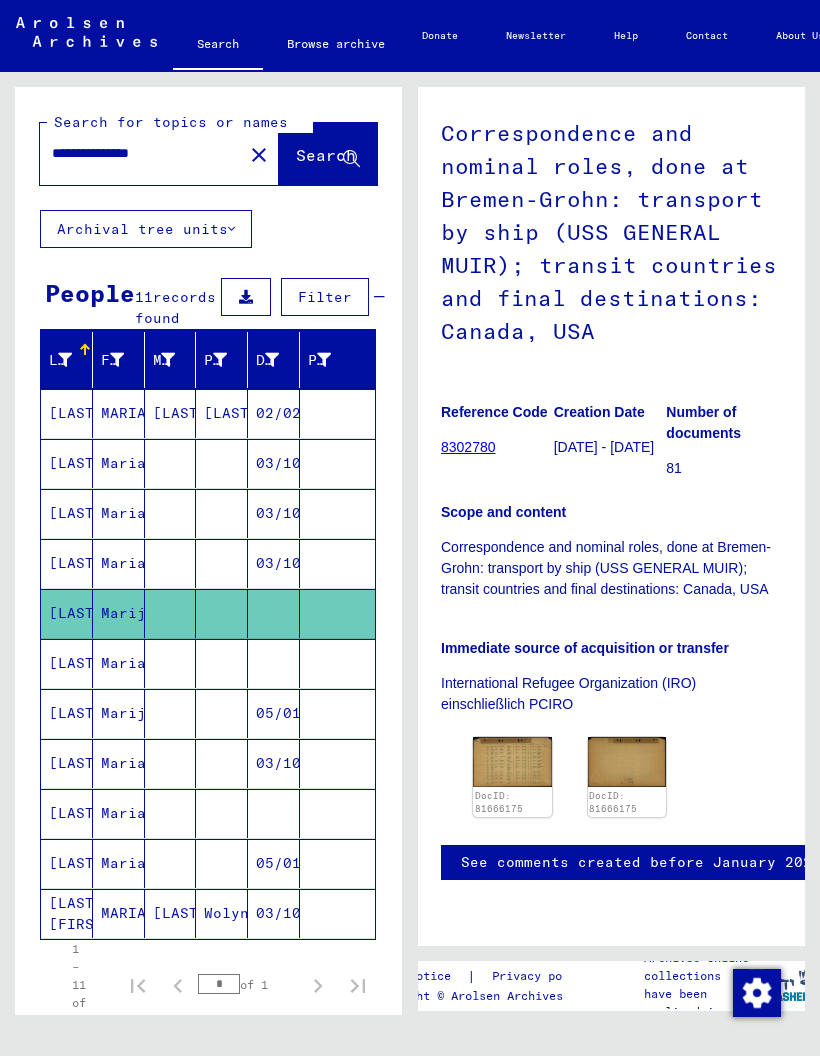 click at bounding box center (222, 713) 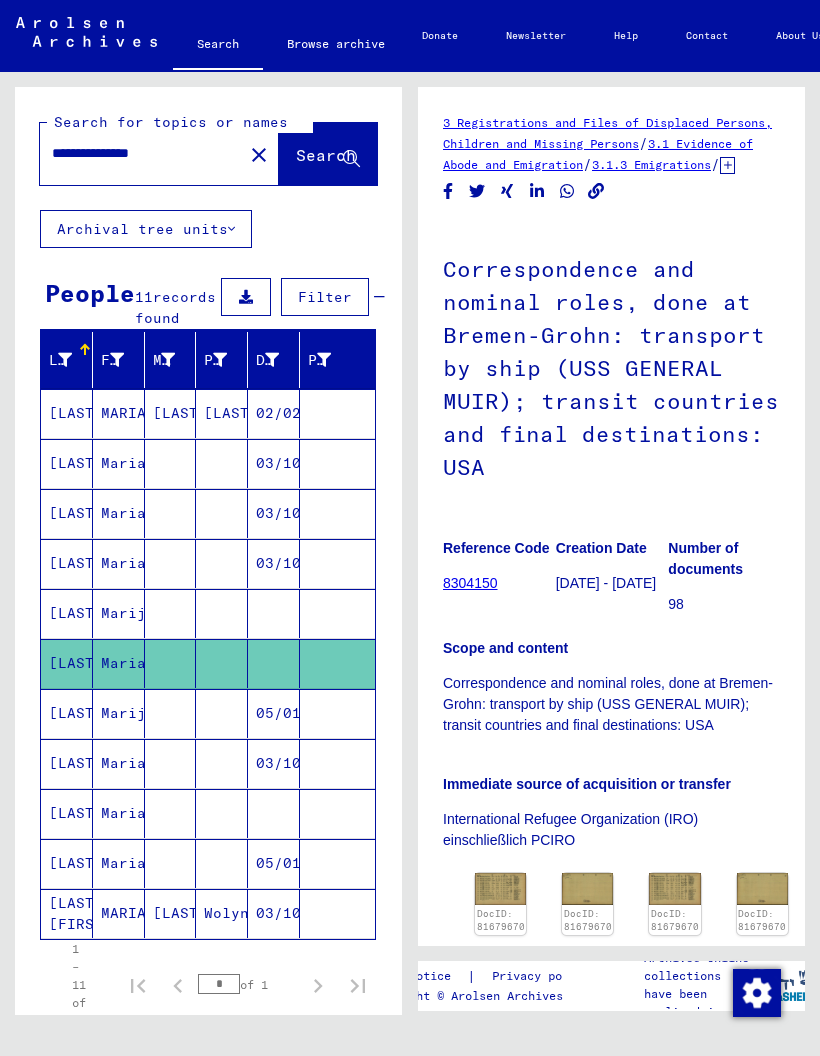 scroll, scrollTop: 0, scrollLeft: 0, axis: both 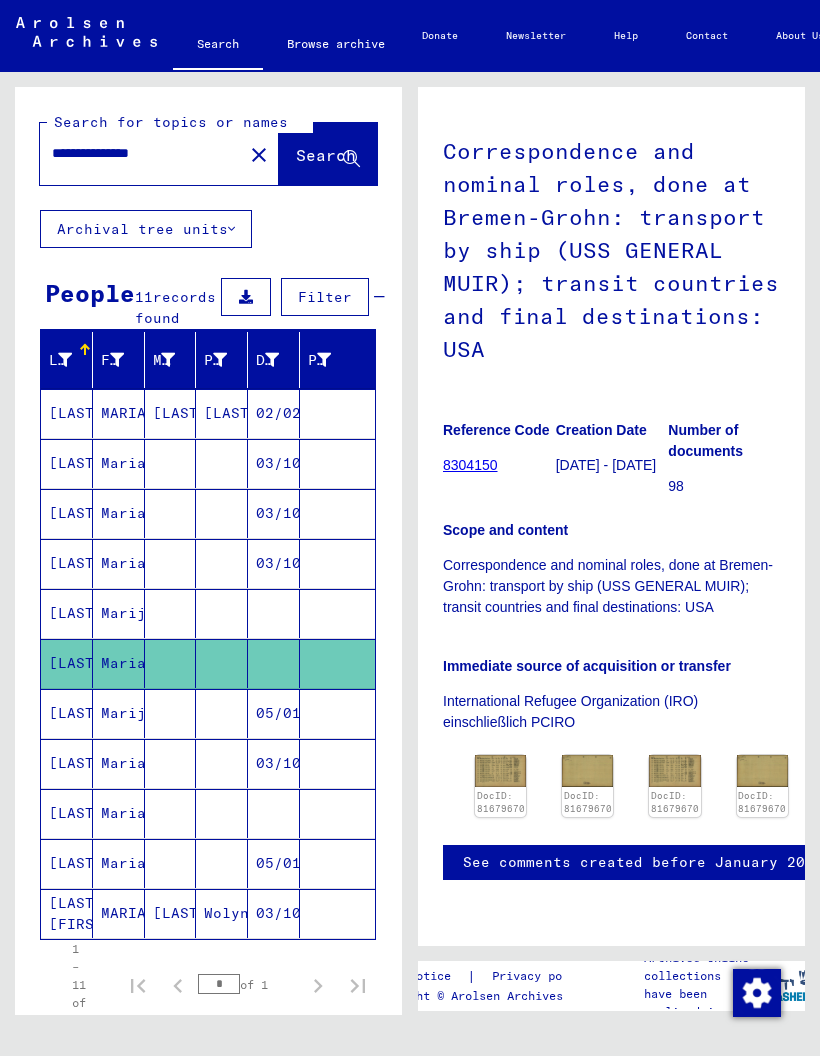 click 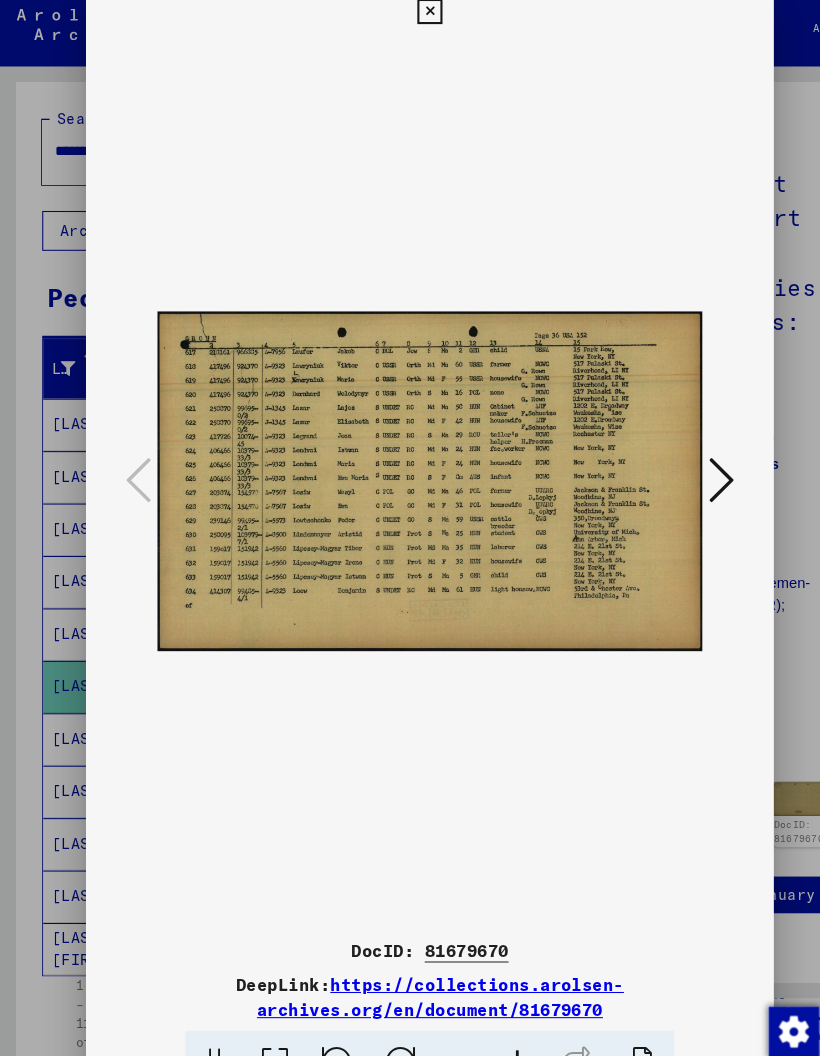 click at bounding box center (409, 20) 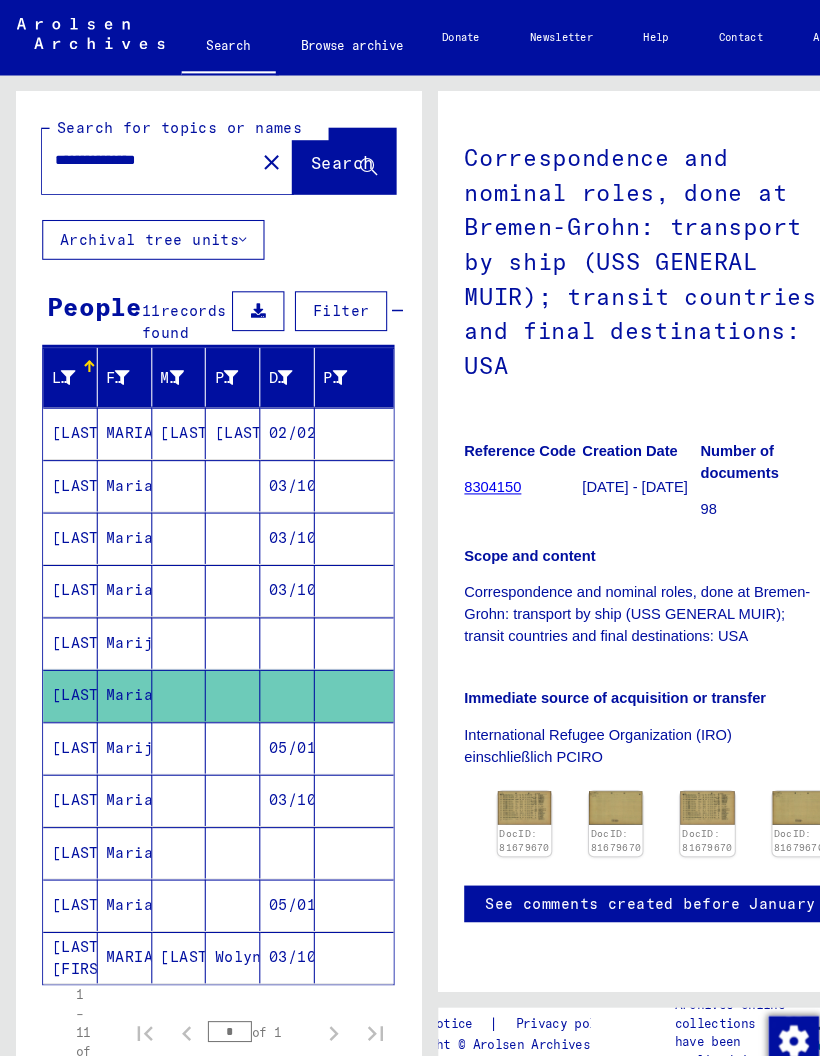 click at bounding box center [171, 763] 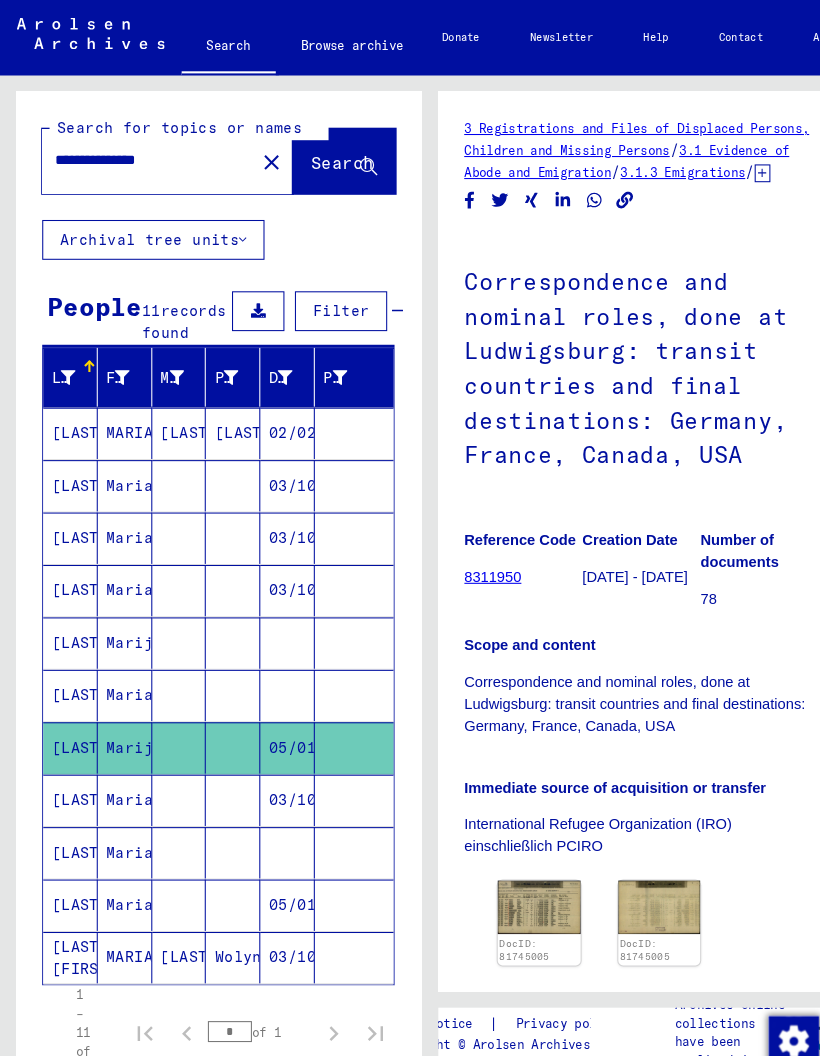 scroll, scrollTop: 0, scrollLeft: 0, axis: both 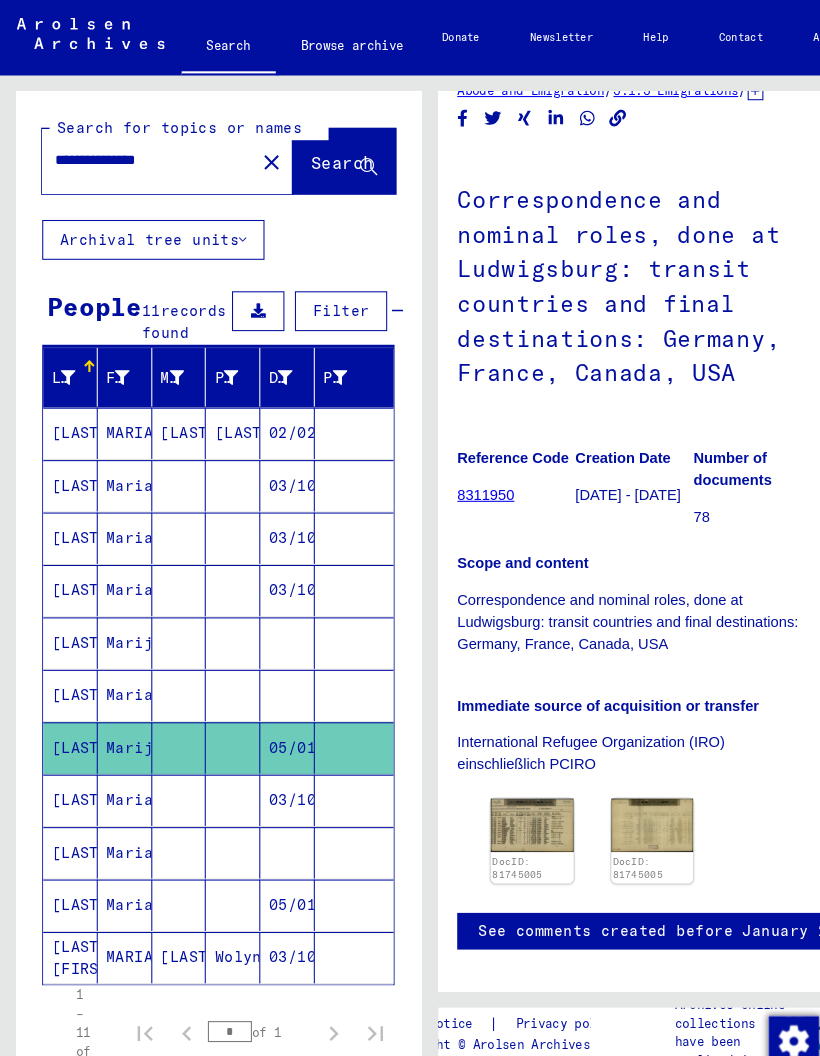 click 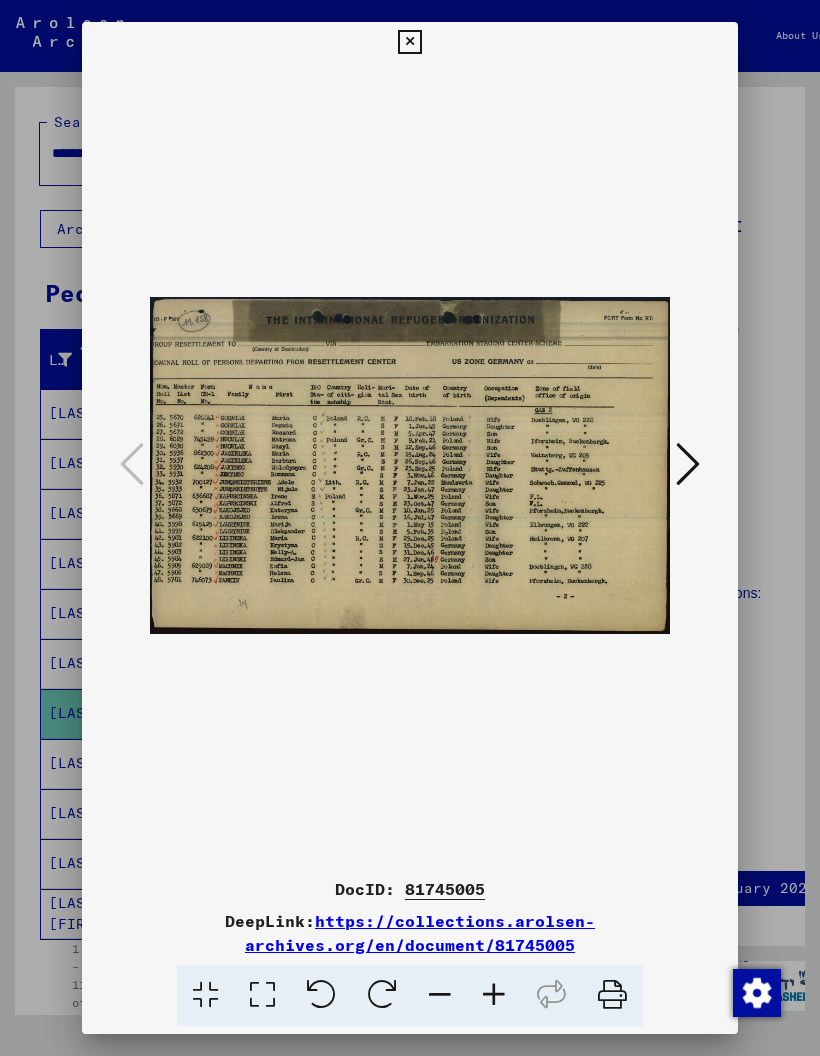 click at bounding box center (409, 42) 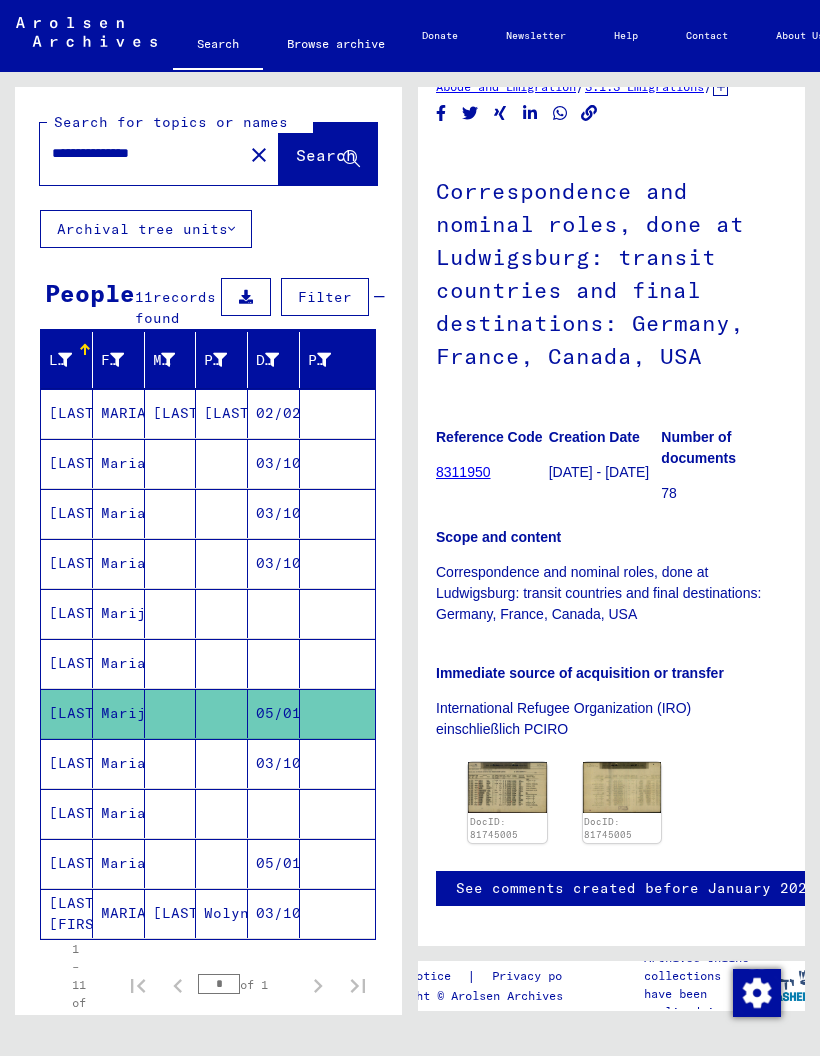 click on "03/10/1896" at bounding box center (274, 813) 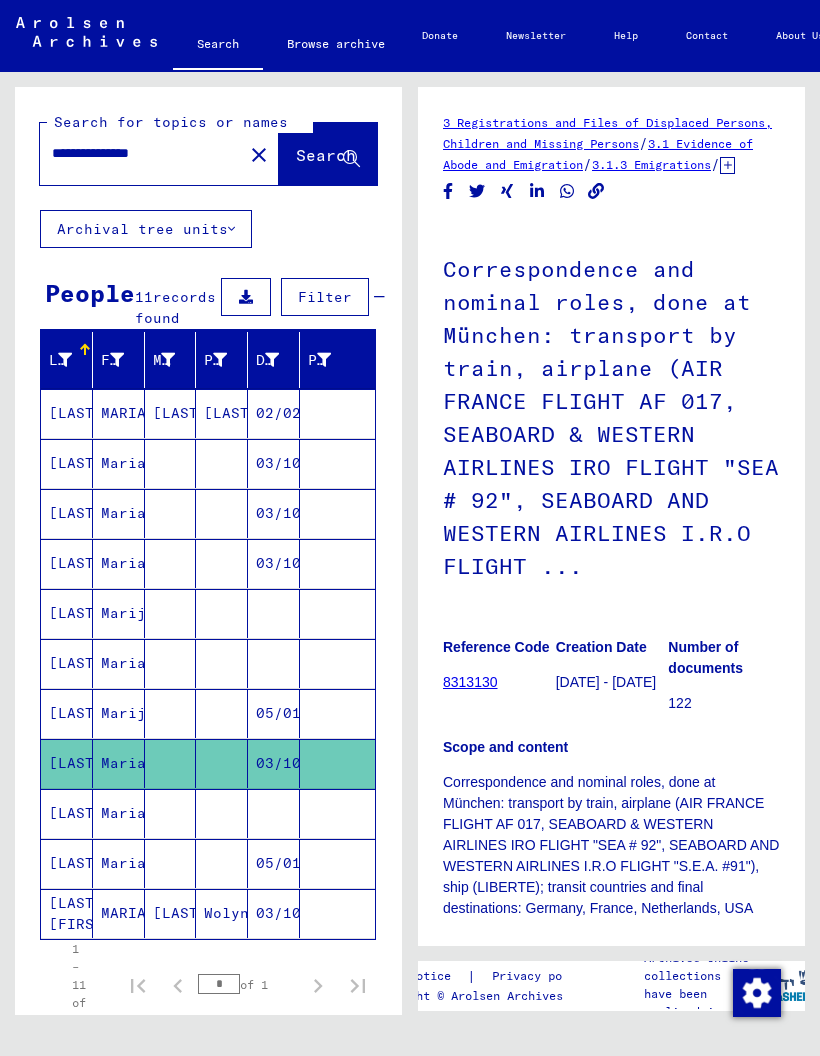 scroll, scrollTop: 0, scrollLeft: 0, axis: both 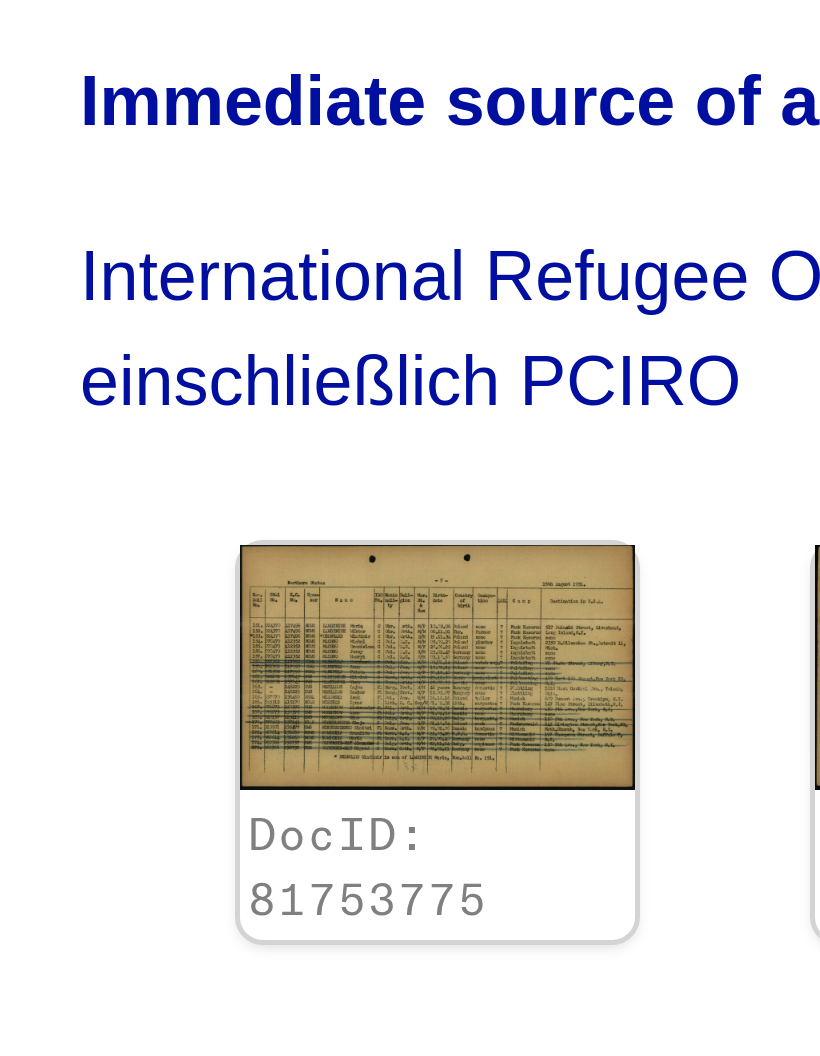click 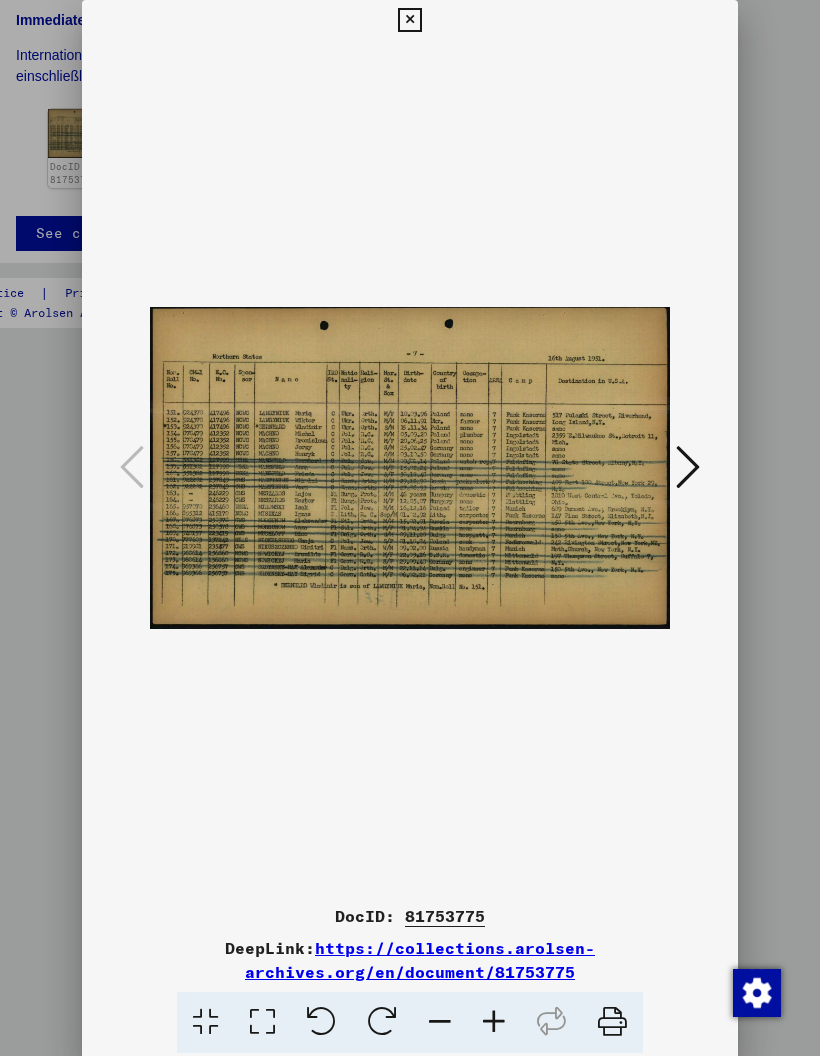 click at bounding box center [409, 20] 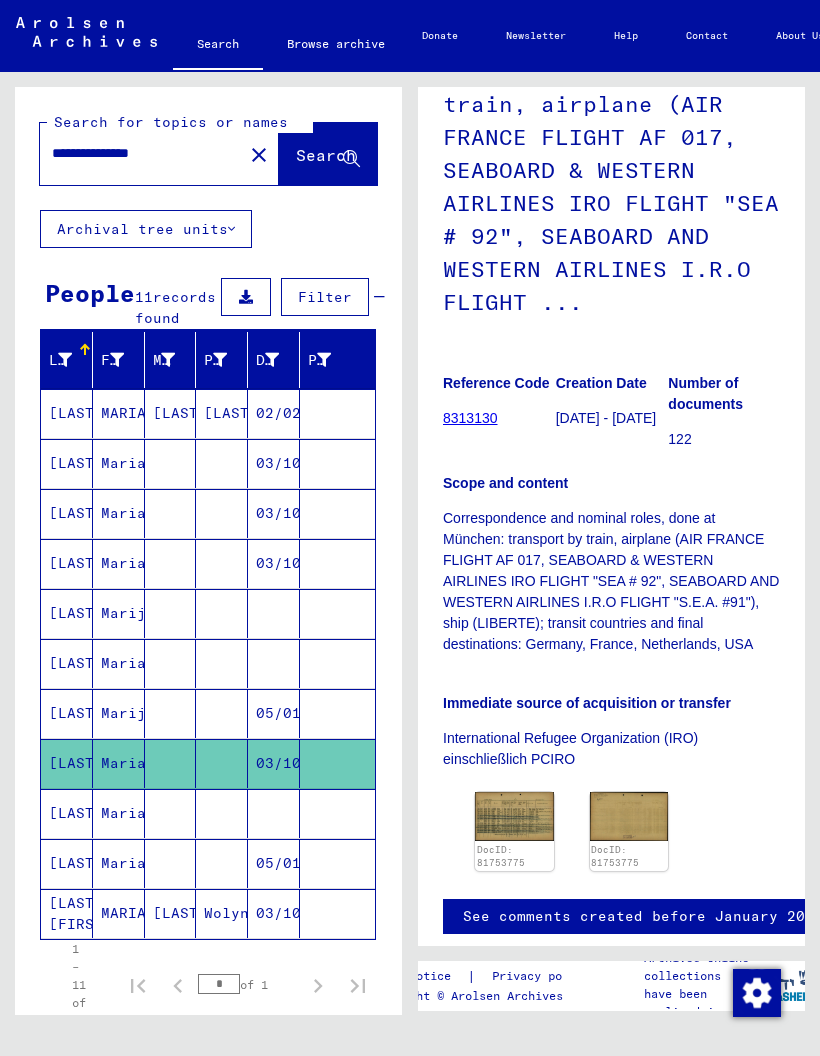 click at bounding box center [222, 863] 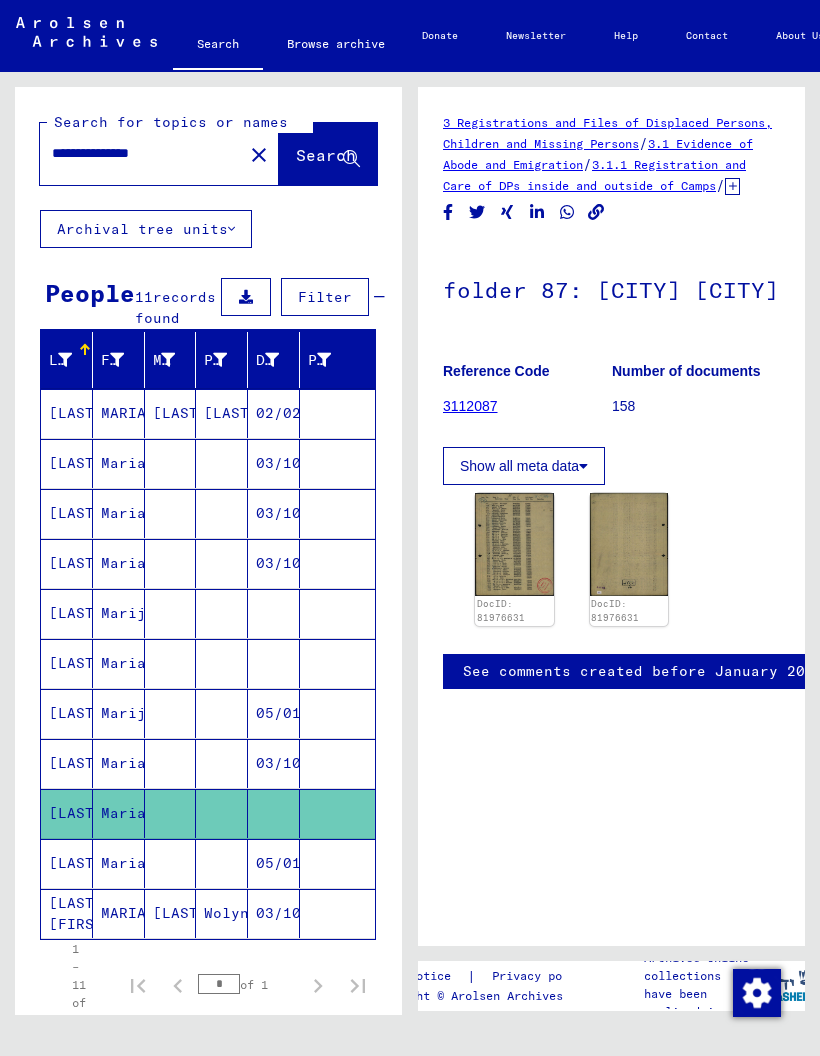 scroll, scrollTop: 0, scrollLeft: 0, axis: both 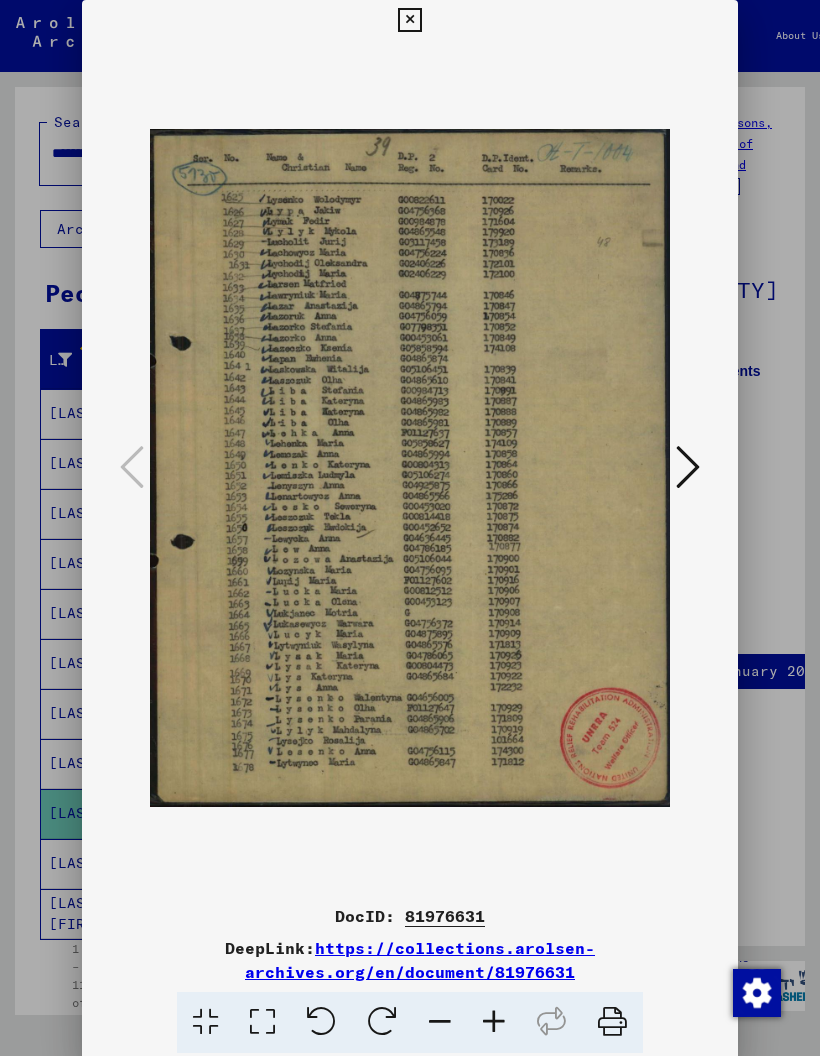 click at bounding box center (409, 20) 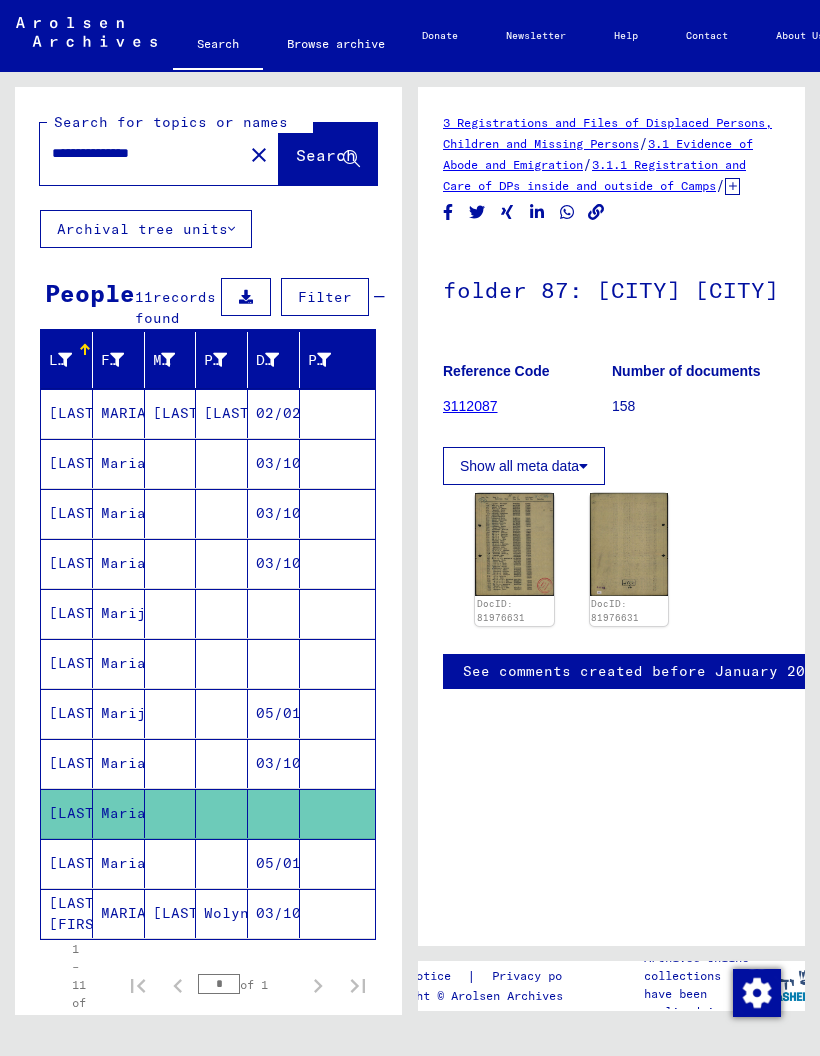 click on "05/01/1915" at bounding box center (274, 913) 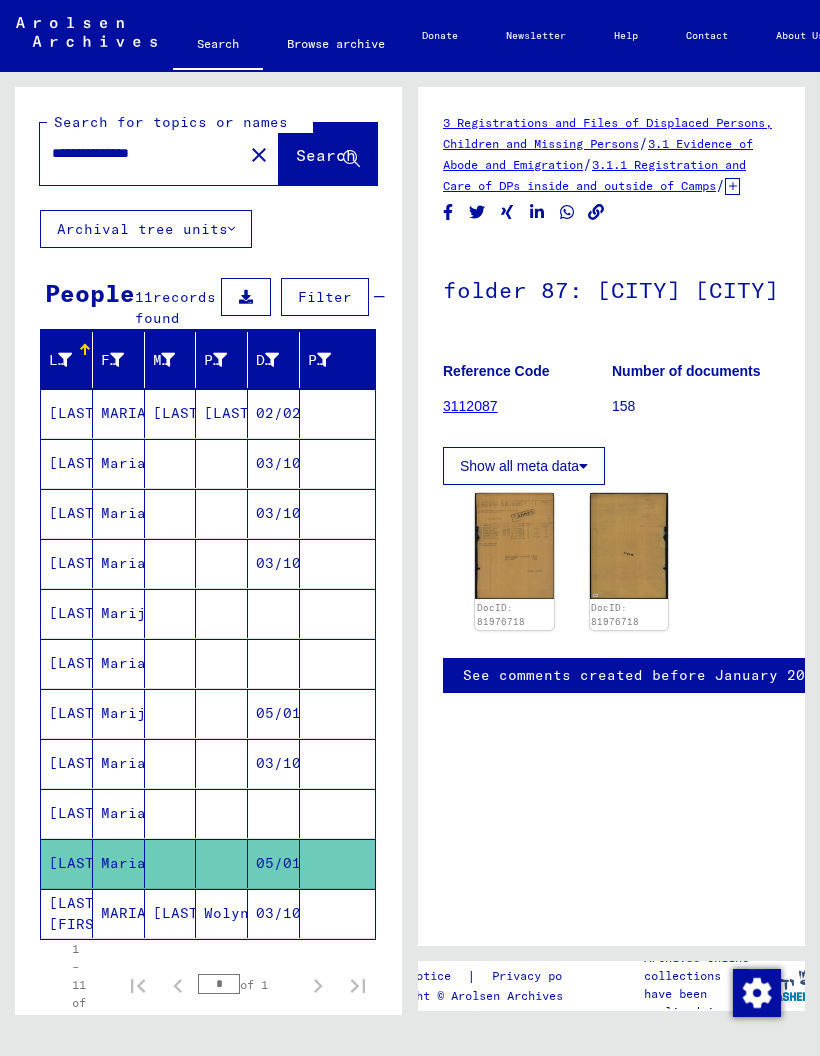 scroll, scrollTop: 0, scrollLeft: 0, axis: both 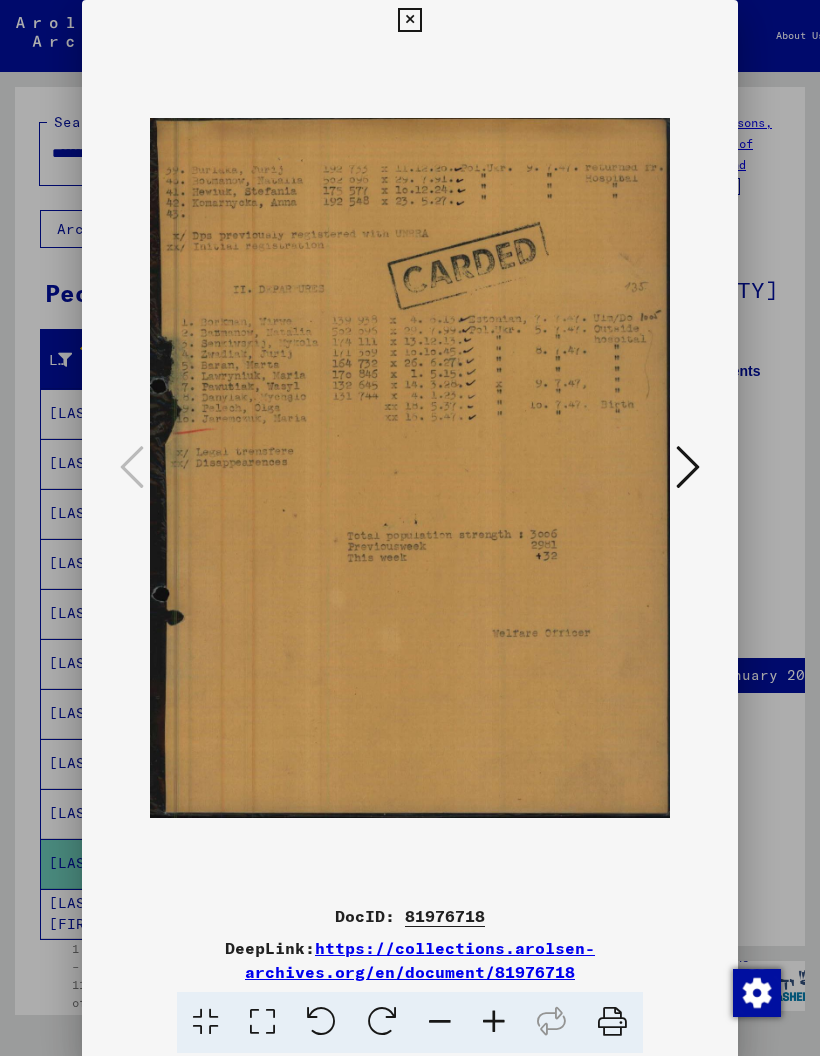 click at bounding box center [409, 20] 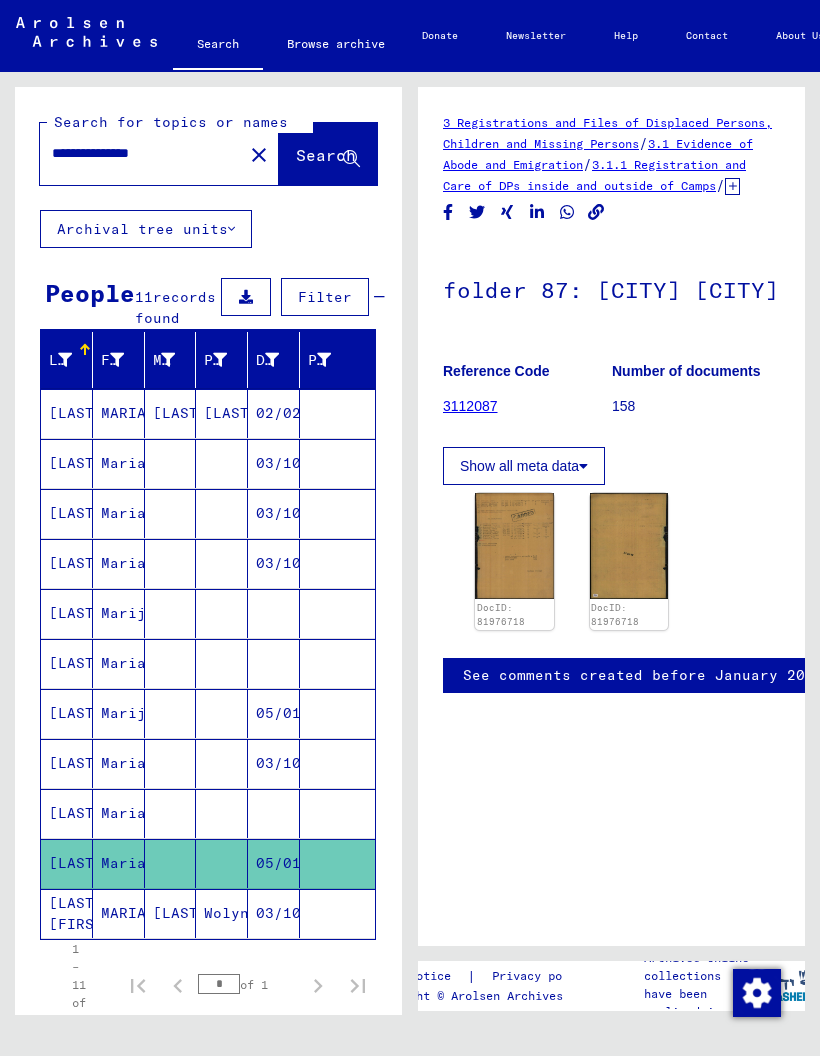 click on "Wolyn" 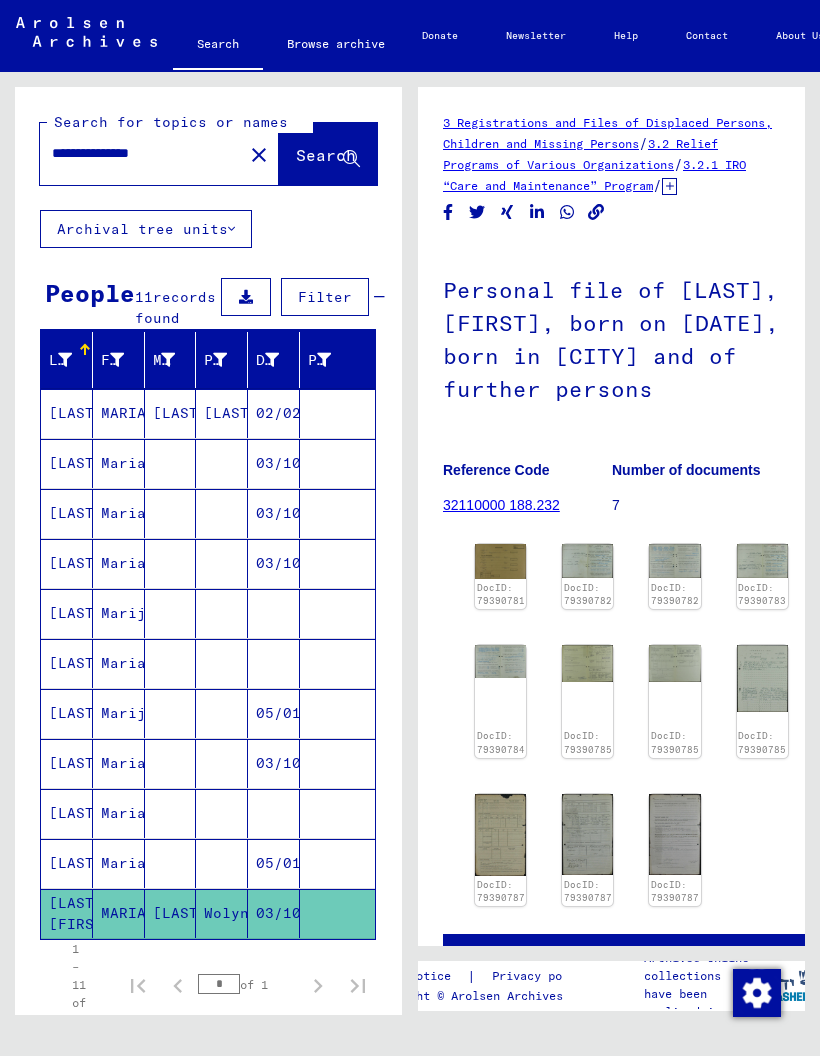 scroll, scrollTop: 0, scrollLeft: 0, axis: both 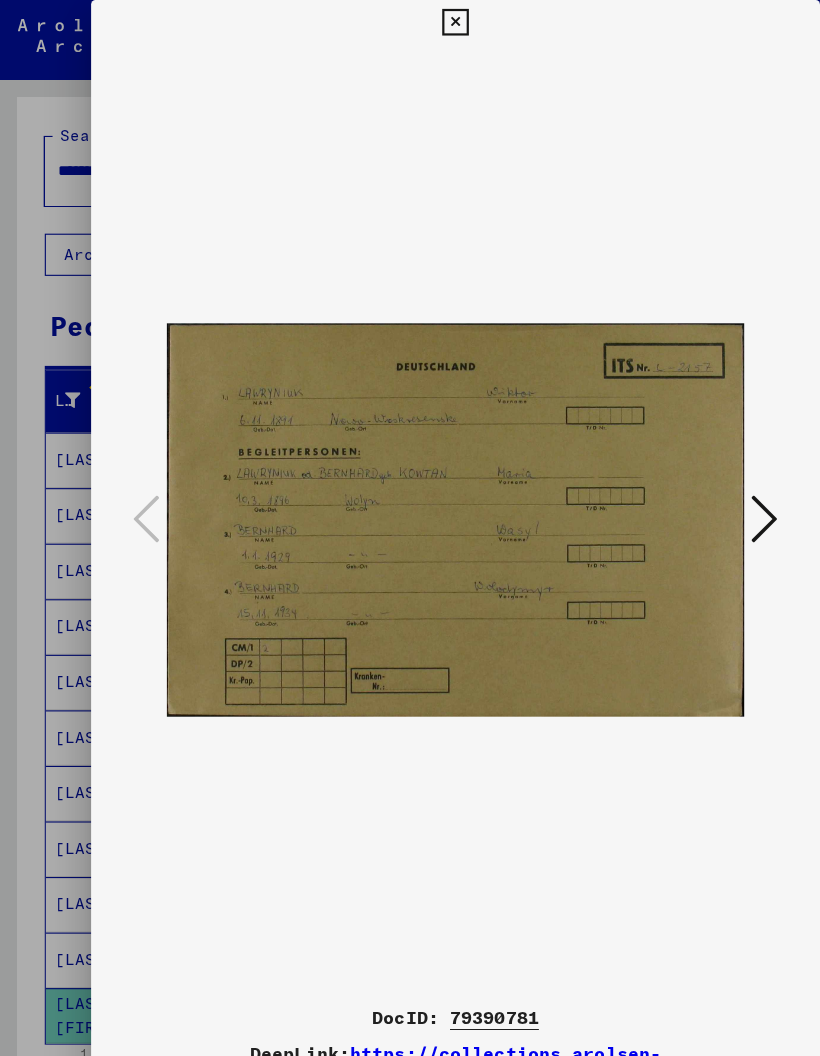 click at bounding box center (409, 20) 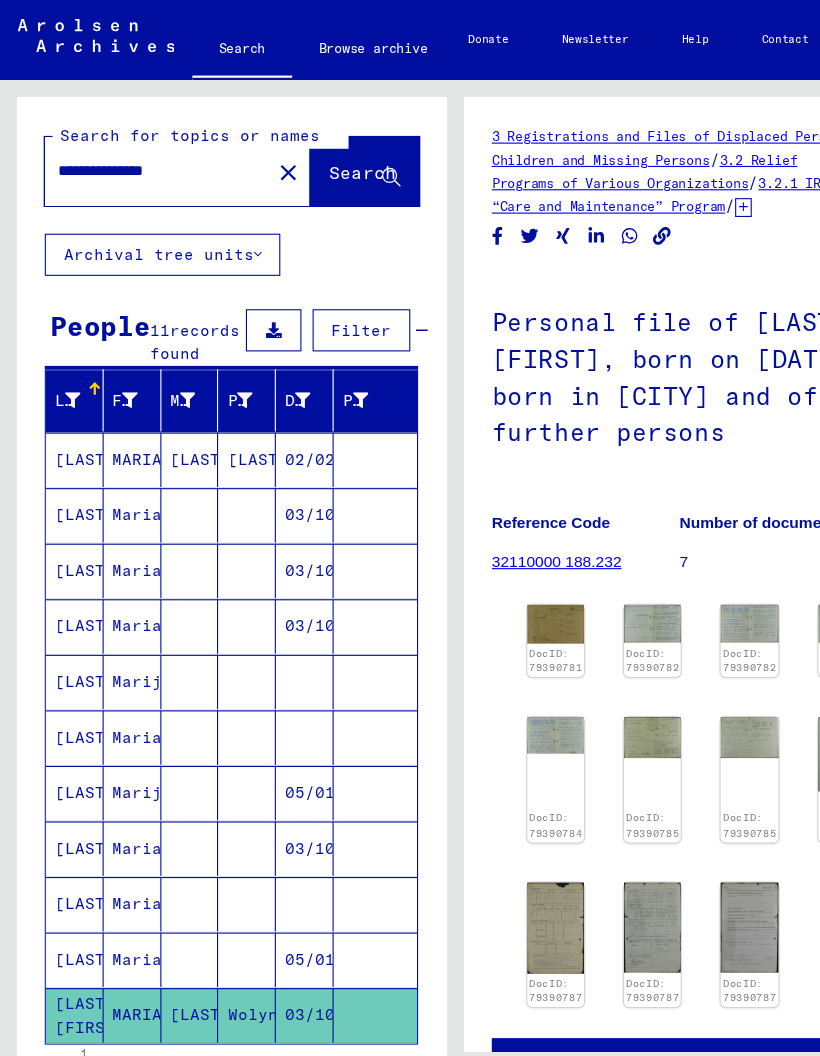 scroll, scrollTop: 0, scrollLeft: 0, axis: both 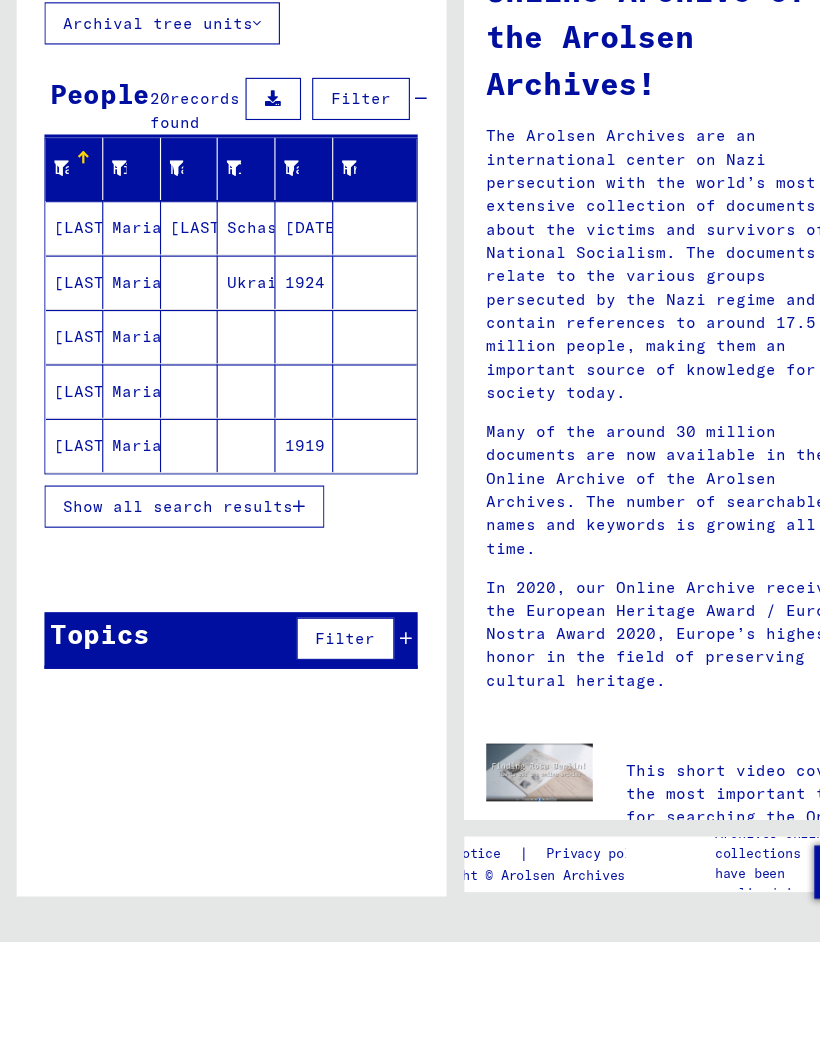 click on "Show all search results" at bounding box center [166, 664] 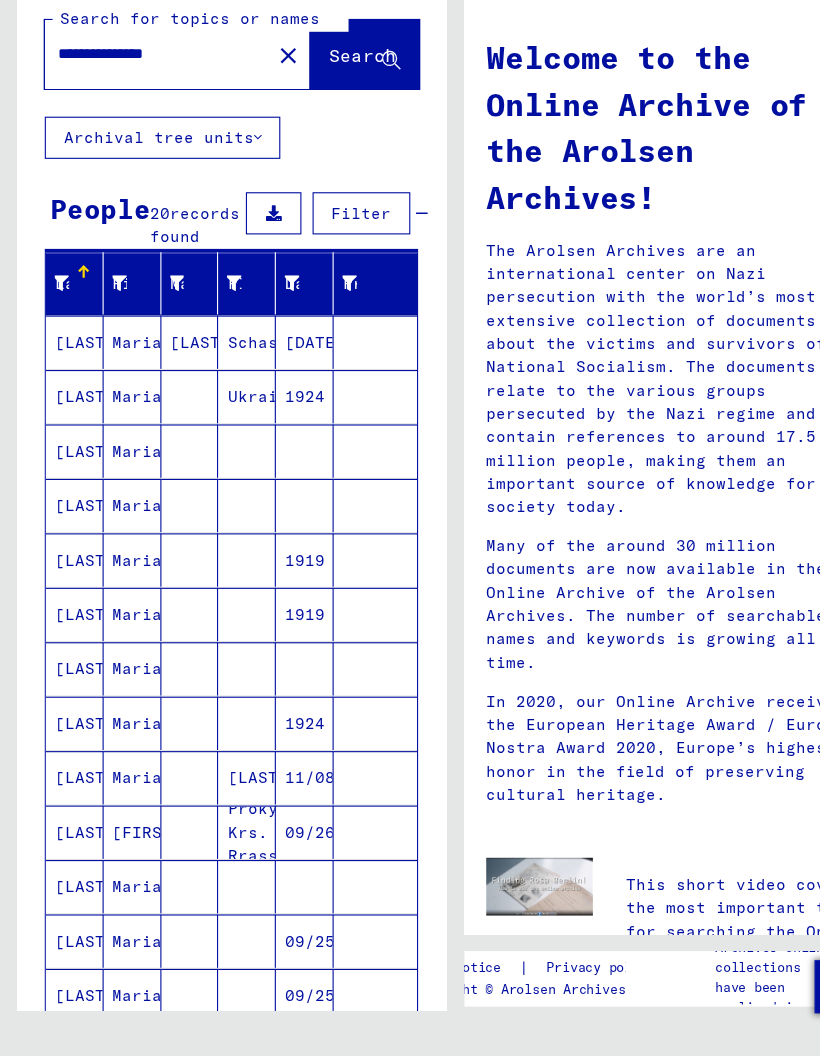 click on "1924" at bounding box center (274, 511) 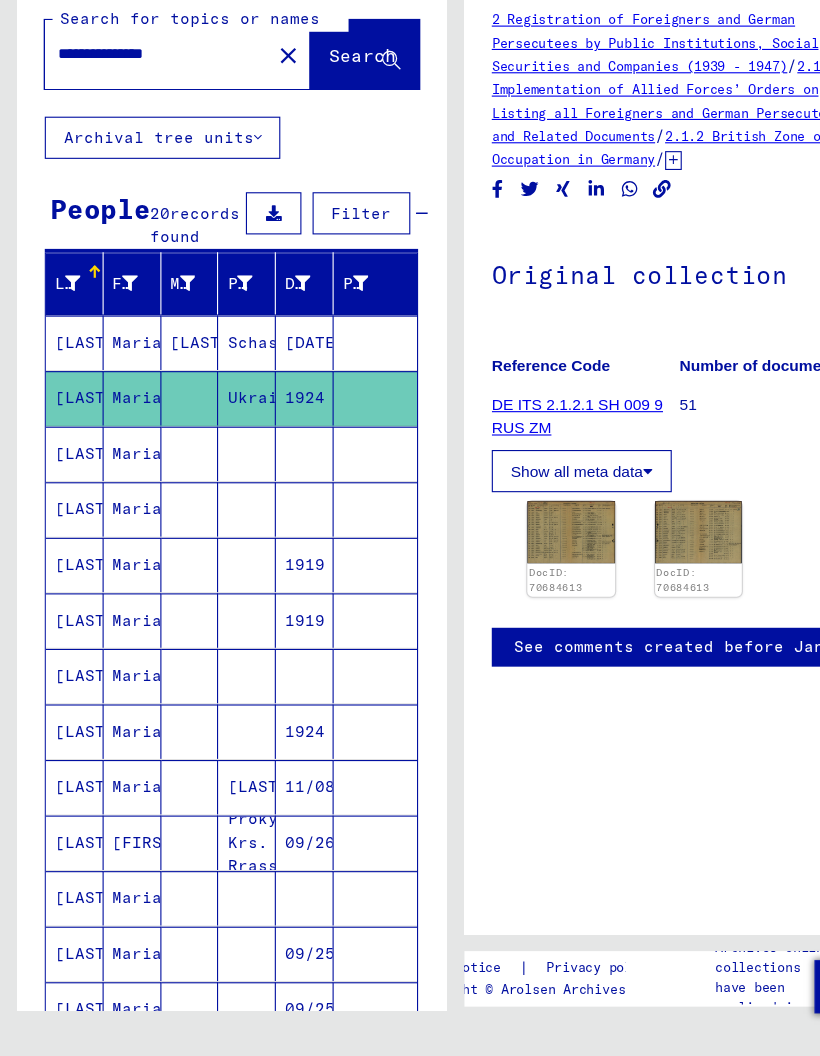 click 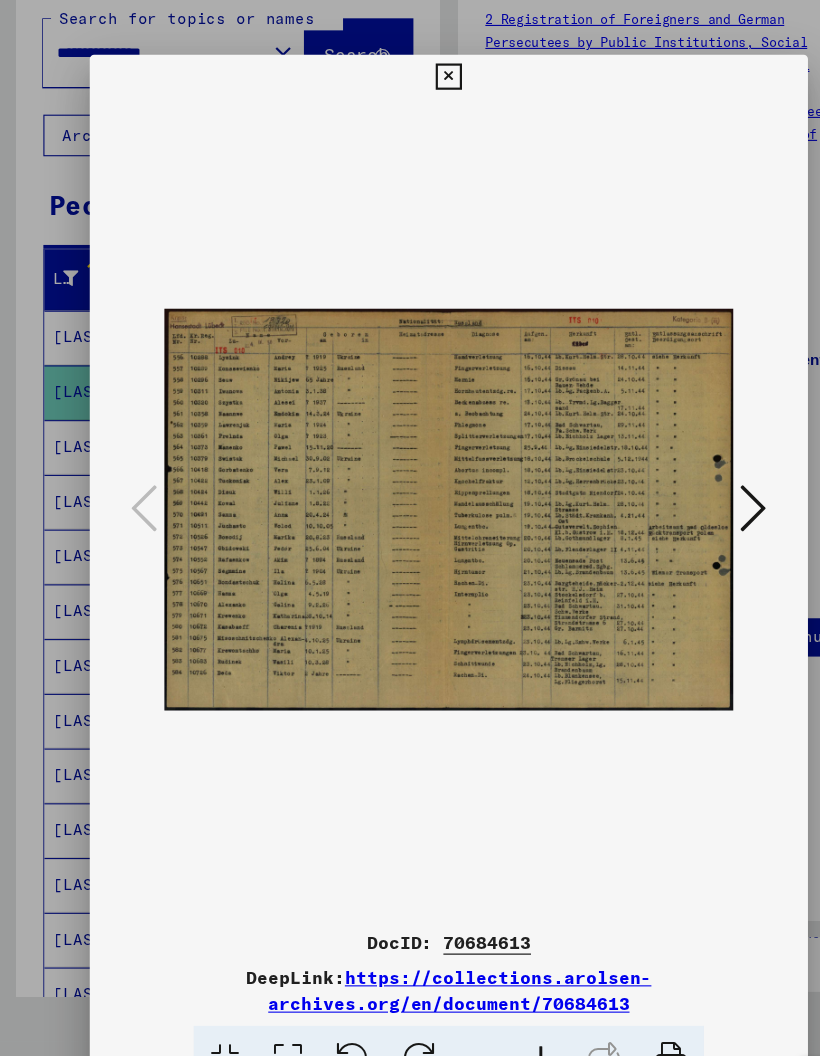 click at bounding box center [409, 70] 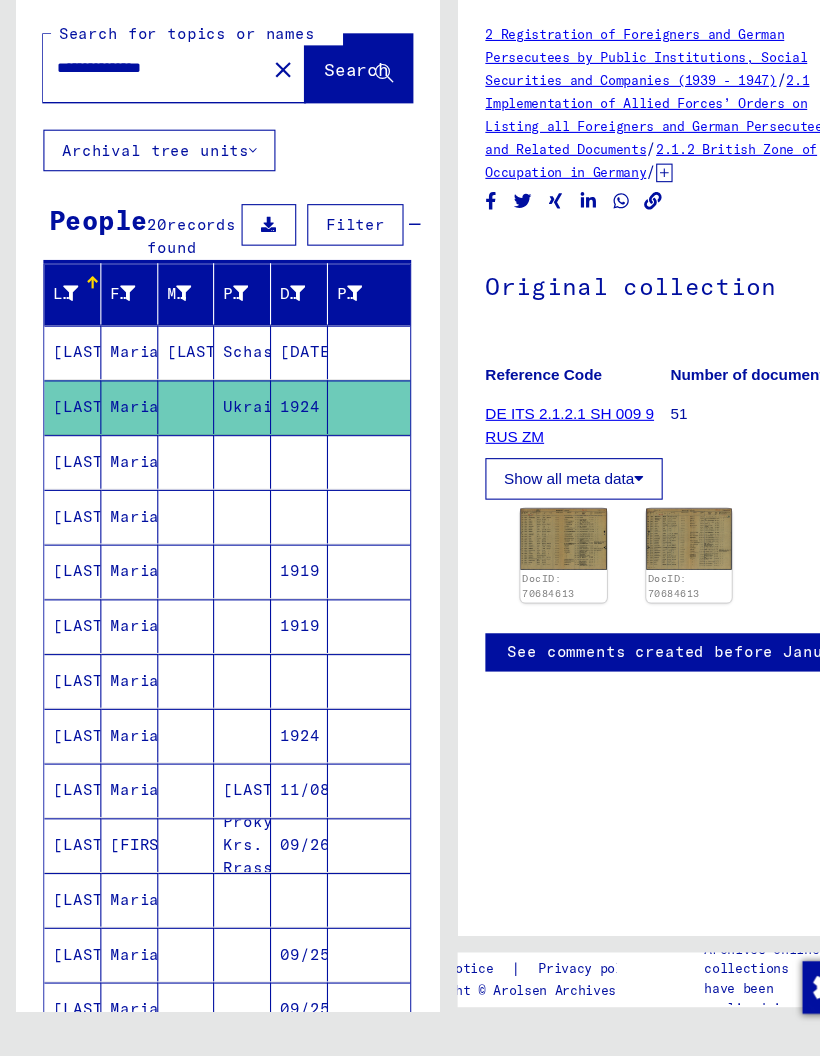click at bounding box center (171, 563) 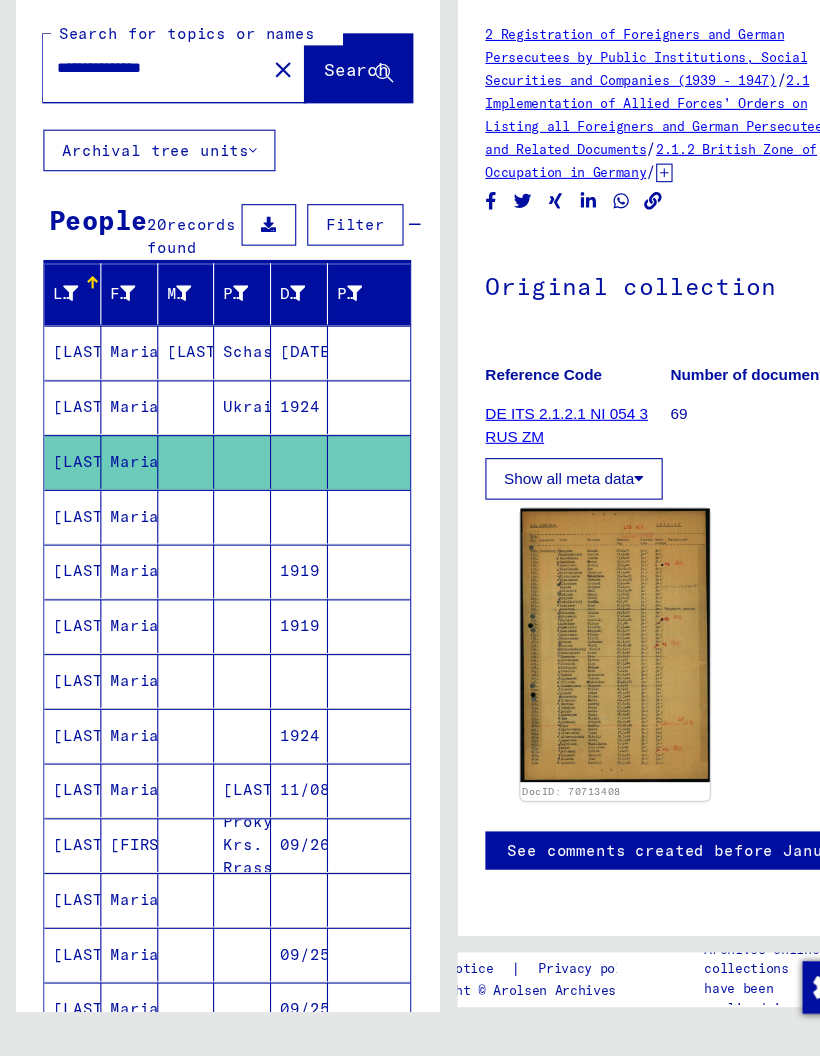 click 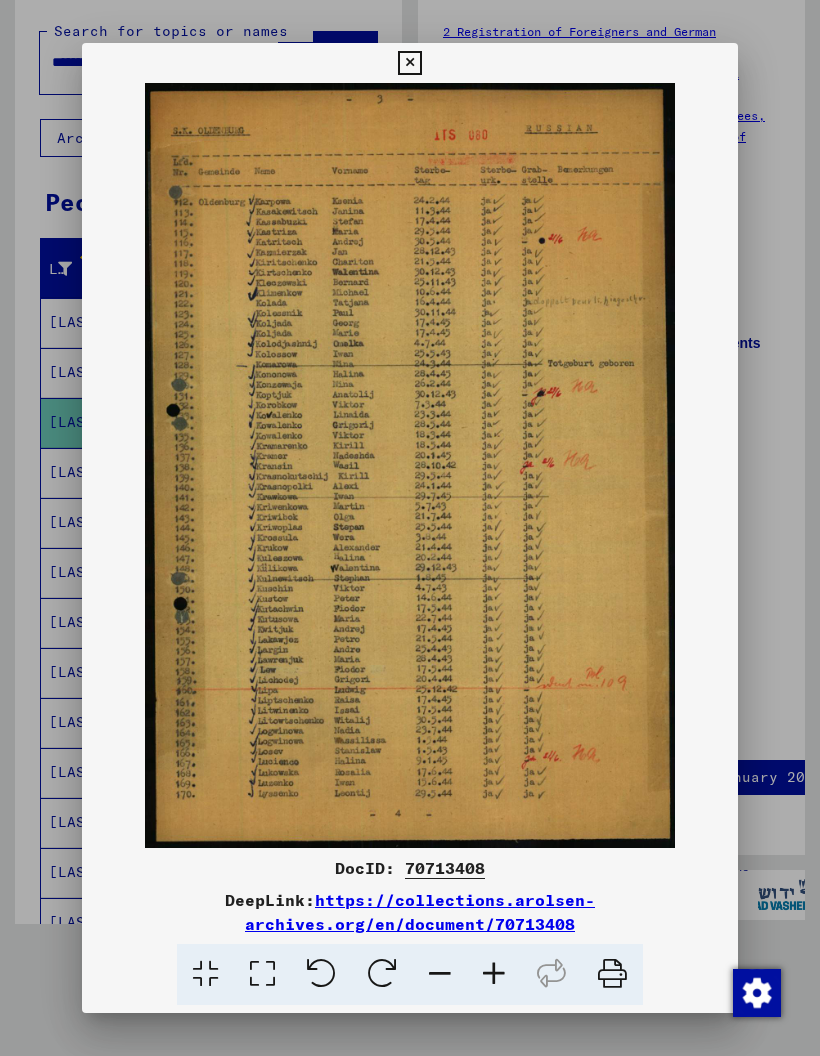 click at bounding box center [409, 63] 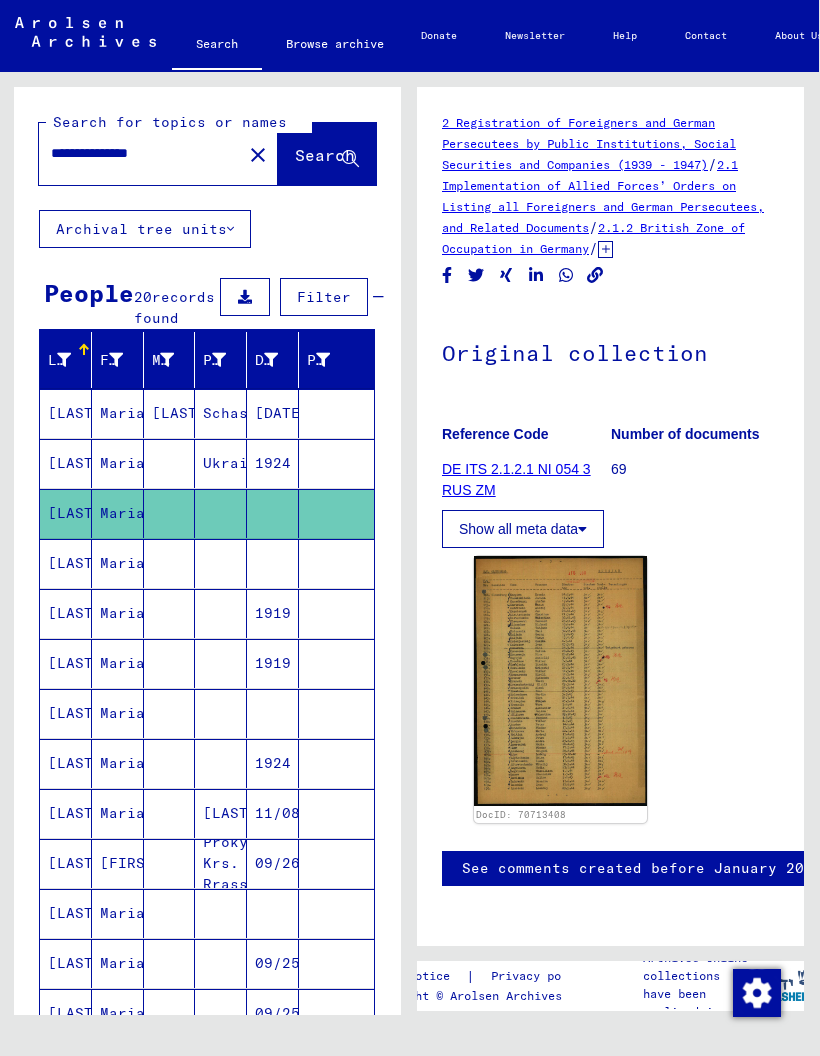 scroll, scrollTop: 0, scrollLeft: 1, axis: horizontal 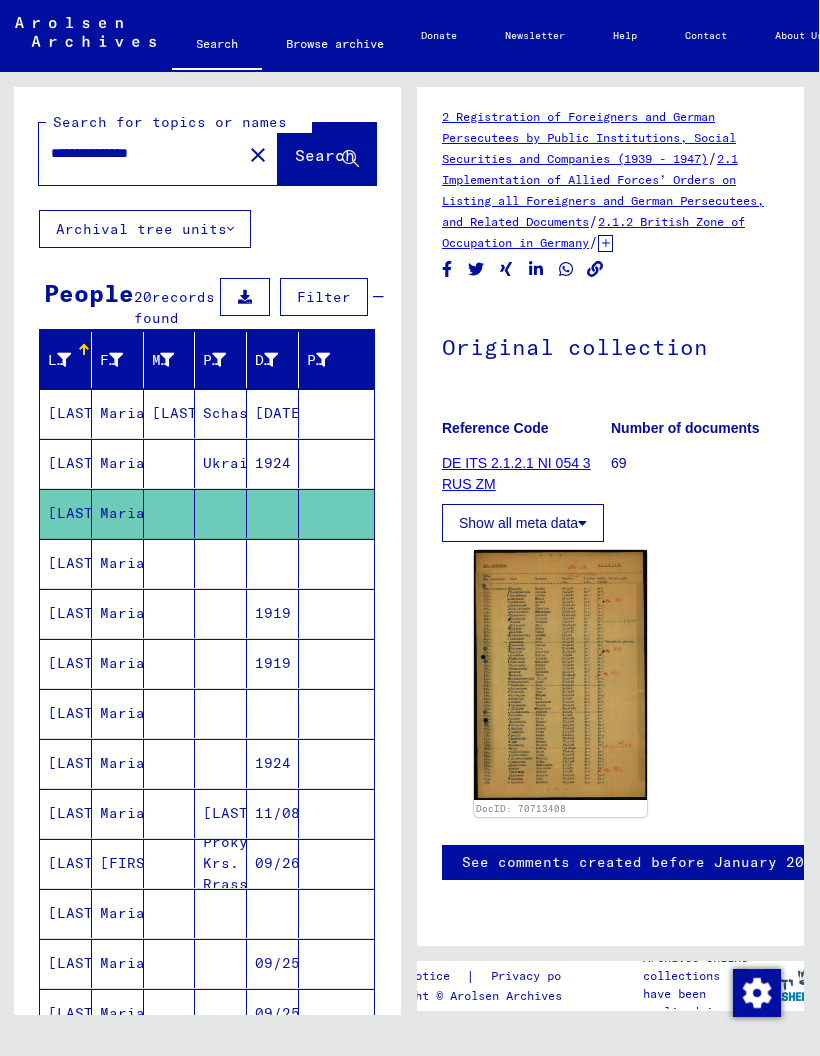click on "Maria" at bounding box center (118, 613) 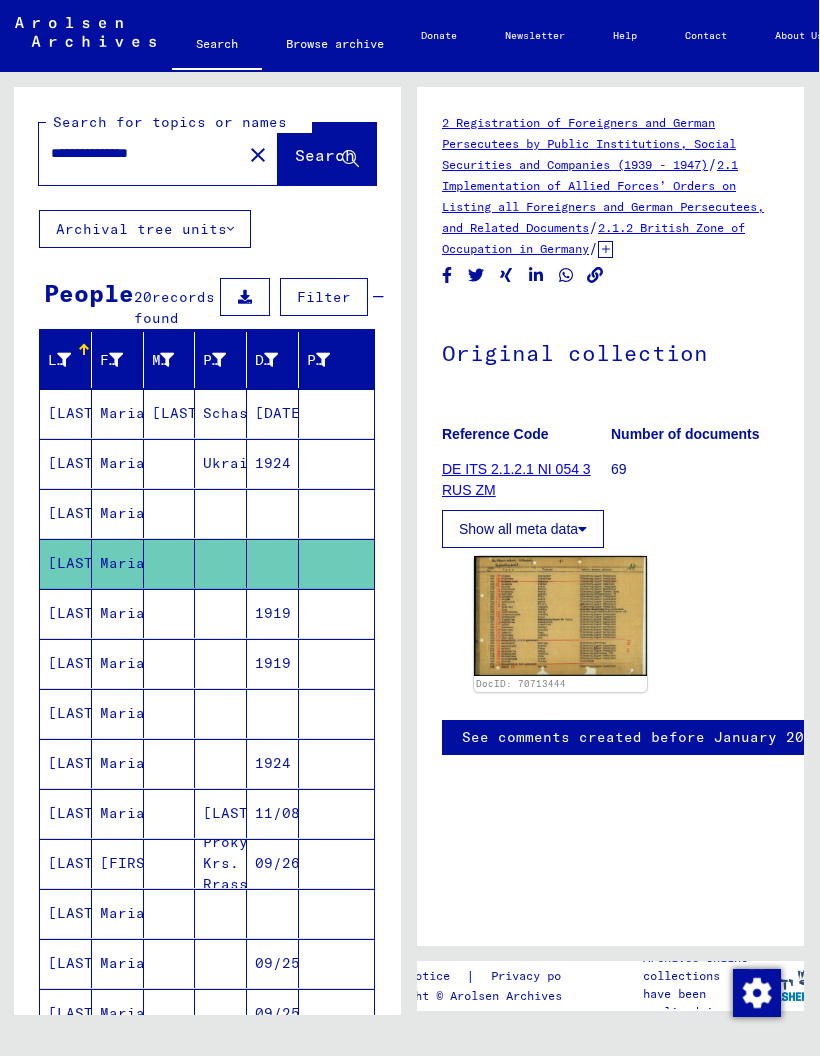 click 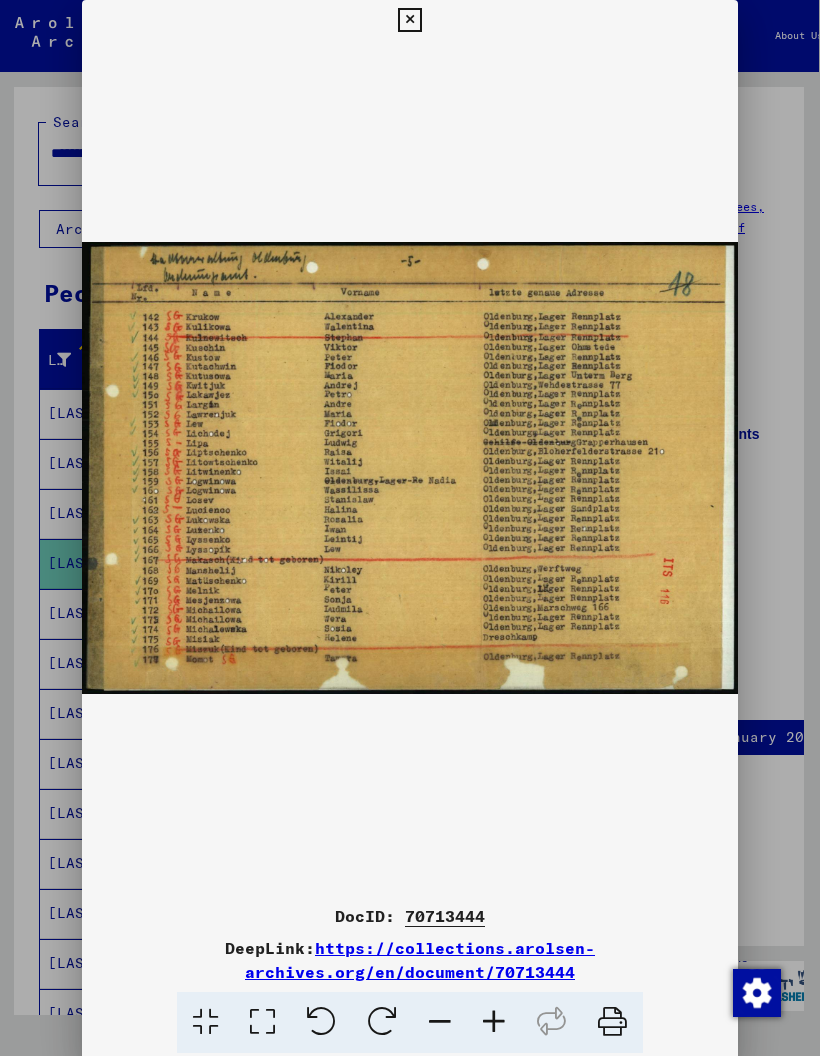 click at bounding box center [409, 20] 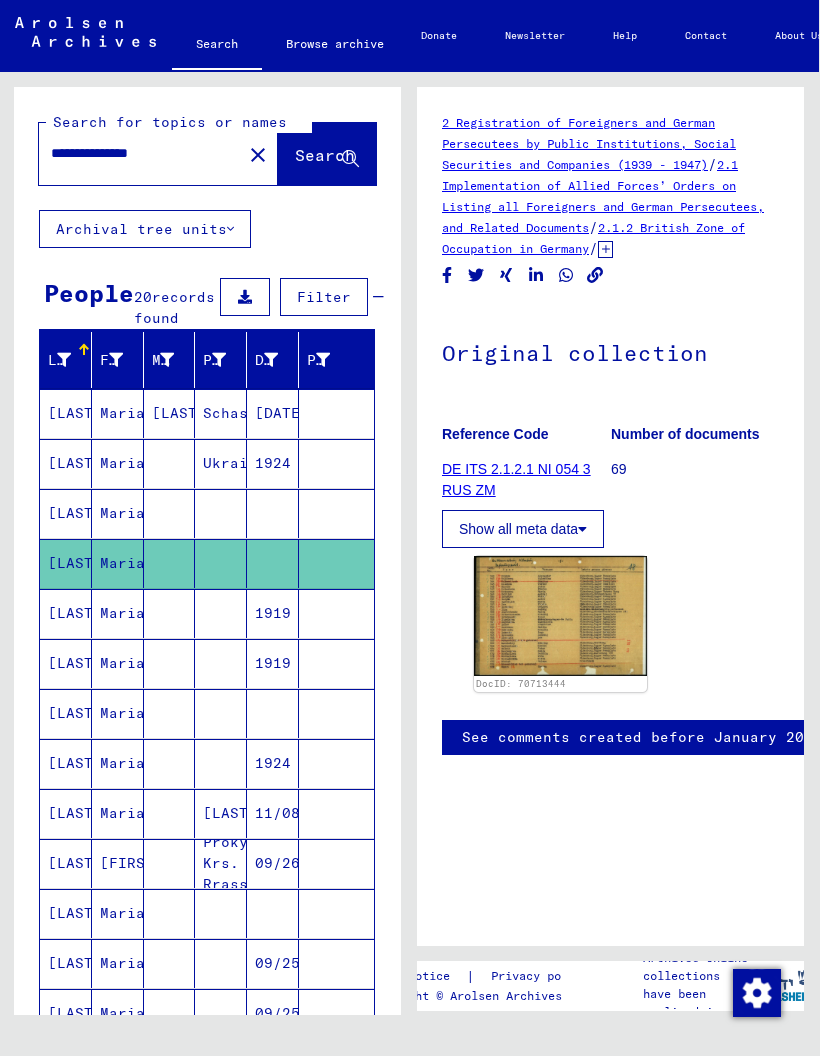 click on "1919" at bounding box center (273, 663) 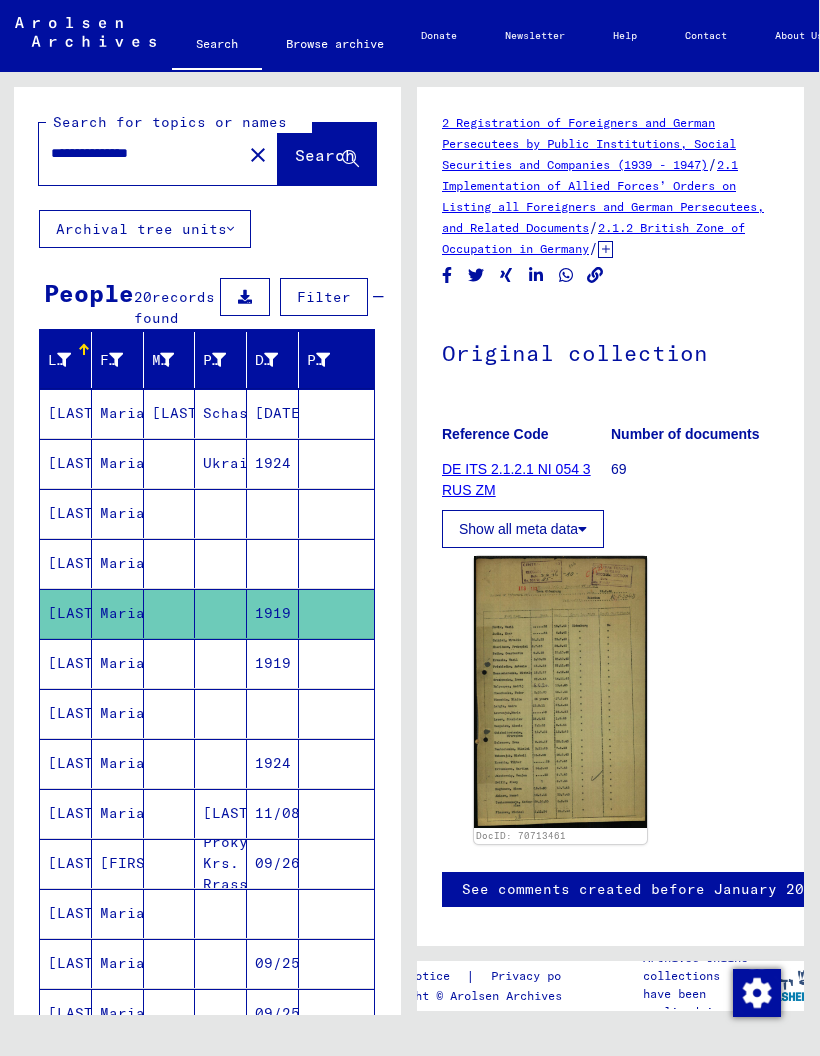 scroll, scrollTop: 0, scrollLeft: 0, axis: both 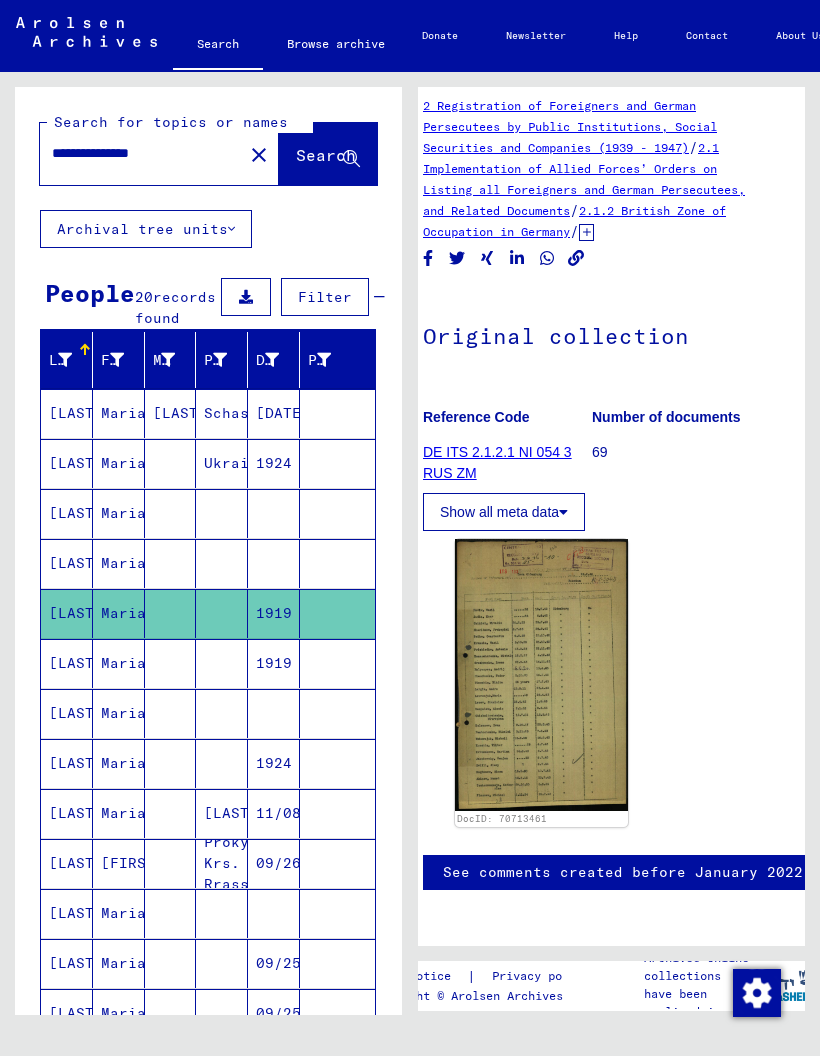click on "1919" at bounding box center (274, 713) 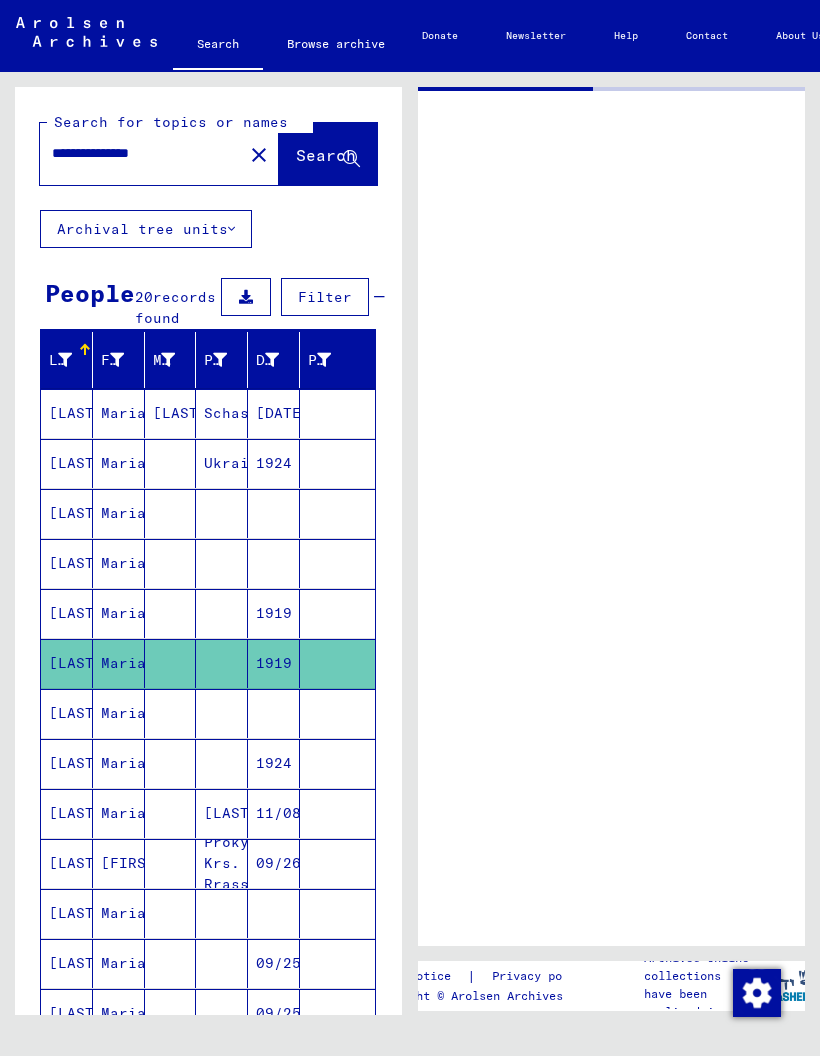 scroll, scrollTop: 0, scrollLeft: 0, axis: both 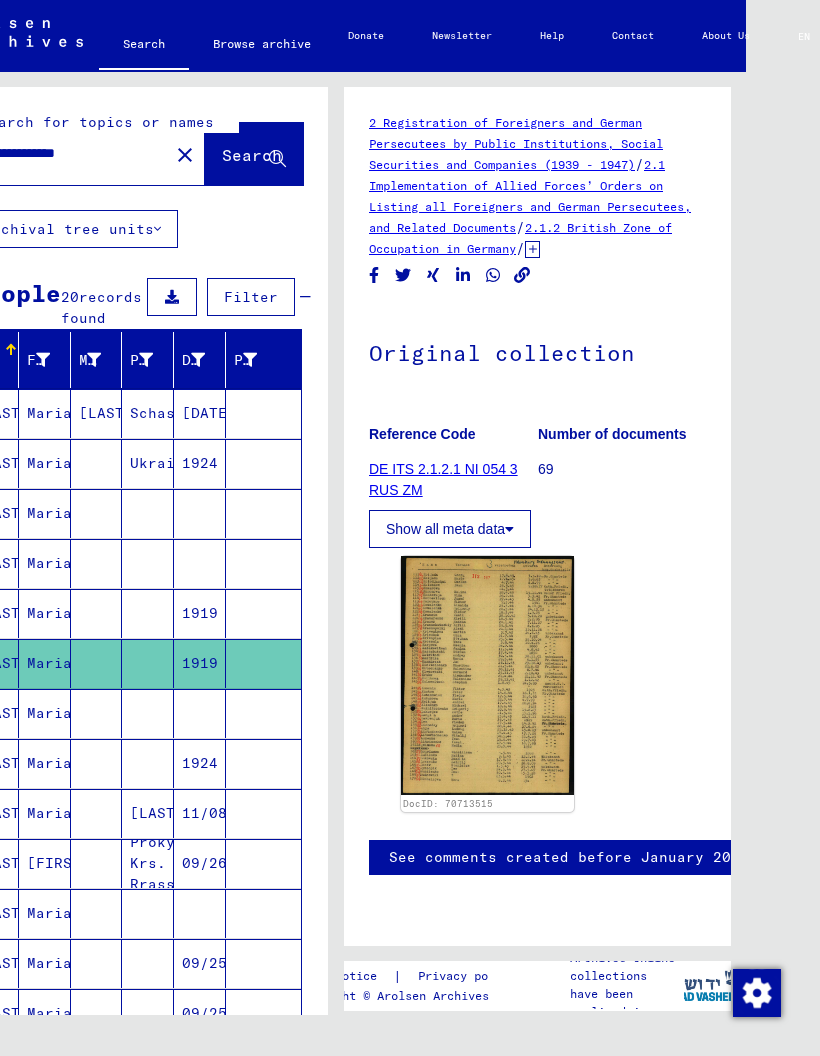 click at bounding box center [97, 763] 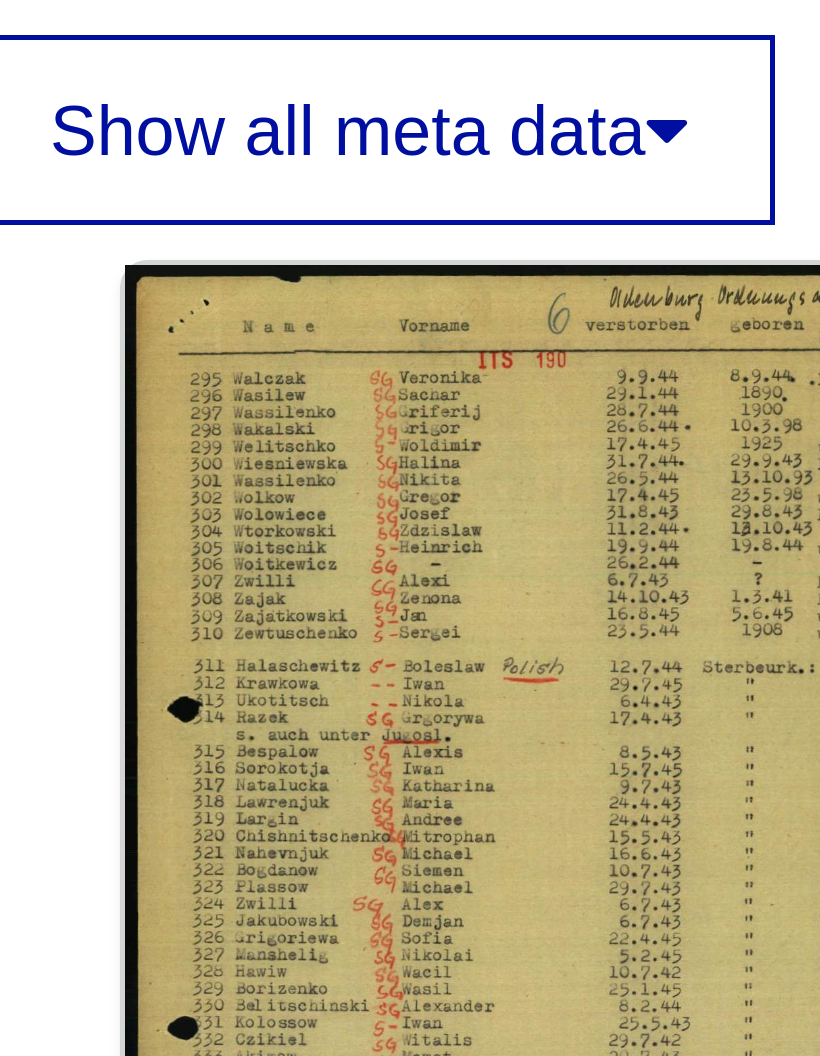 scroll, scrollTop: 9, scrollLeft: 48, axis: both 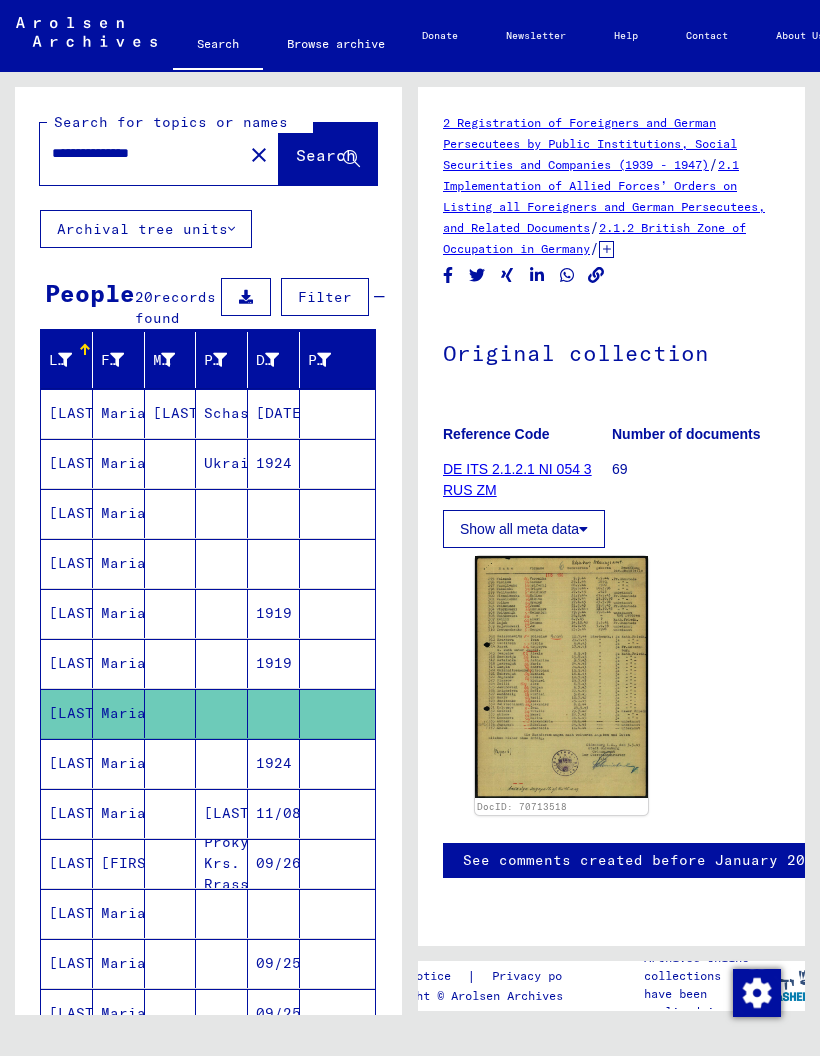 click on "1924" at bounding box center (274, 813) 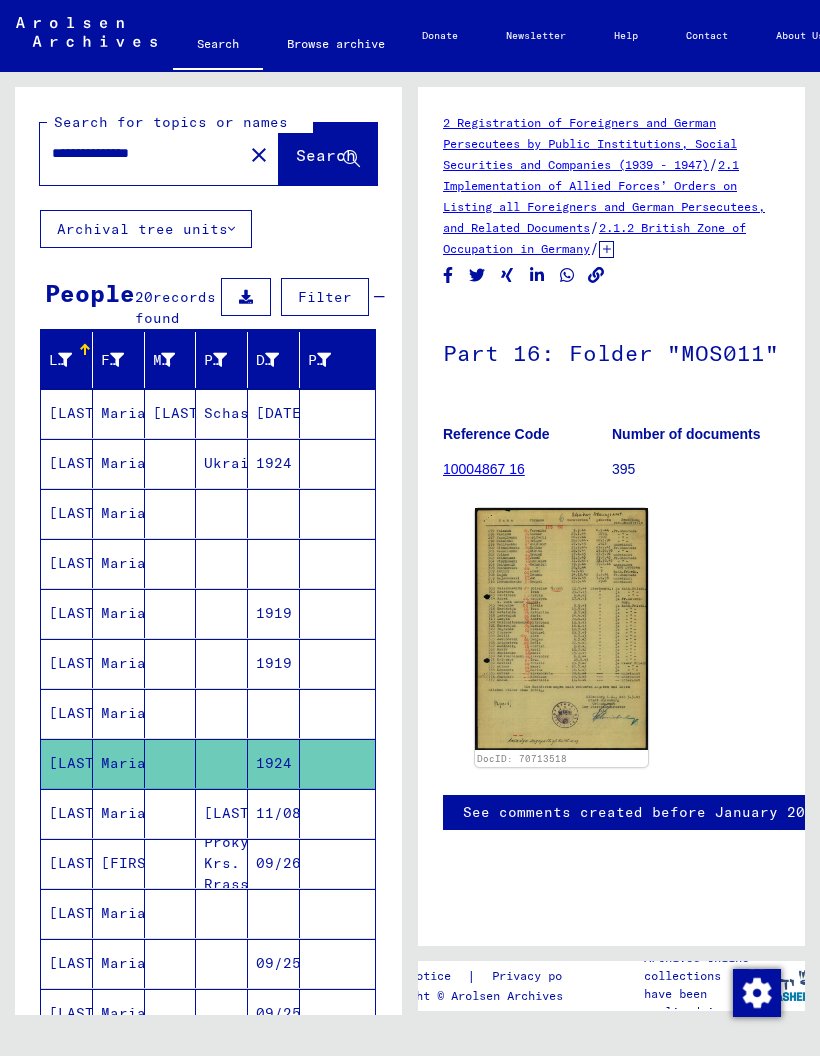 scroll, scrollTop: 0, scrollLeft: 0, axis: both 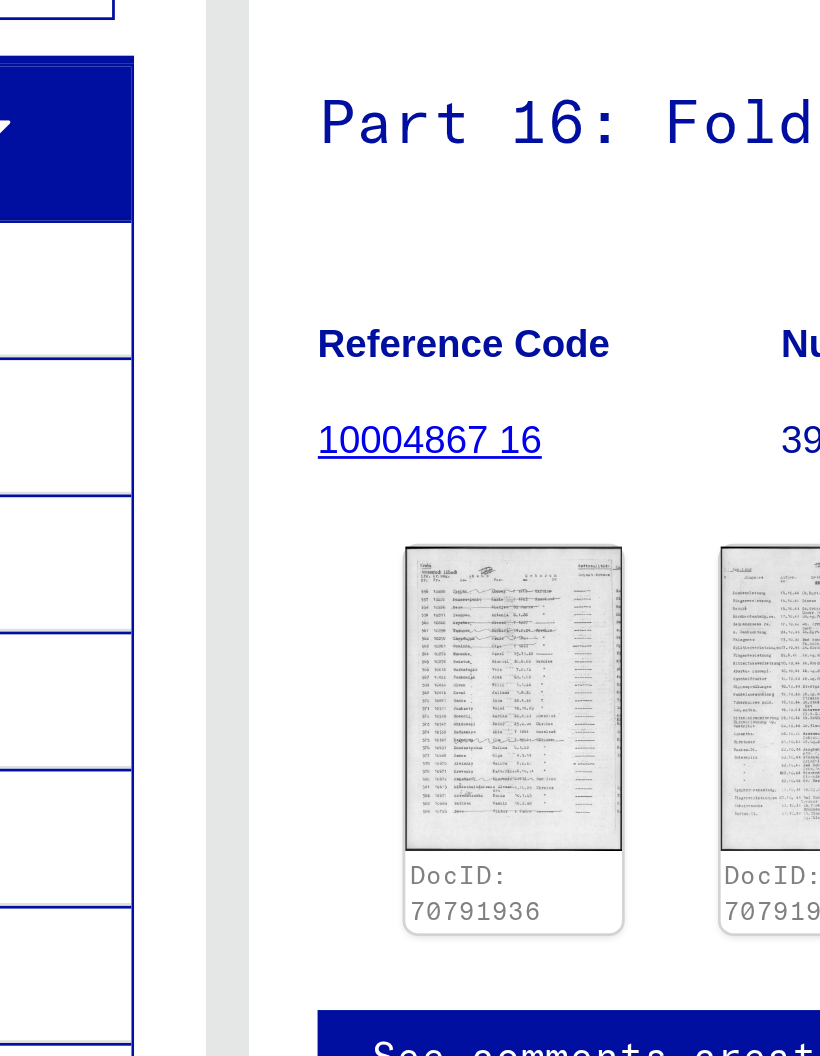 click 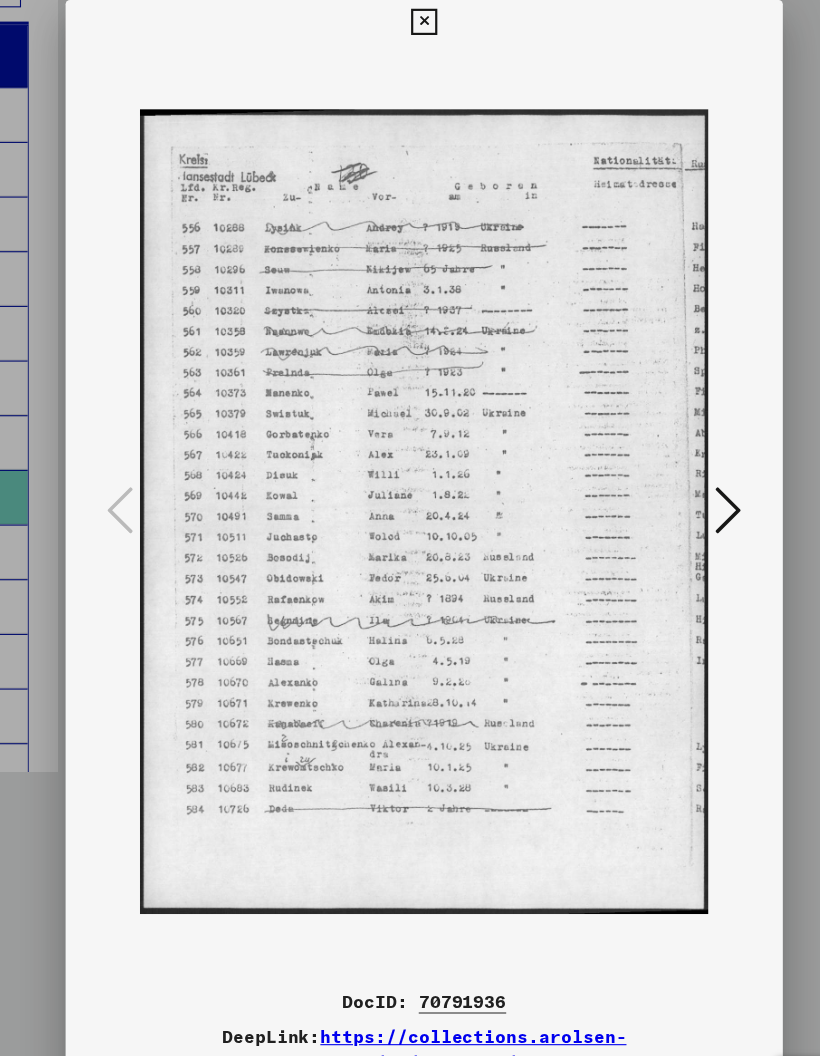 click at bounding box center [688, 467] 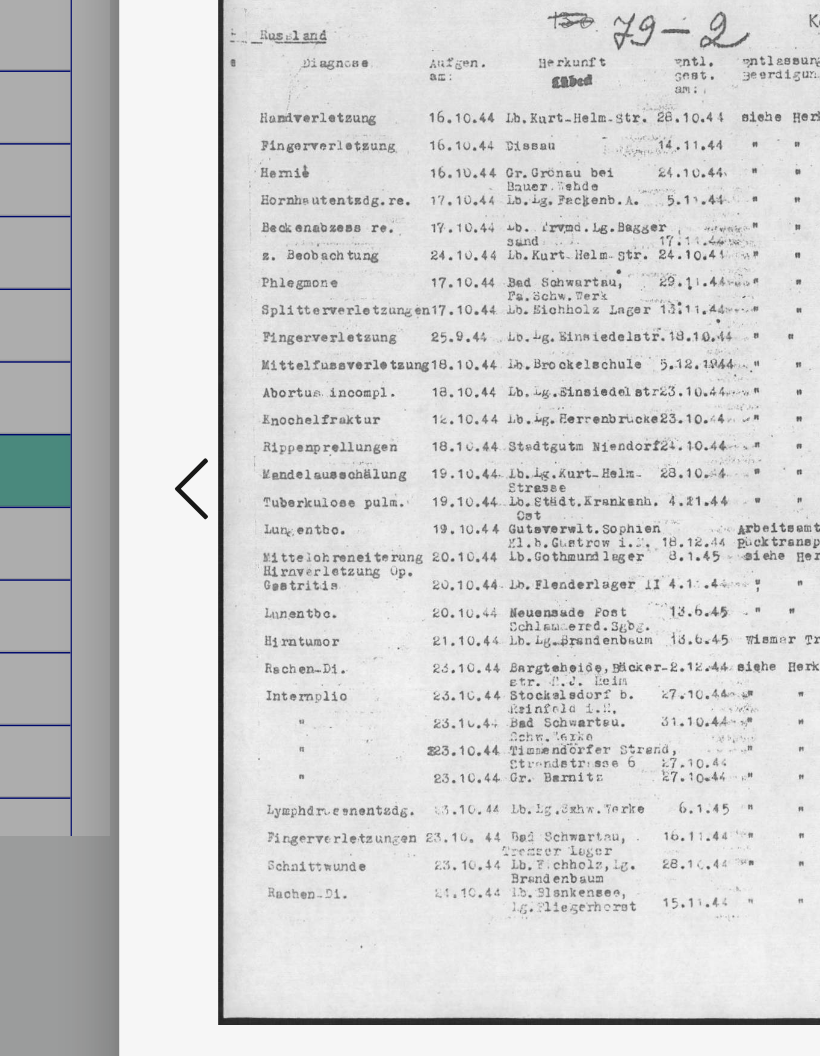 click at bounding box center (132, 468) 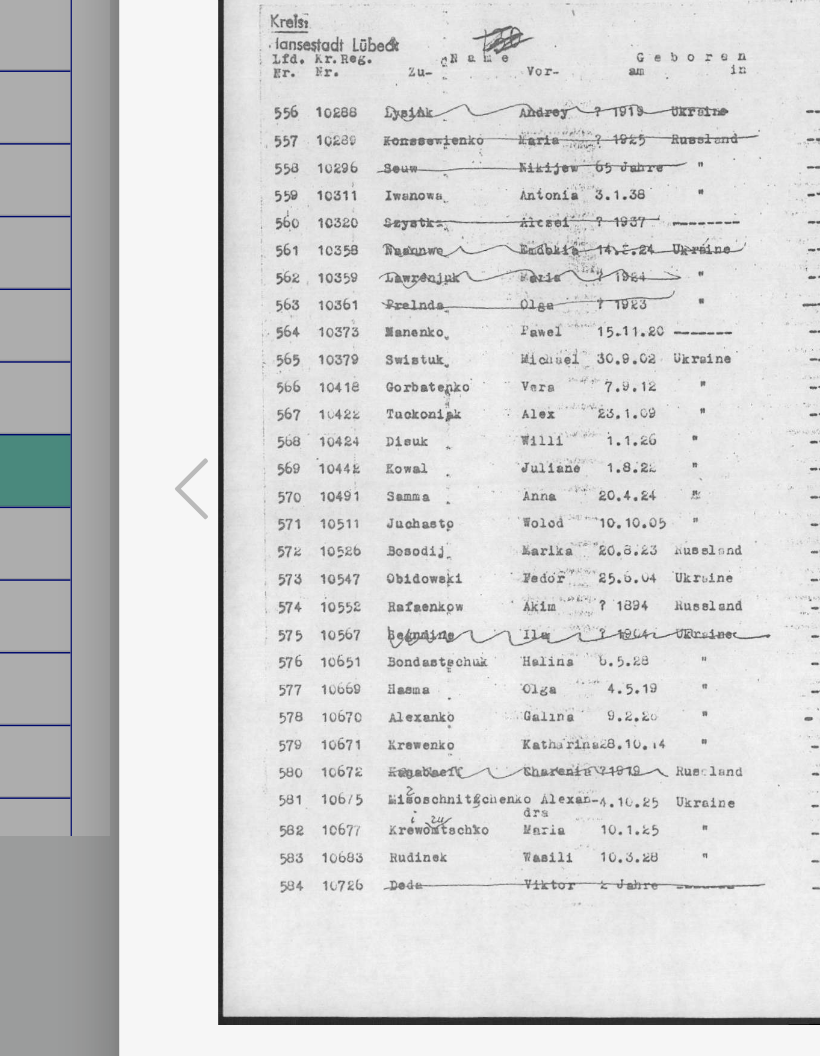 click at bounding box center [410, 468] 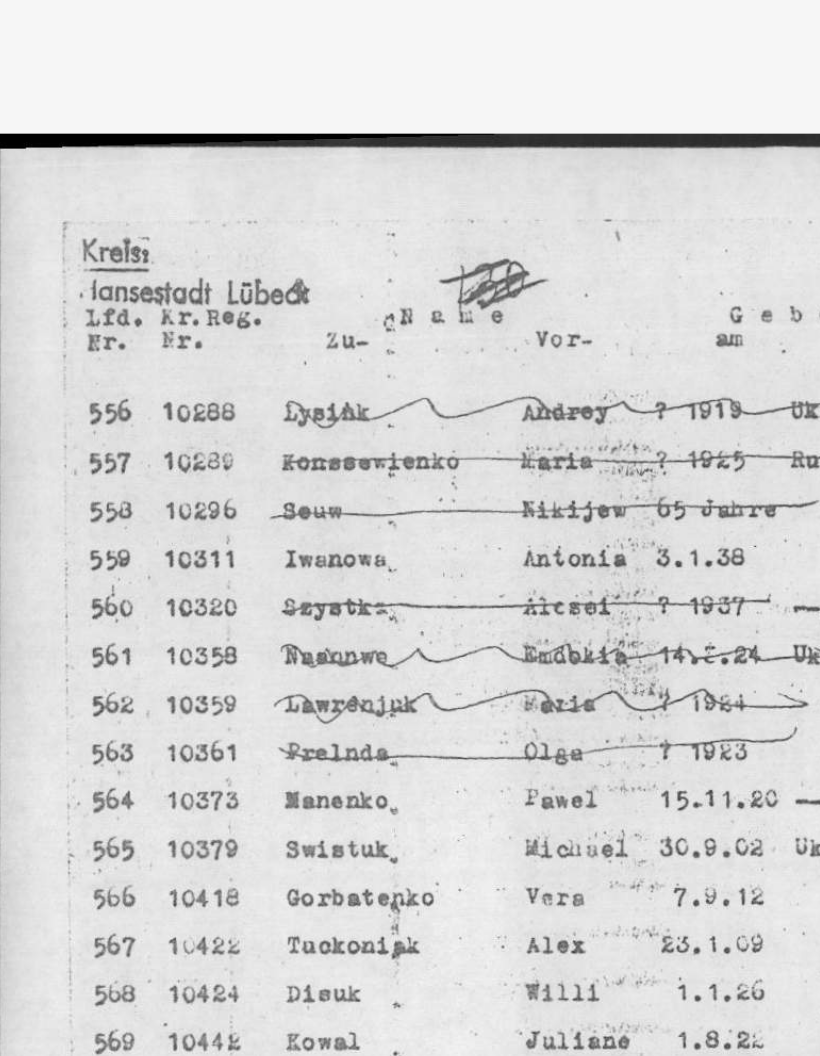 click at bounding box center (410, 468) 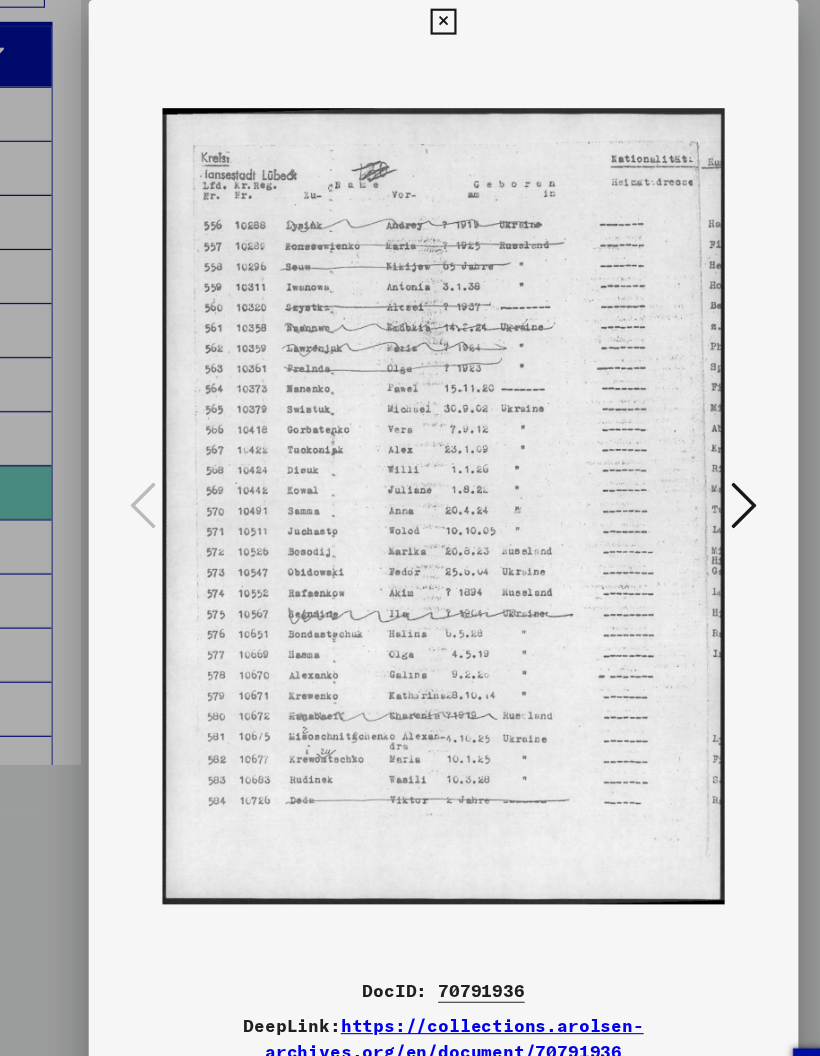 click at bounding box center (688, 467) 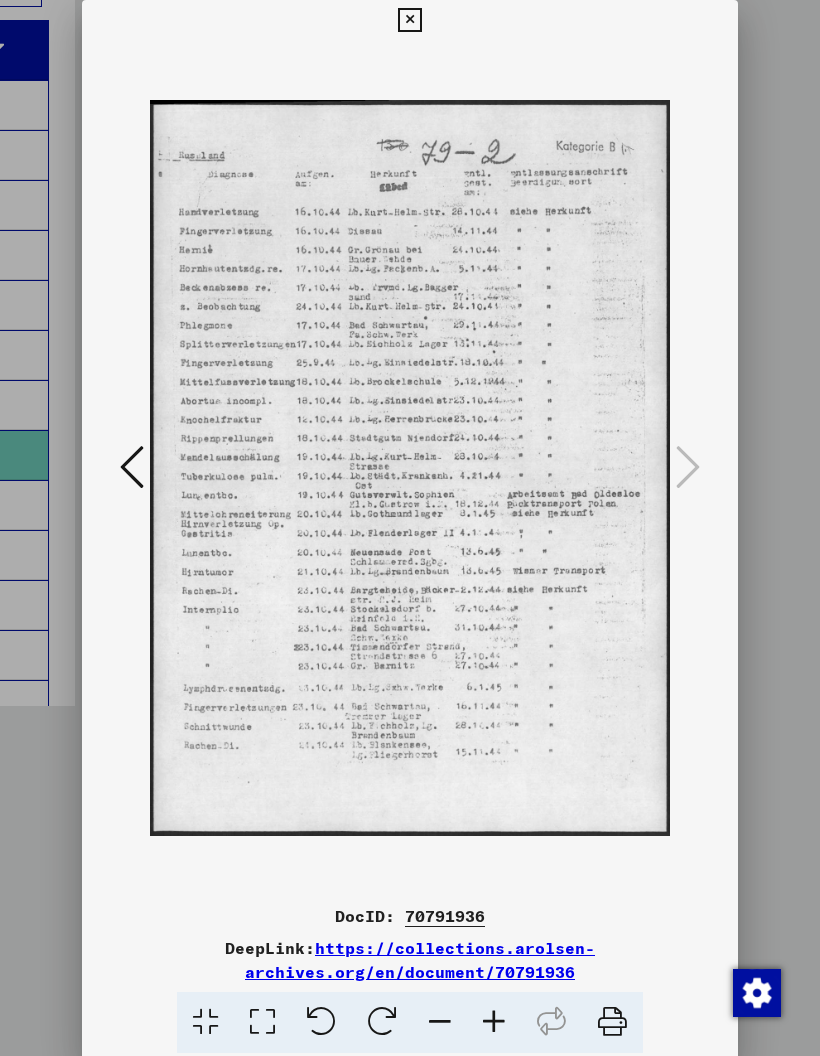 click at bounding box center [409, 20] 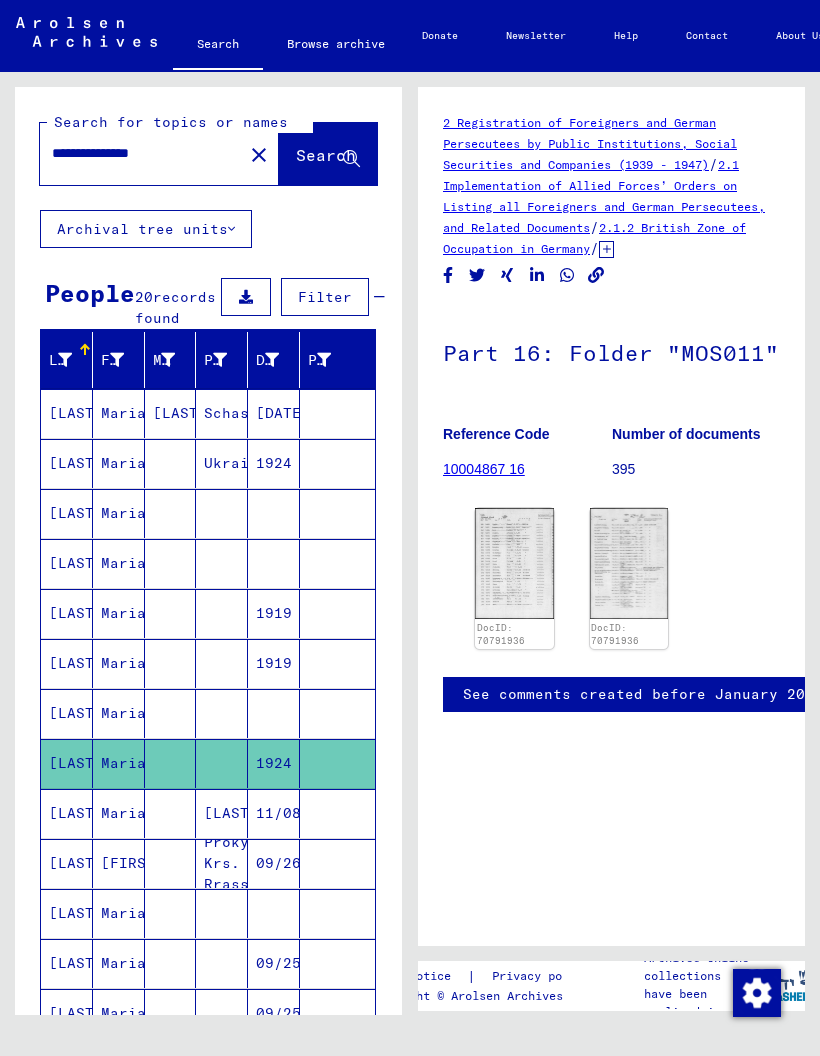 click on "11/08/1928" at bounding box center (274, 863) 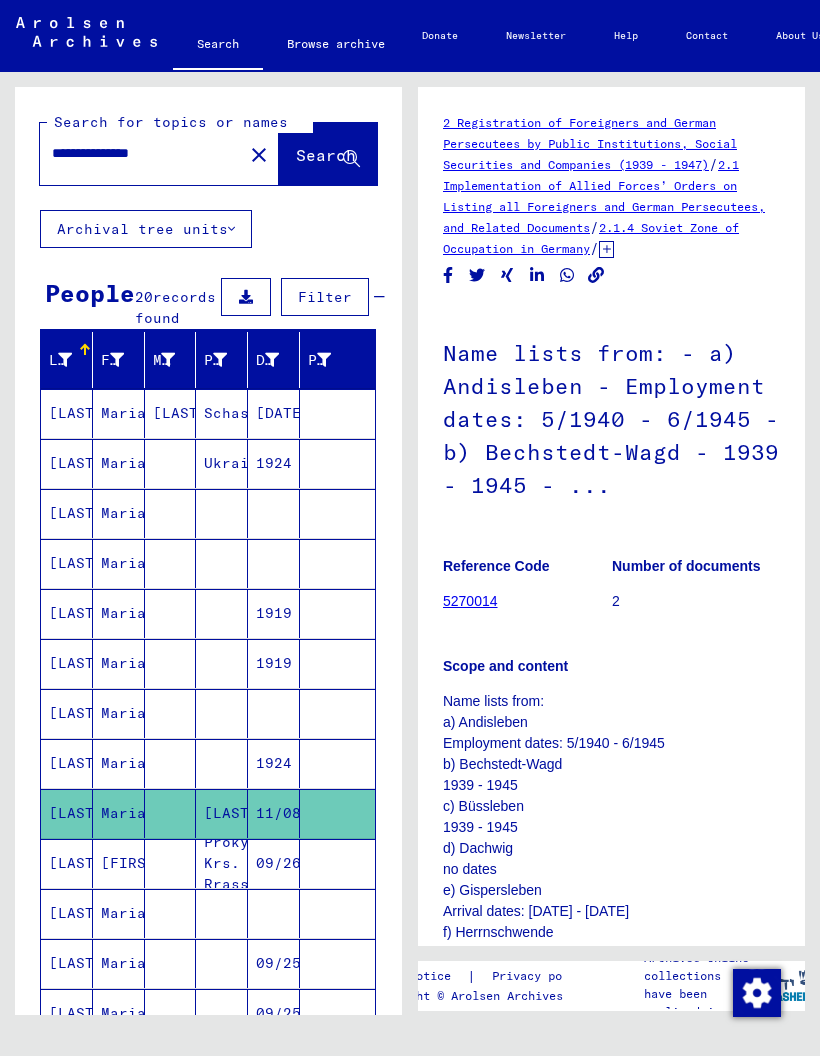 scroll, scrollTop: 0, scrollLeft: 0, axis: both 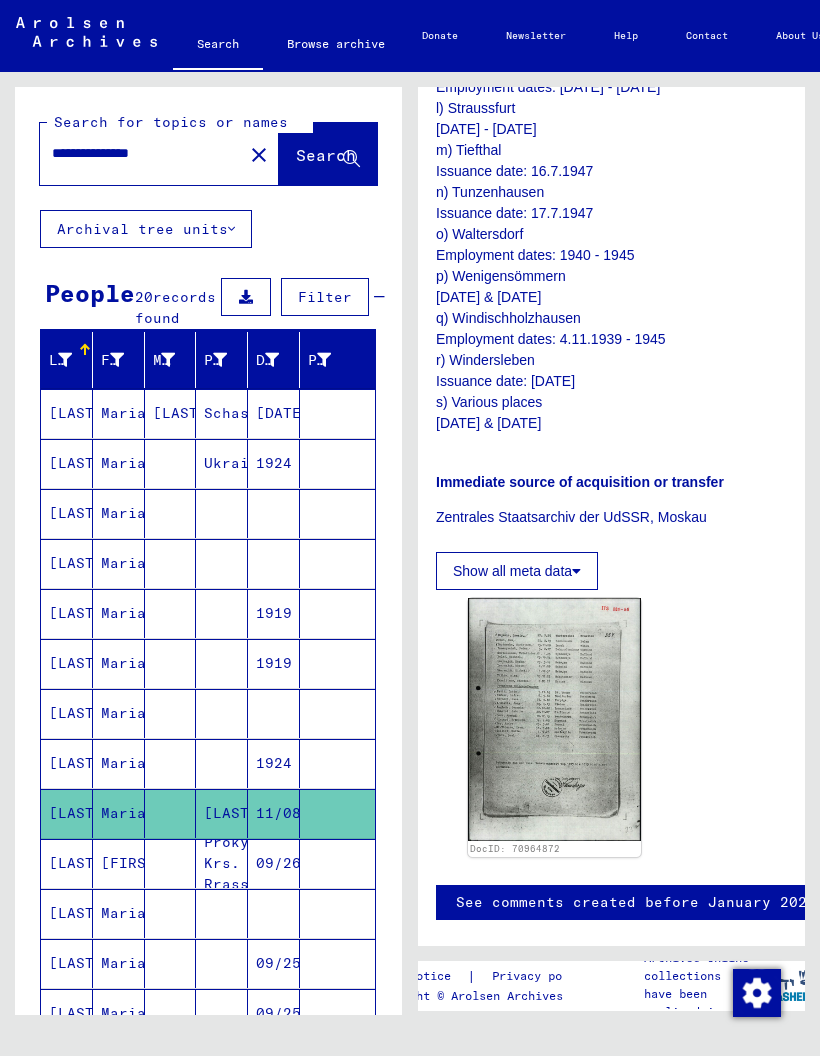 click 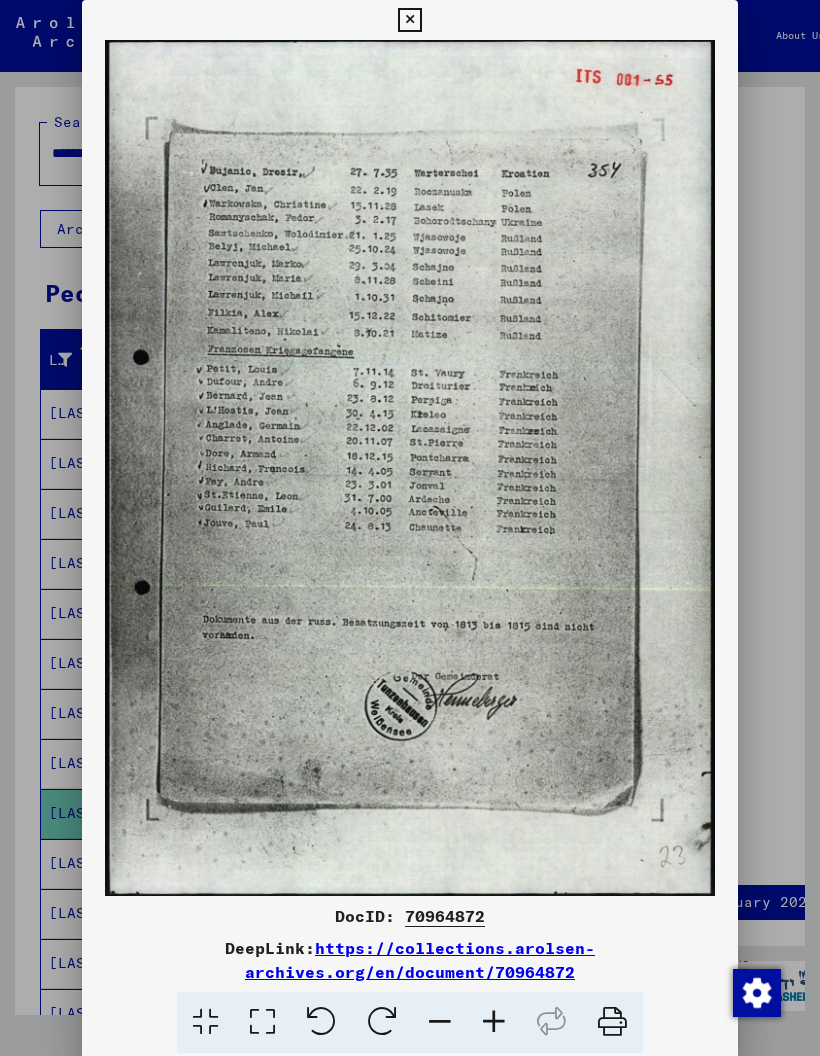 click at bounding box center [409, 20] 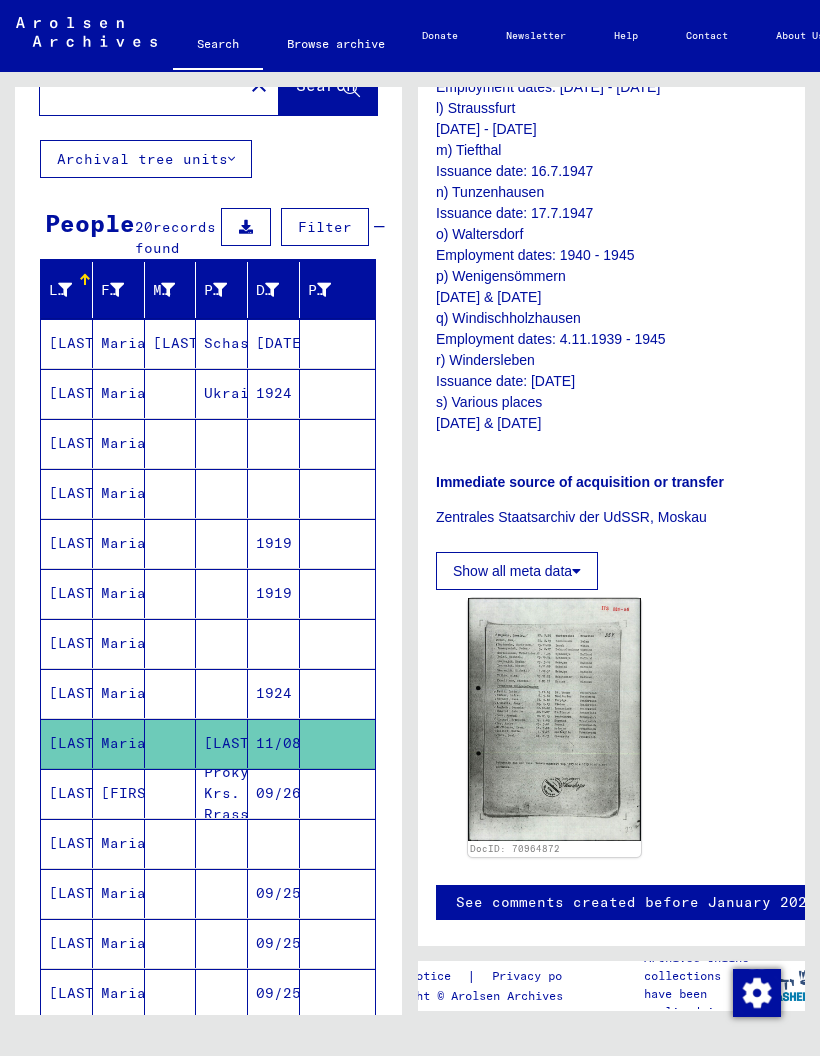 scroll, scrollTop: 72, scrollLeft: 0, axis: vertical 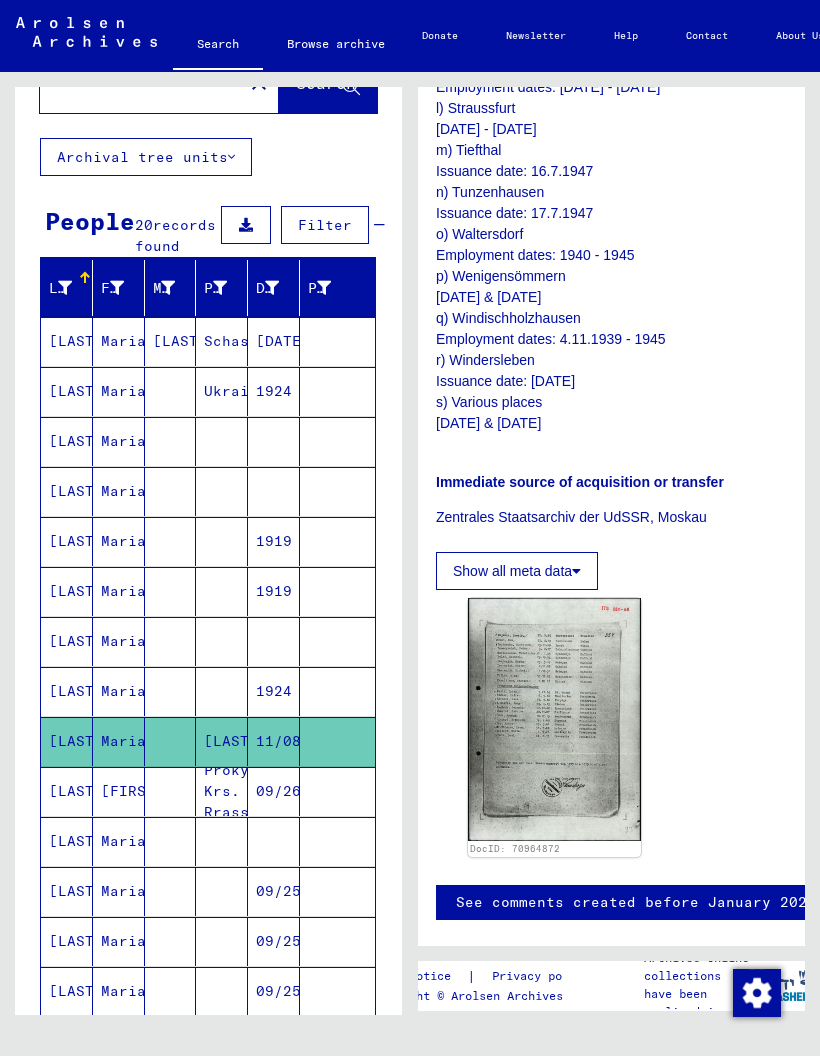 click on "09/26/1926" at bounding box center (274, 841) 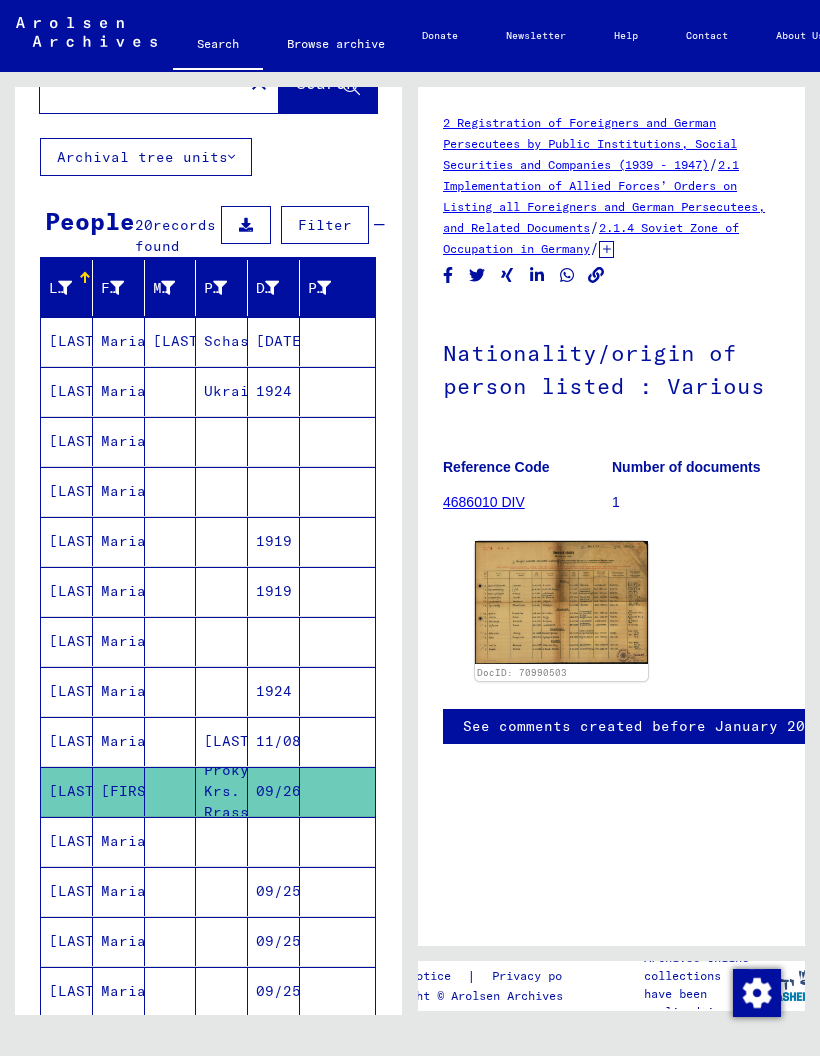 scroll, scrollTop: 0, scrollLeft: 0, axis: both 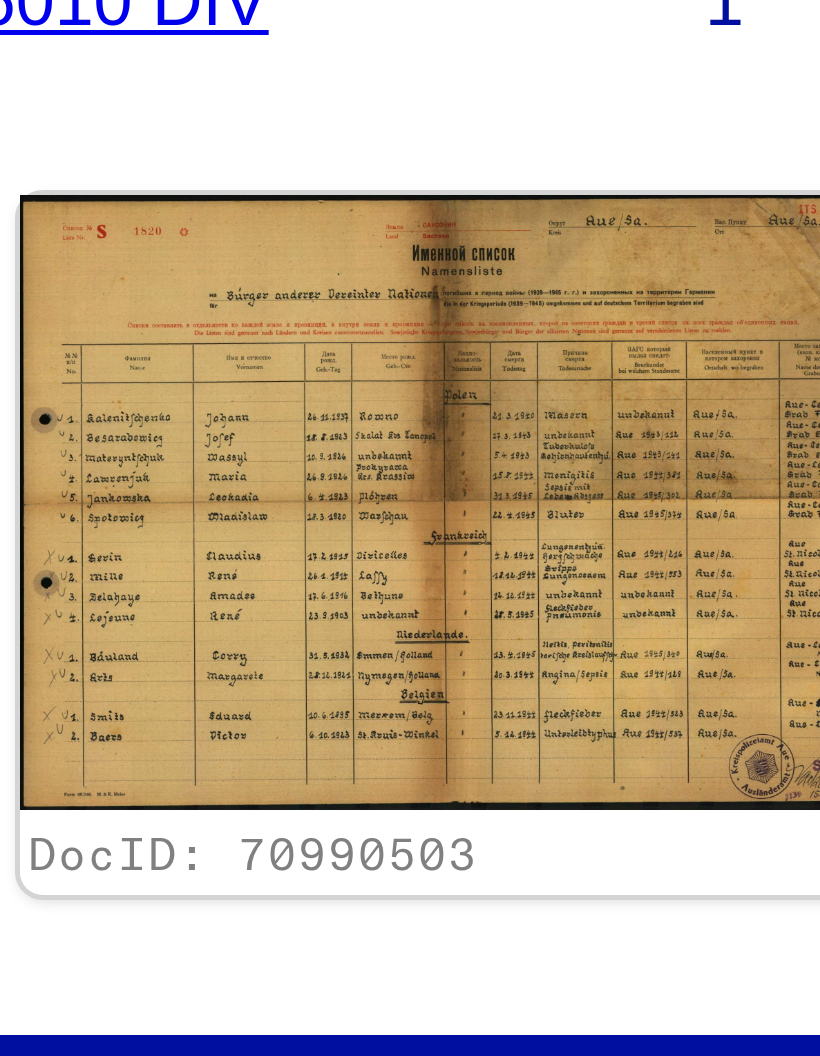 click 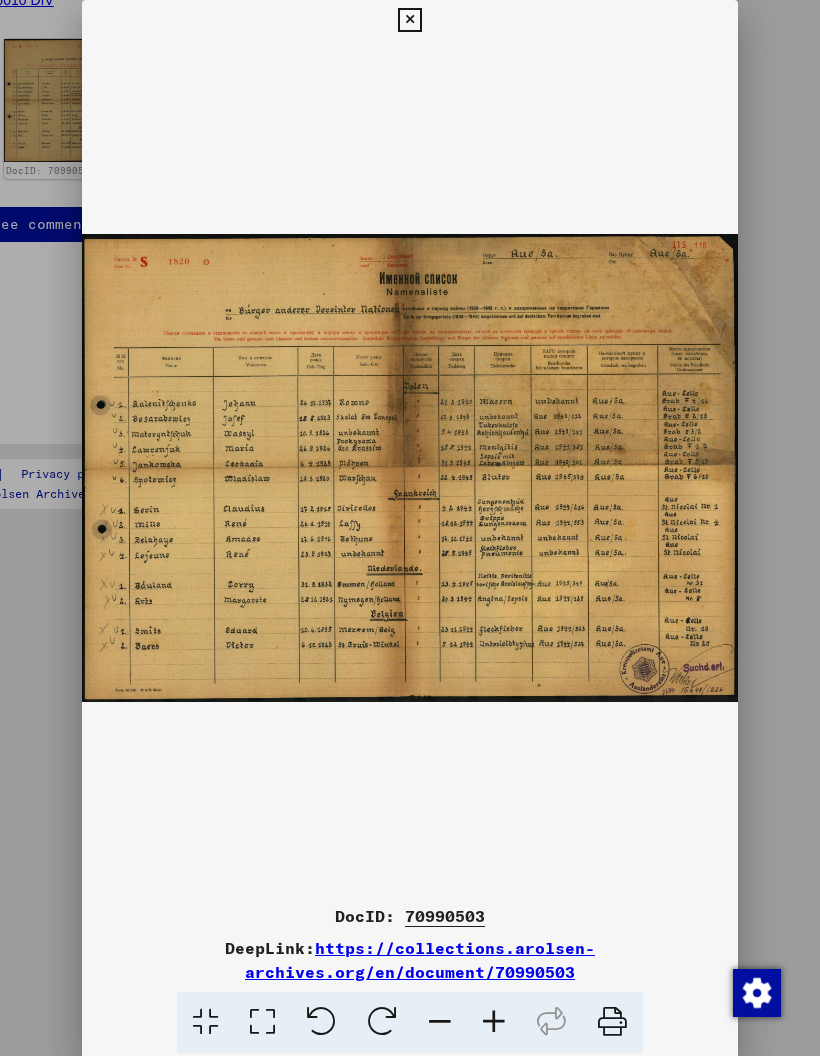 click at bounding box center (409, 20) 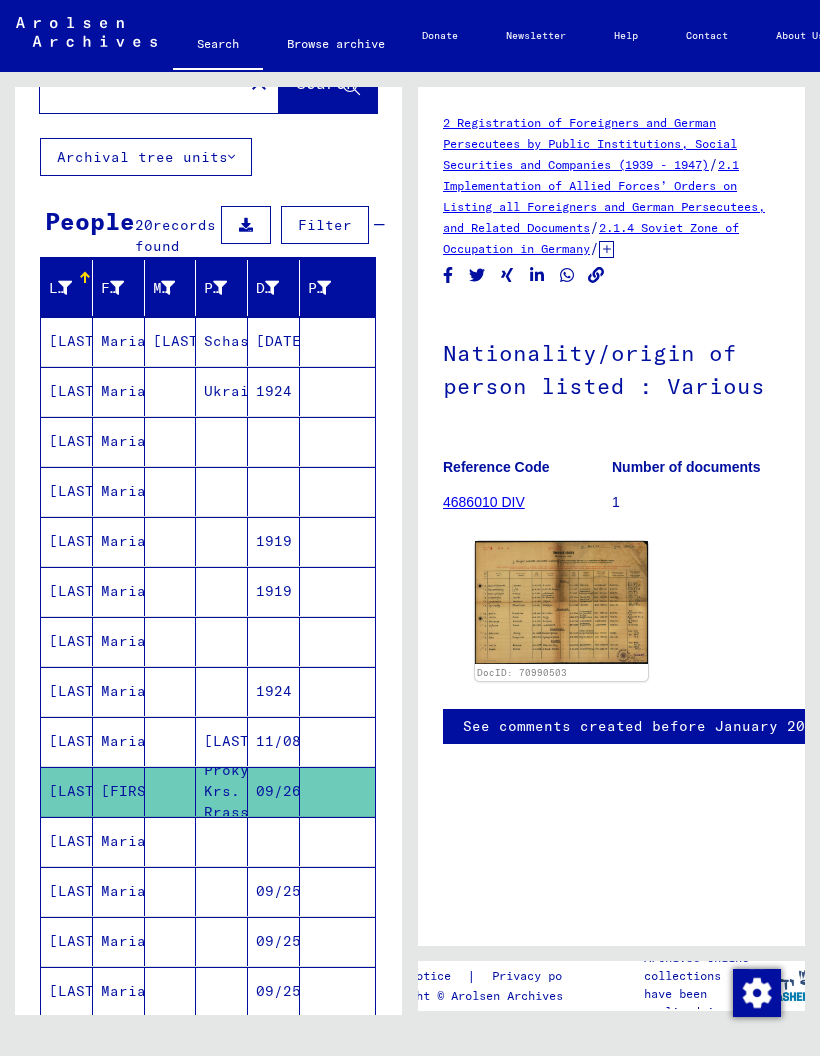 click at bounding box center (274, 891) 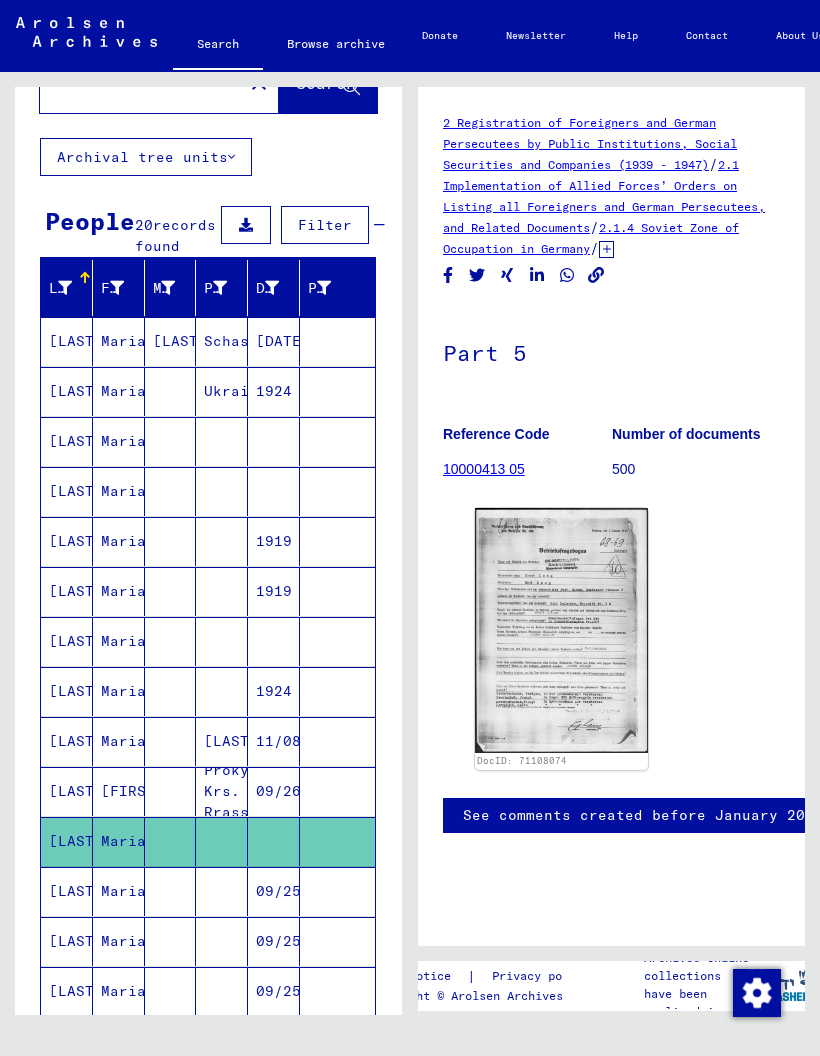 scroll, scrollTop: 0, scrollLeft: 0, axis: both 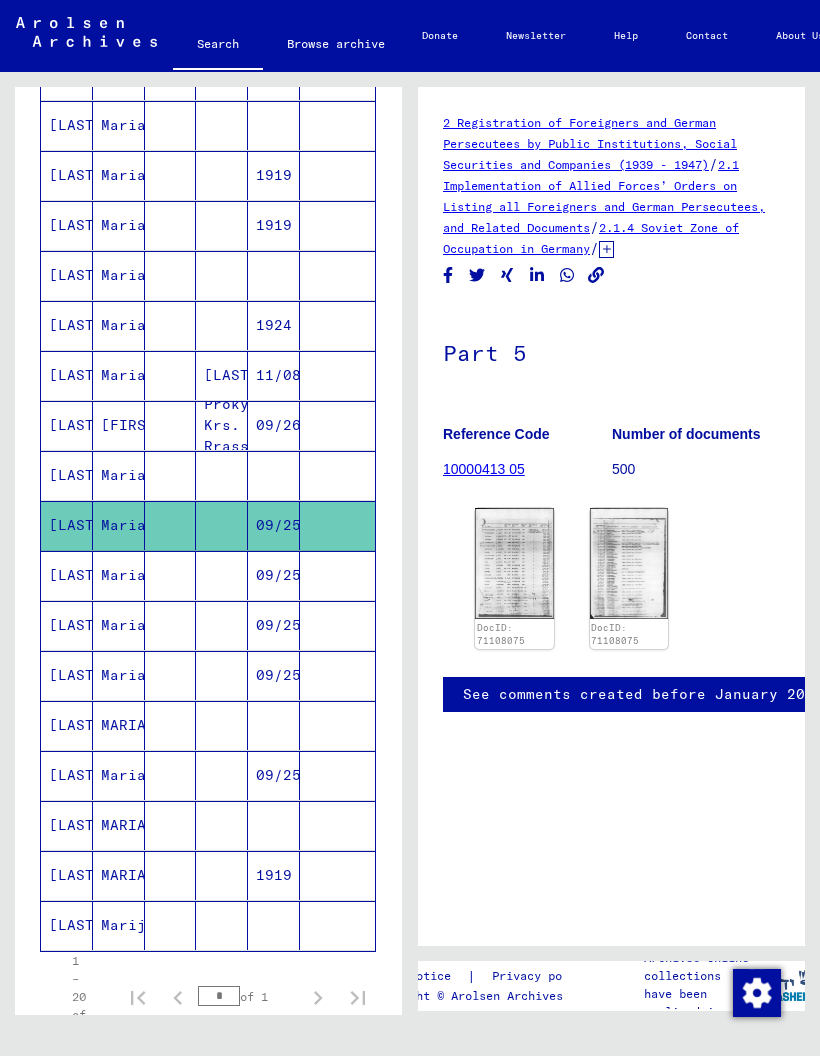 click on "09/25/1926" at bounding box center [274, 675] 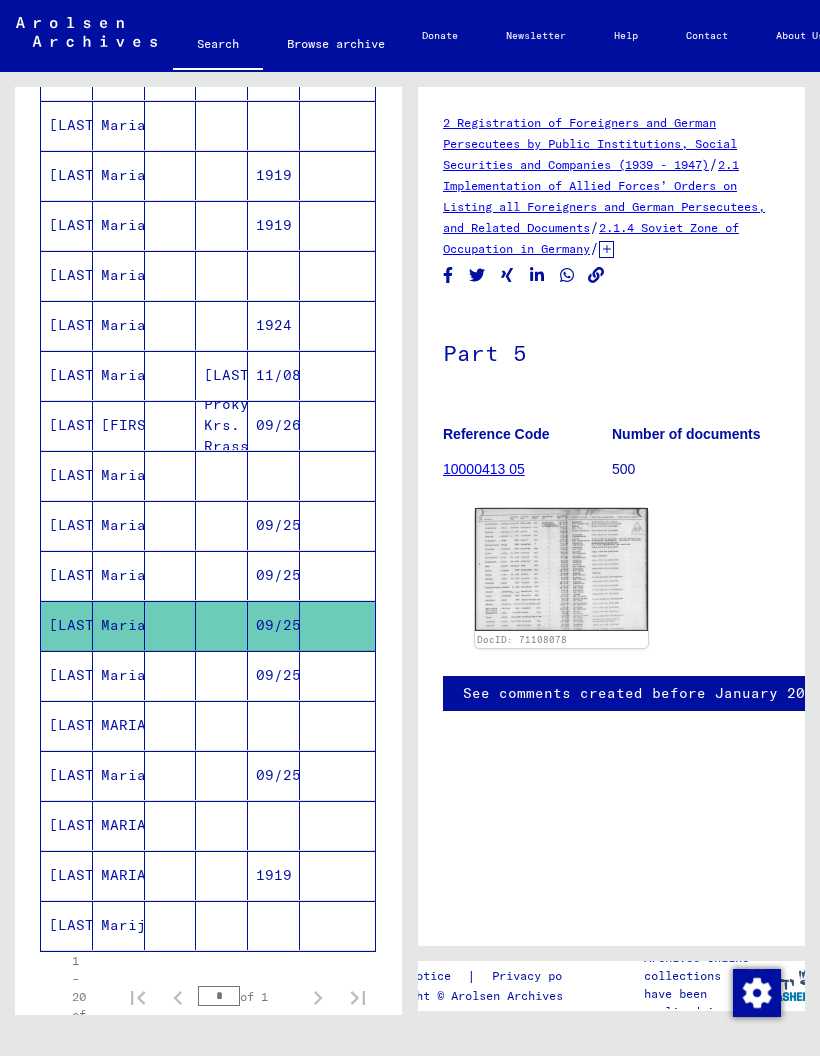 scroll, scrollTop: 0, scrollLeft: 0, axis: both 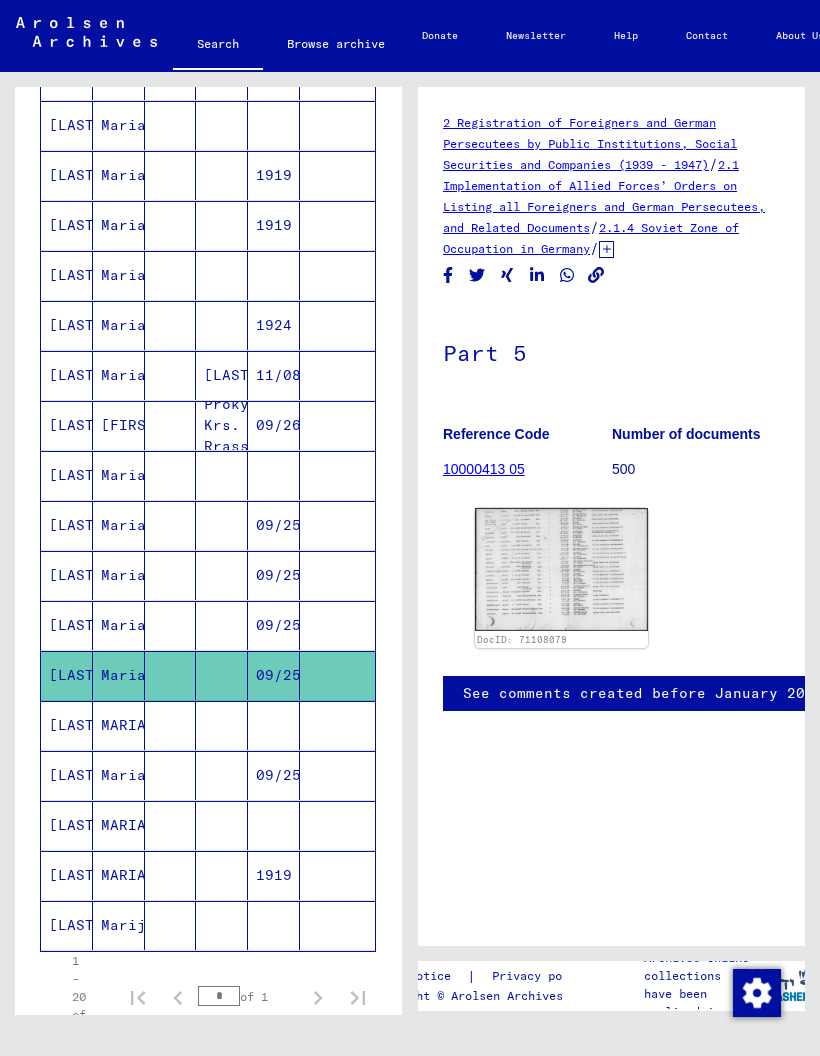 click at bounding box center (274, 775) 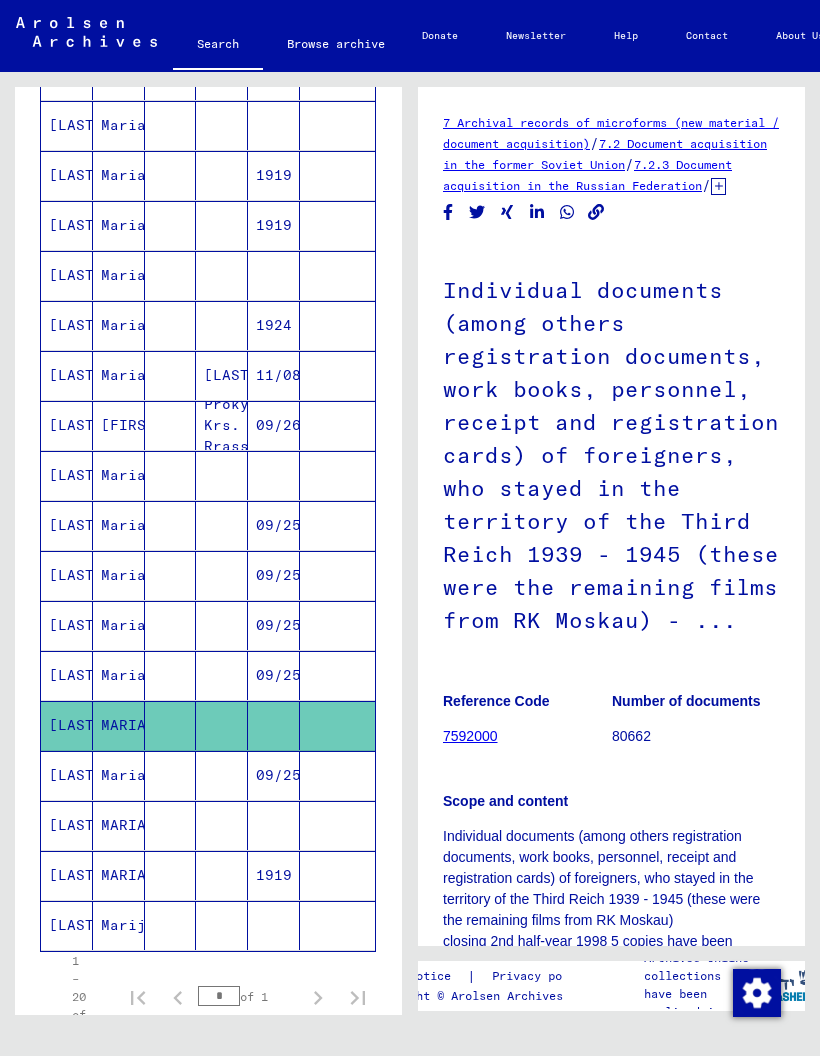 scroll, scrollTop: 0, scrollLeft: 0, axis: both 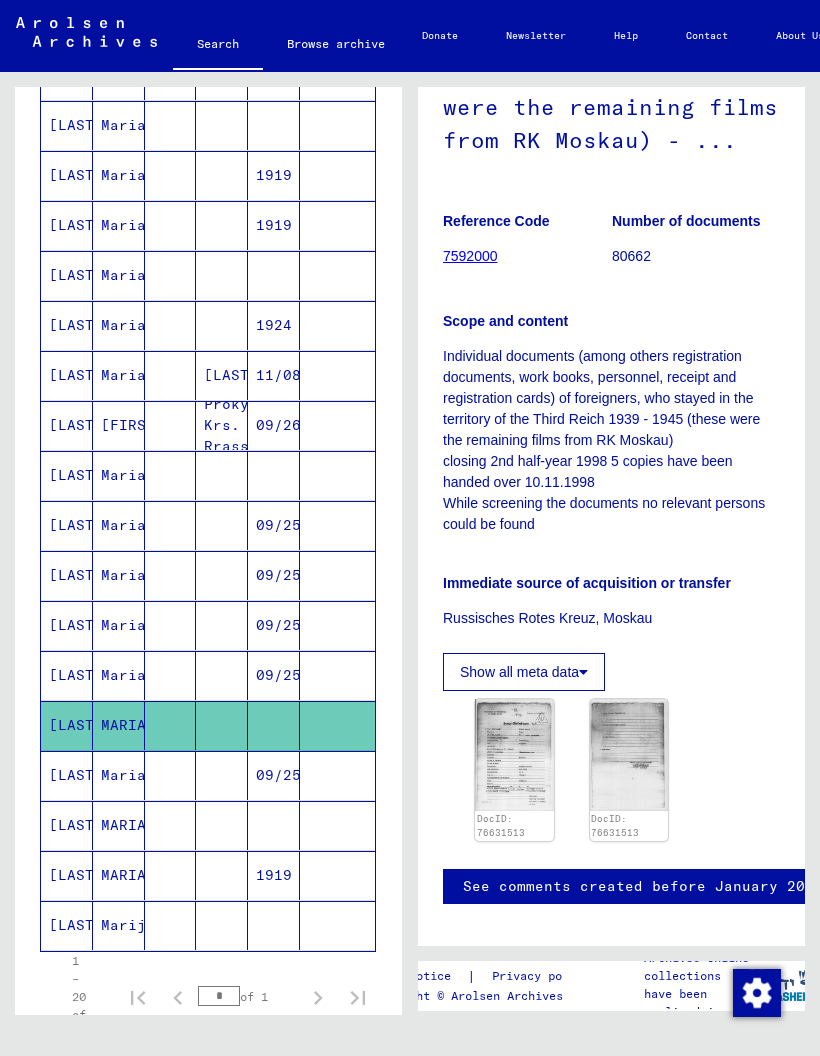 click on "09/25/1926" at bounding box center (274, 825) 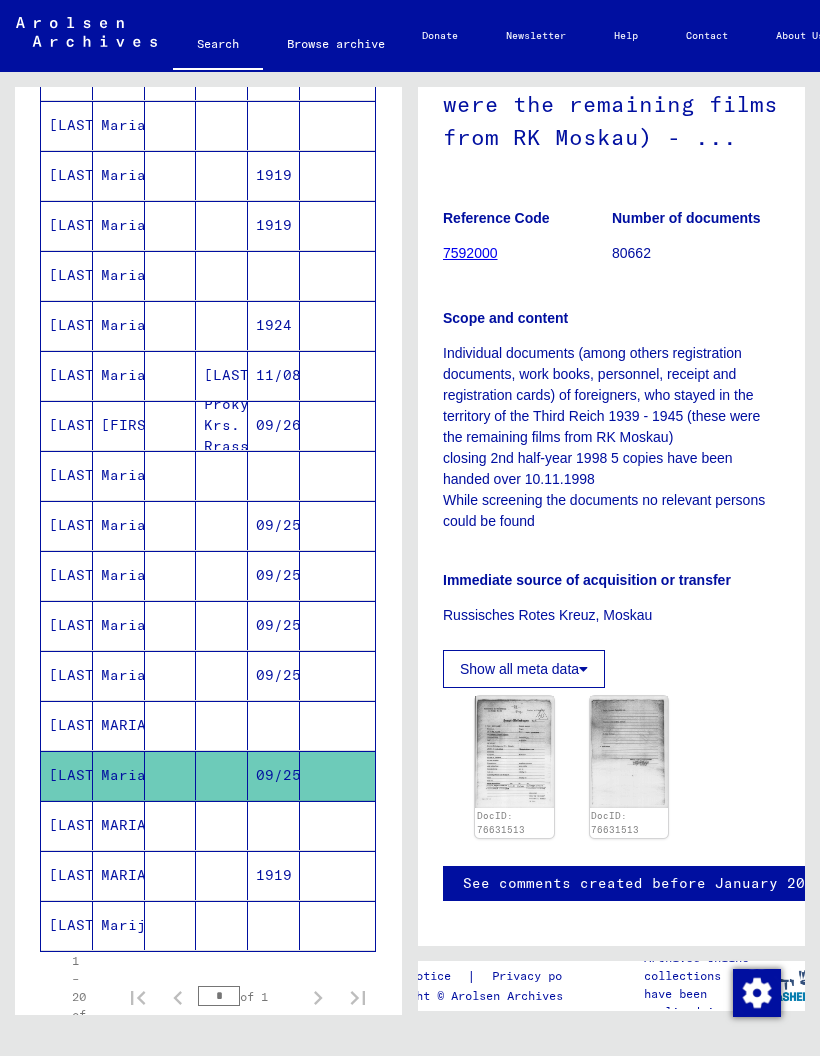 scroll, scrollTop: 483, scrollLeft: 0, axis: vertical 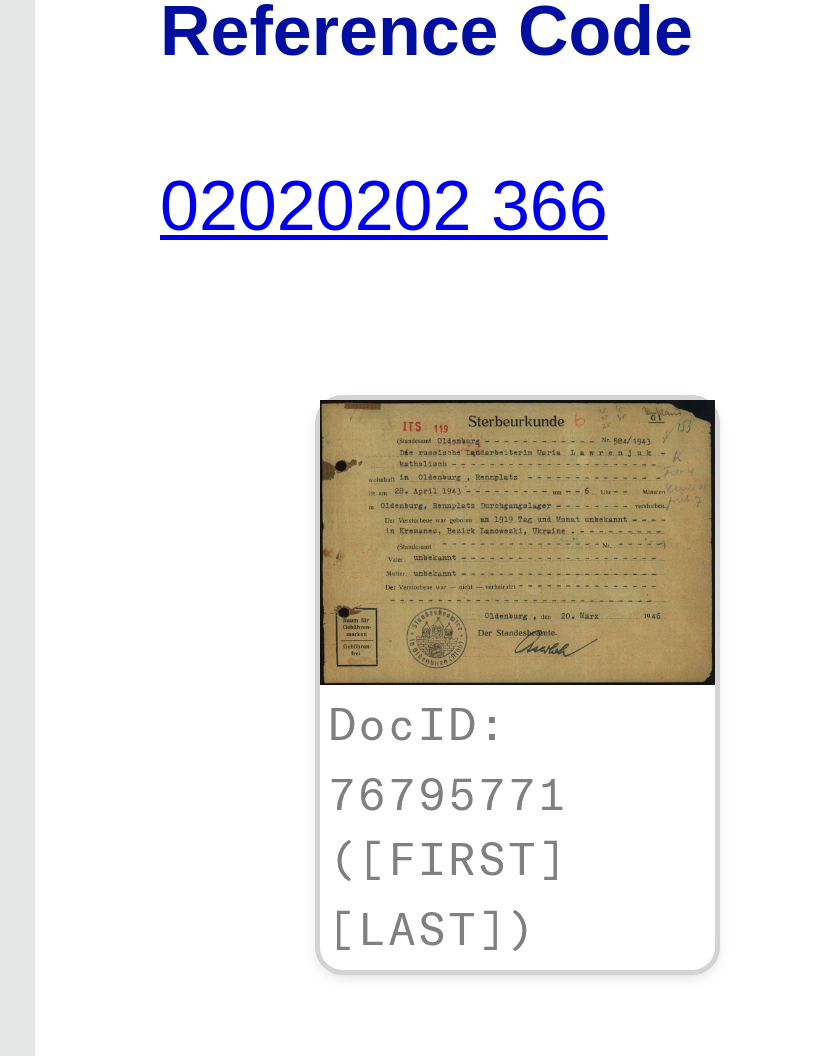 click 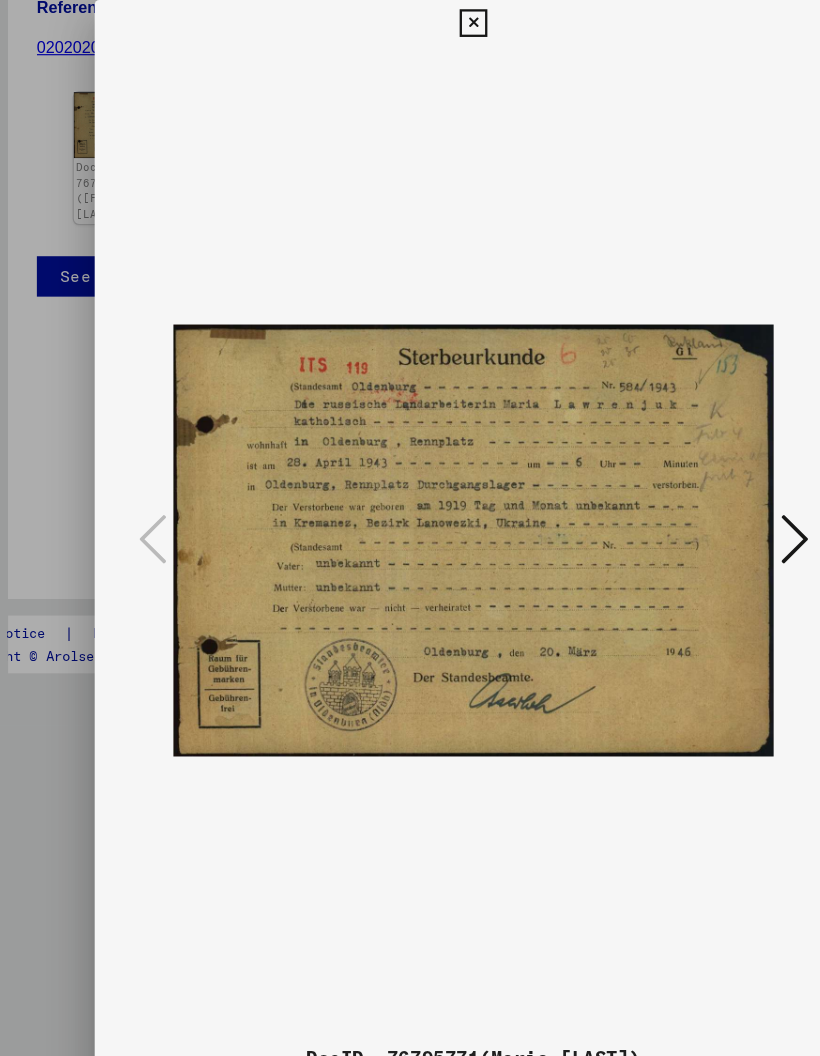 click at bounding box center [688, 467] 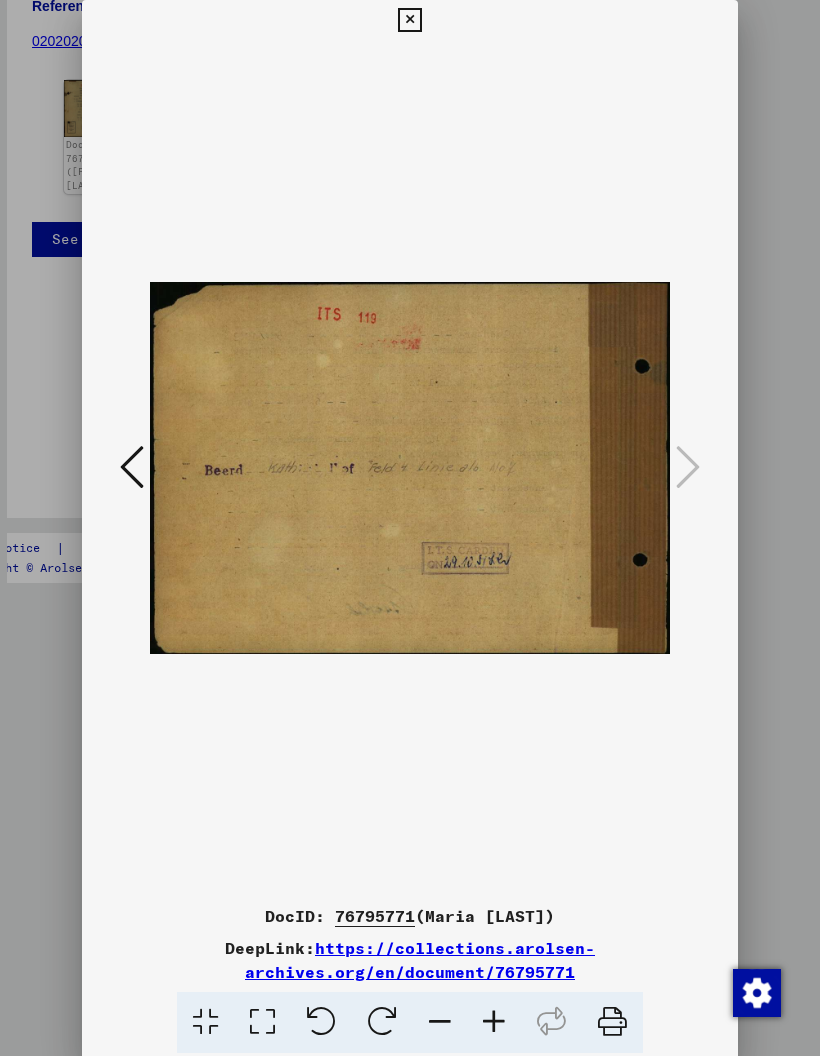 click at bounding box center [409, 20] 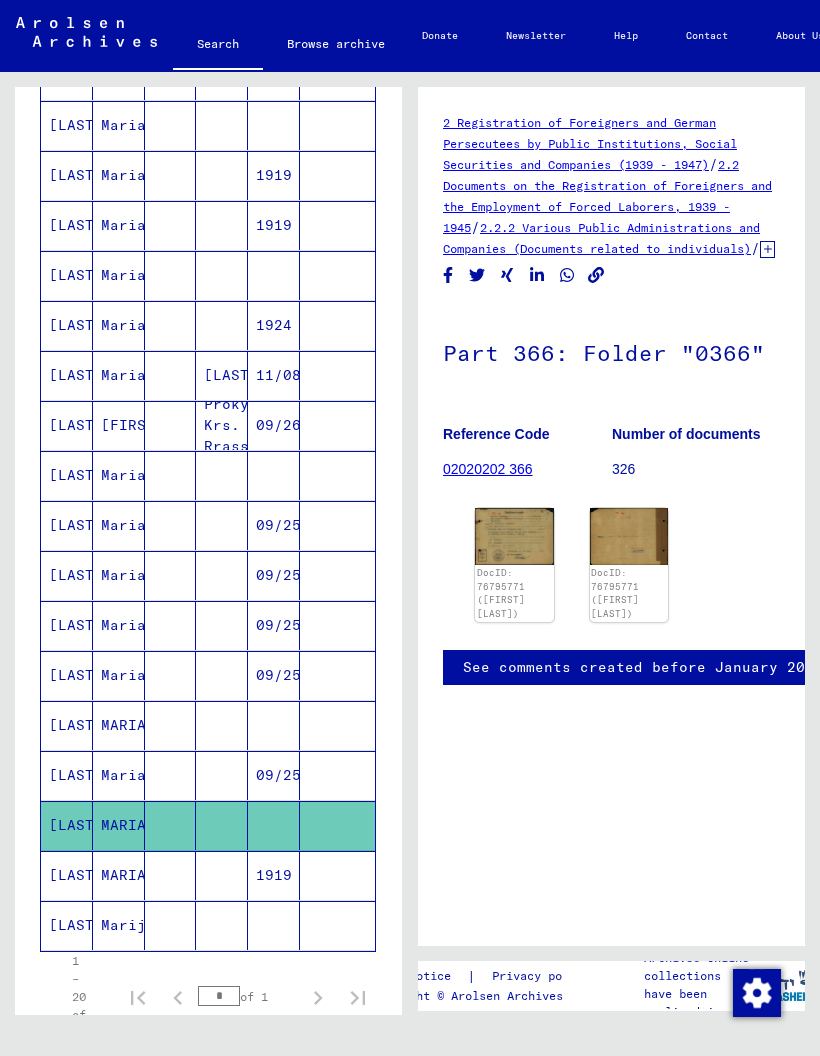 click on "1919" at bounding box center (274, 925) 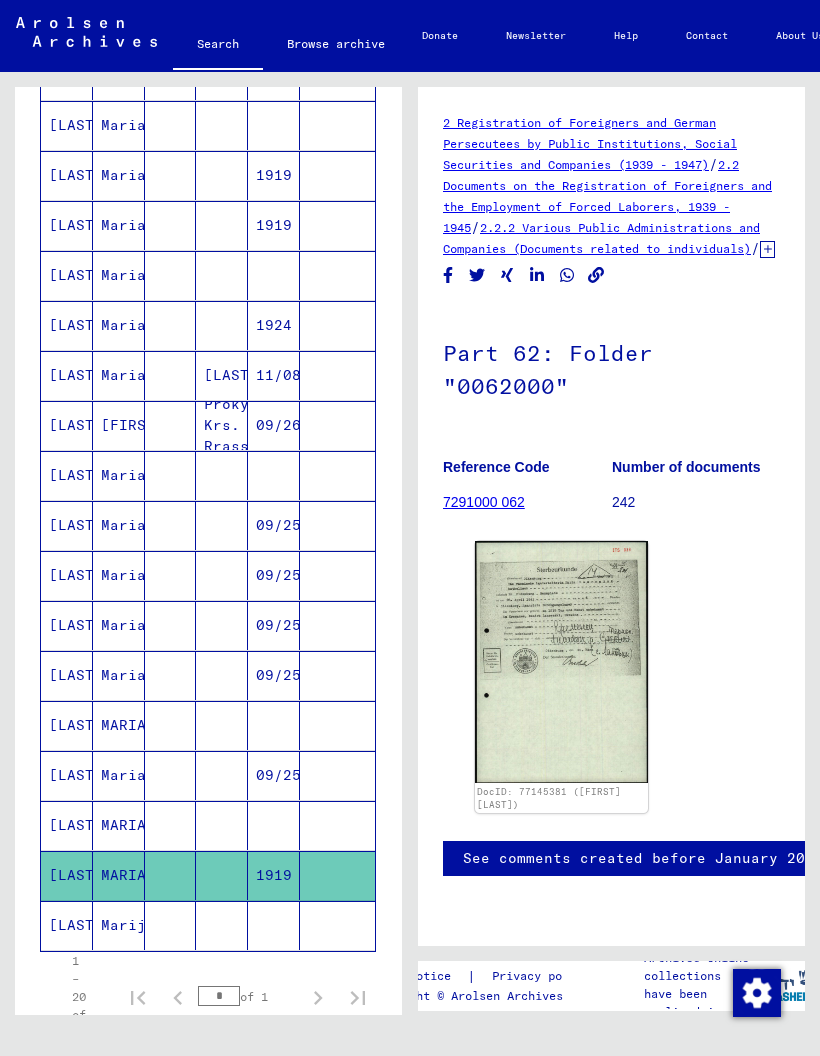 scroll, scrollTop: 0, scrollLeft: 0, axis: both 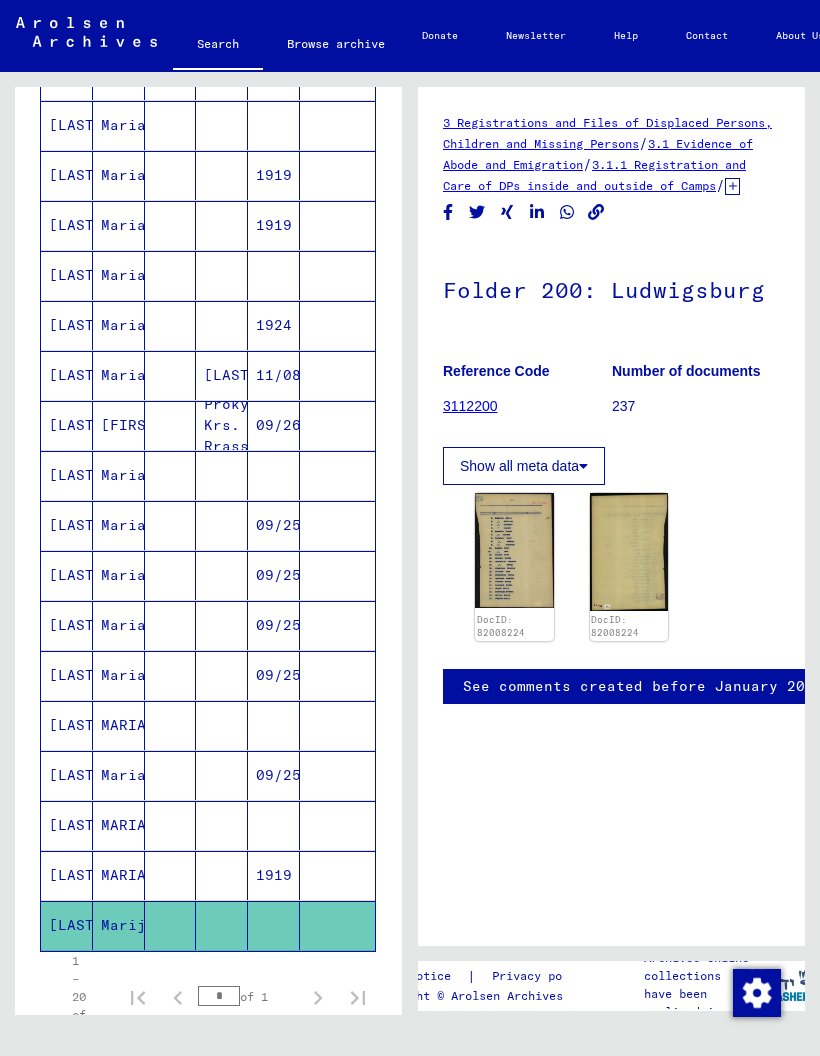 click 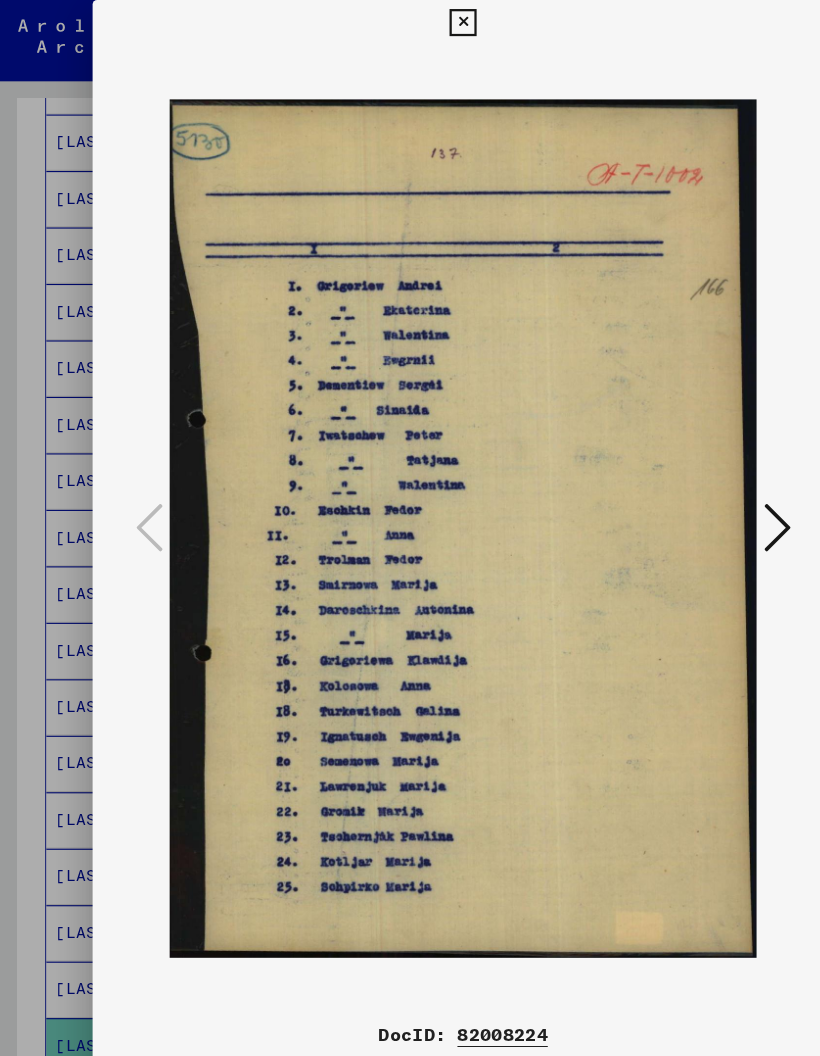click at bounding box center (688, 467) 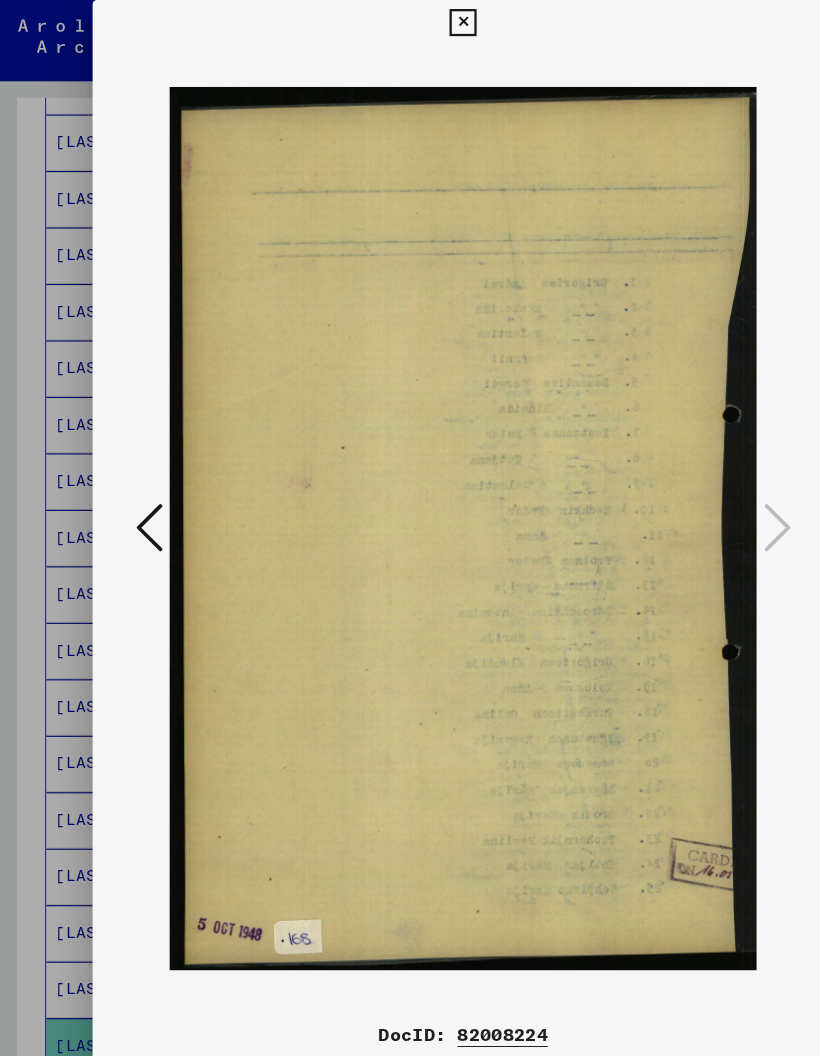 click at bounding box center [410, 468] 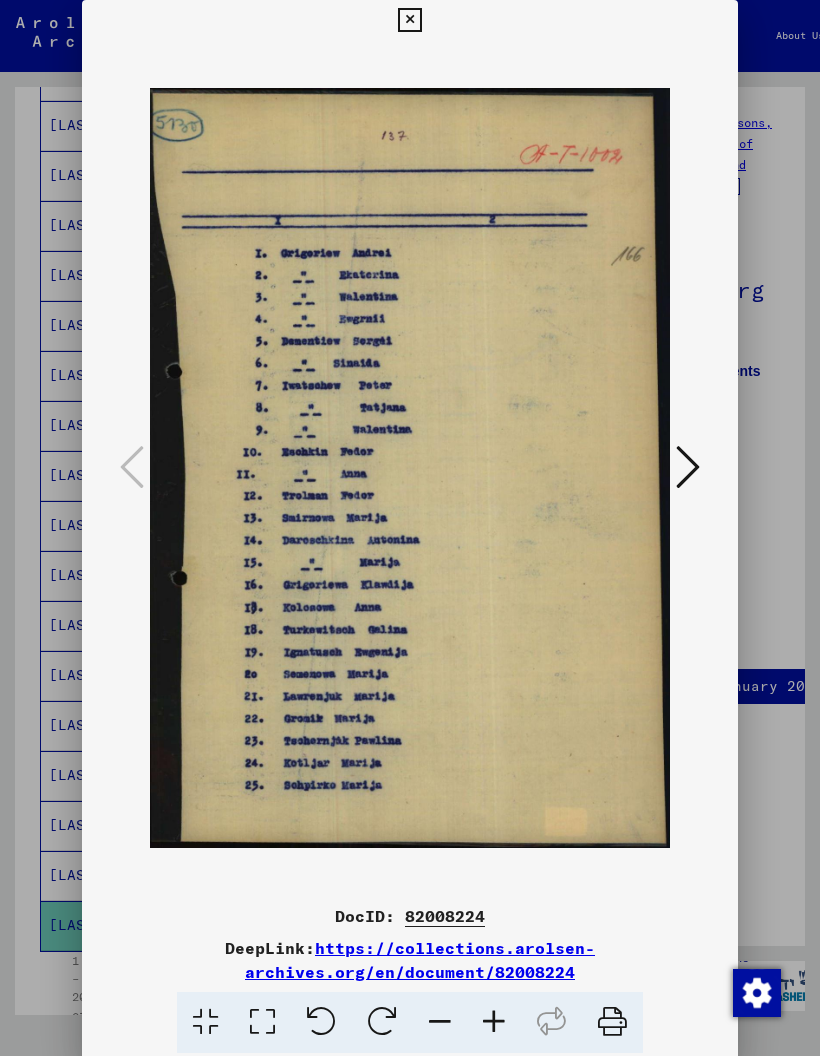 click at bounding box center [409, 20] 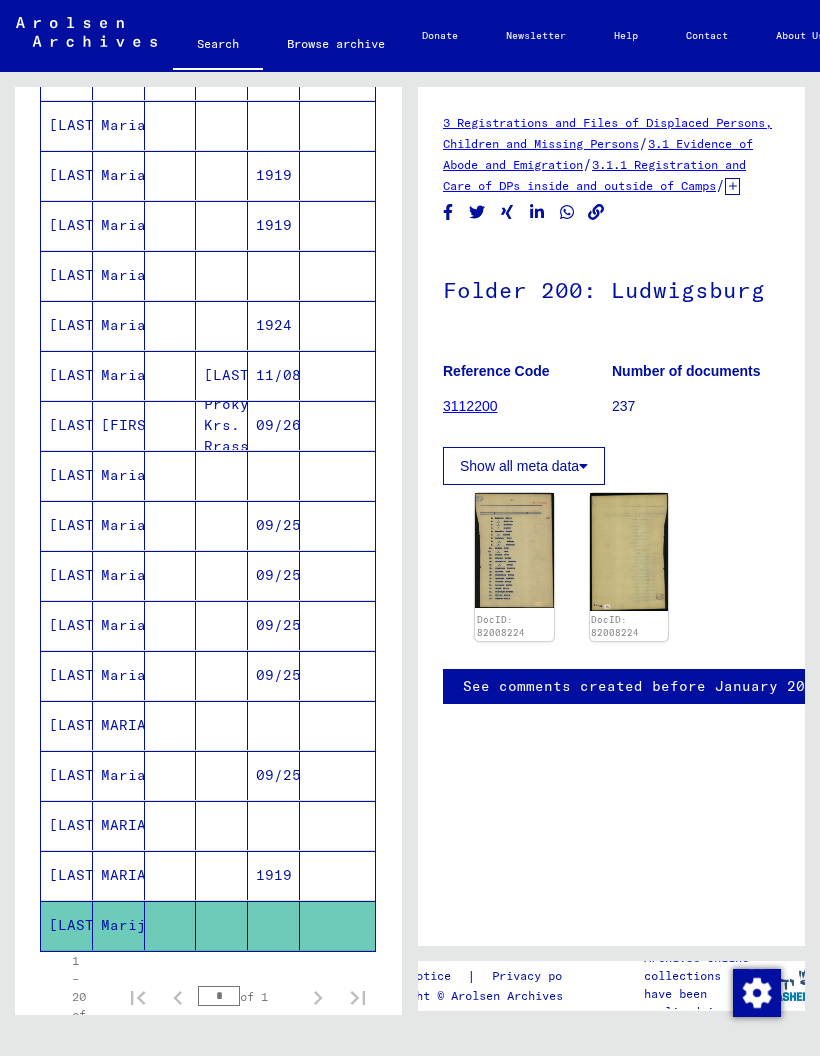 click at bounding box center (274, 875) 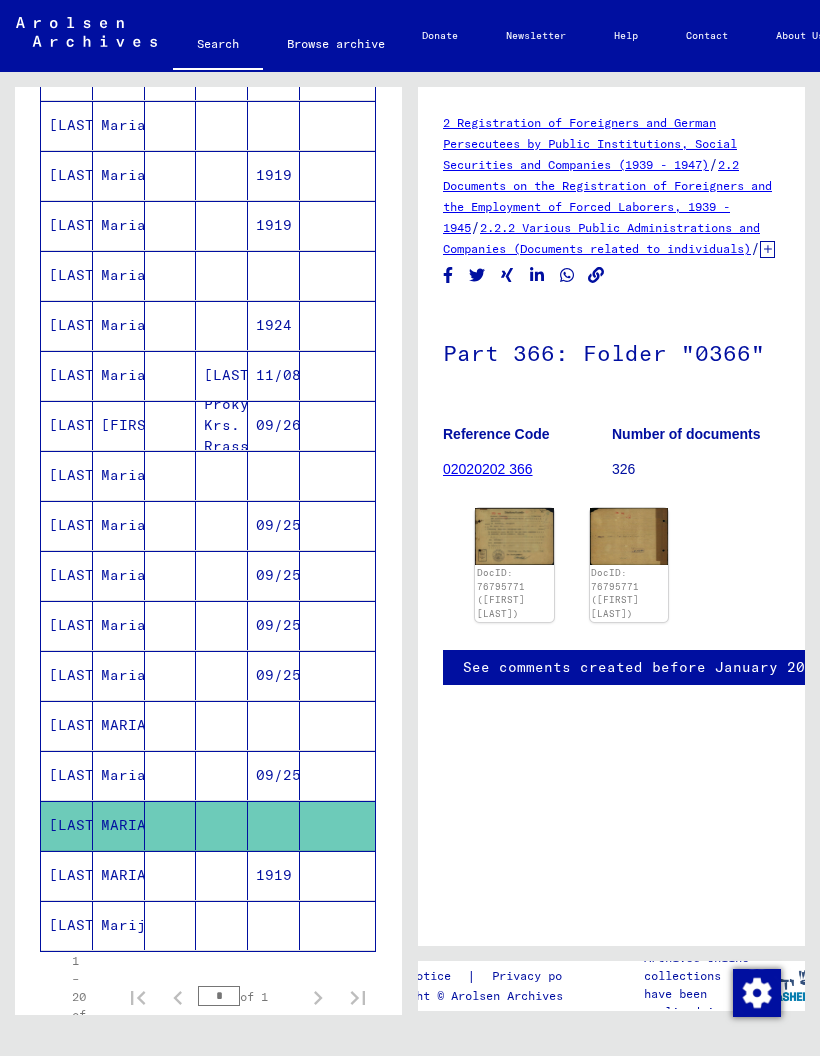 scroll, scrollTop: 0, scrollLeft: 0, axis: both 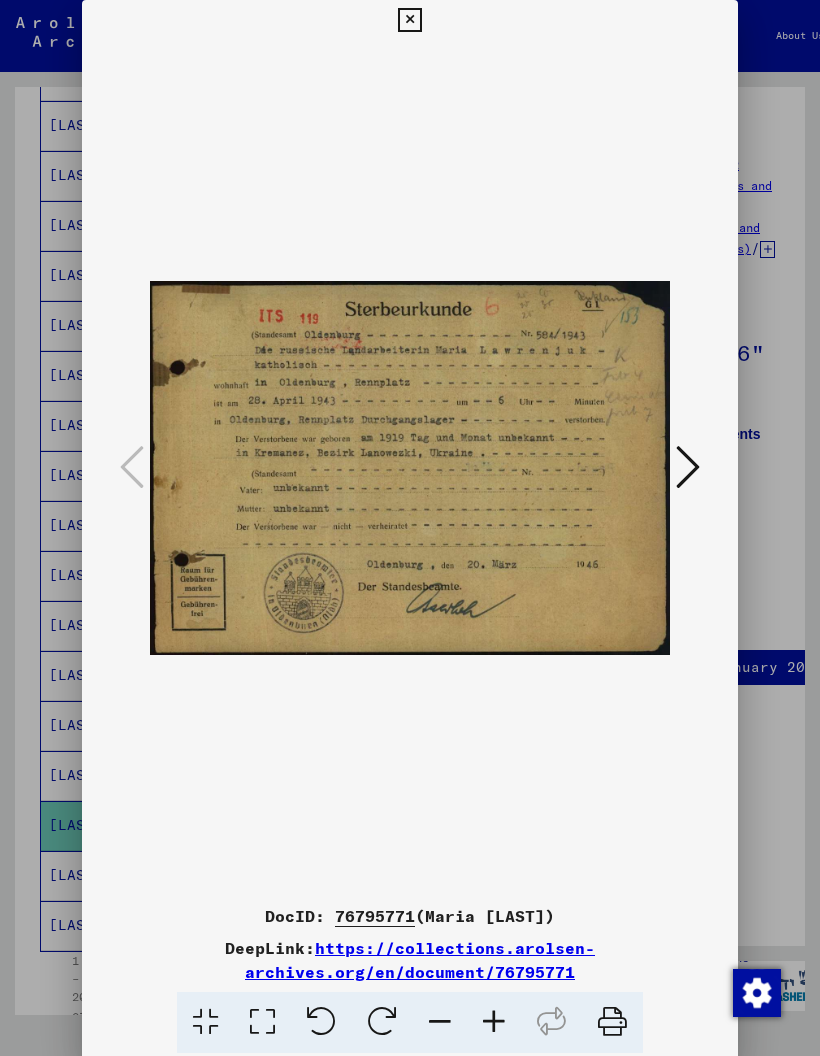 click at bounding box center [409, 20] 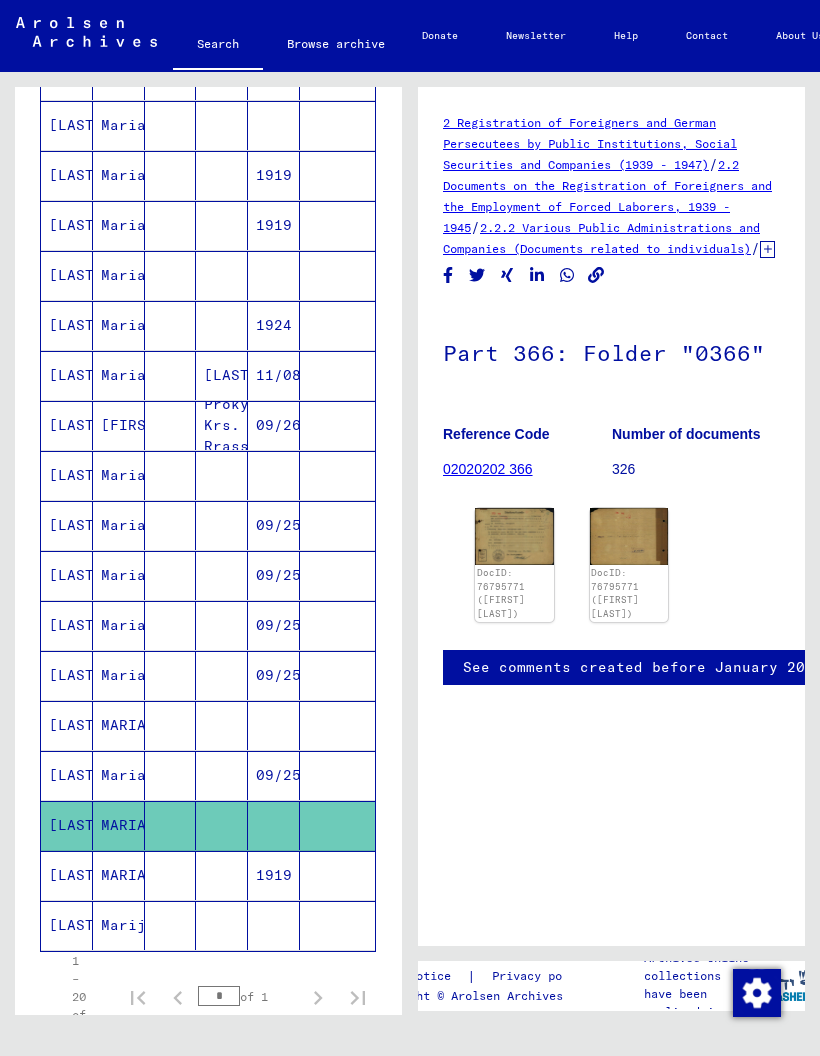click at bounding box center (222, 775) 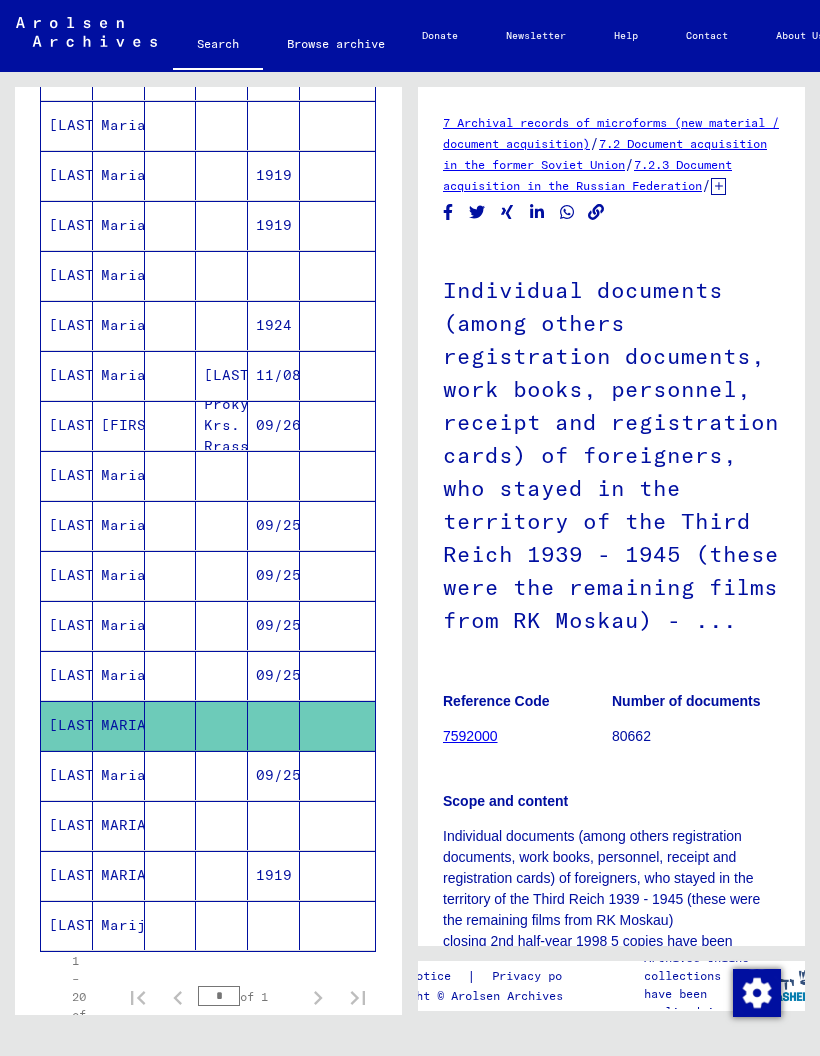 scroll, scrollTop: 0, scrollLeft: 0, axis: both 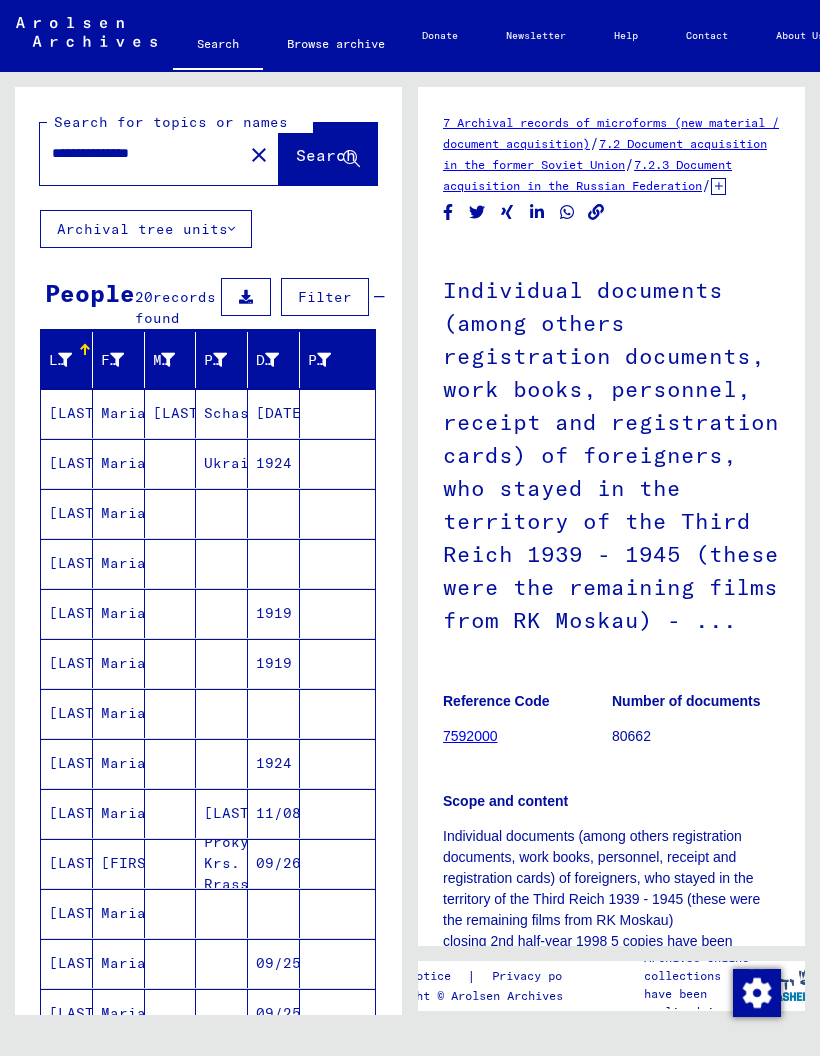 click on "**********" at bounding box center (141, 153) 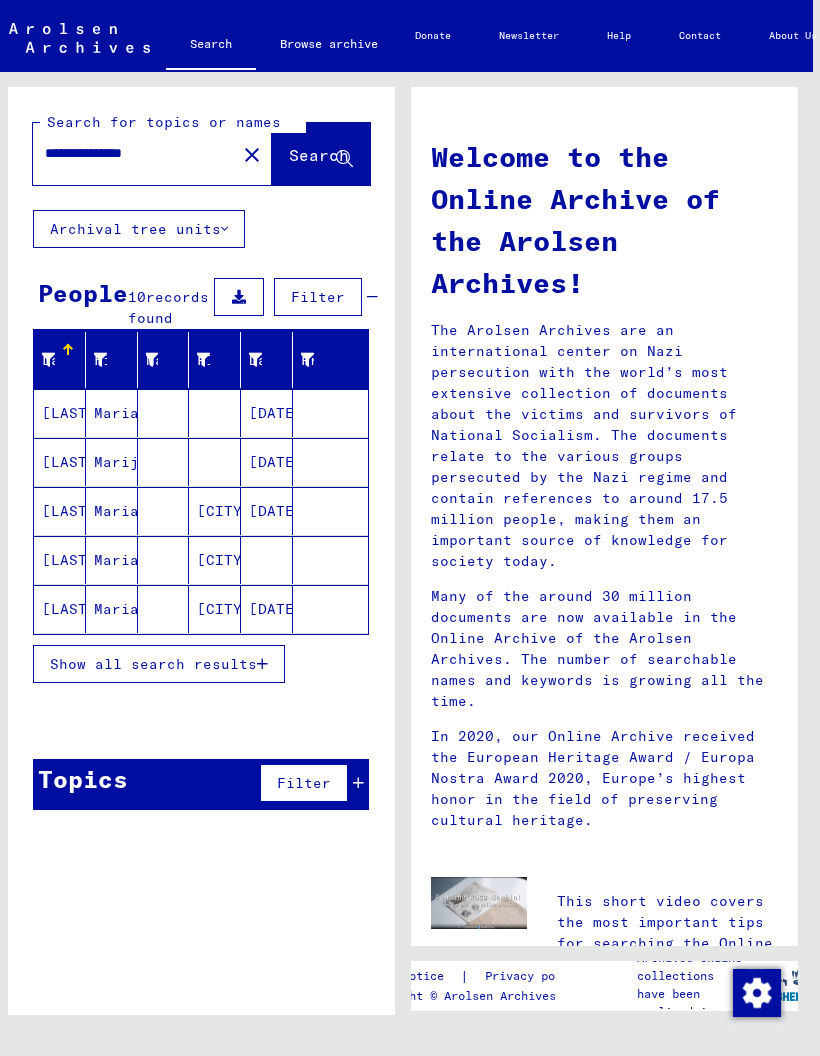 scroll, scrollTop: 39, scrollLeft: 11, axis: both 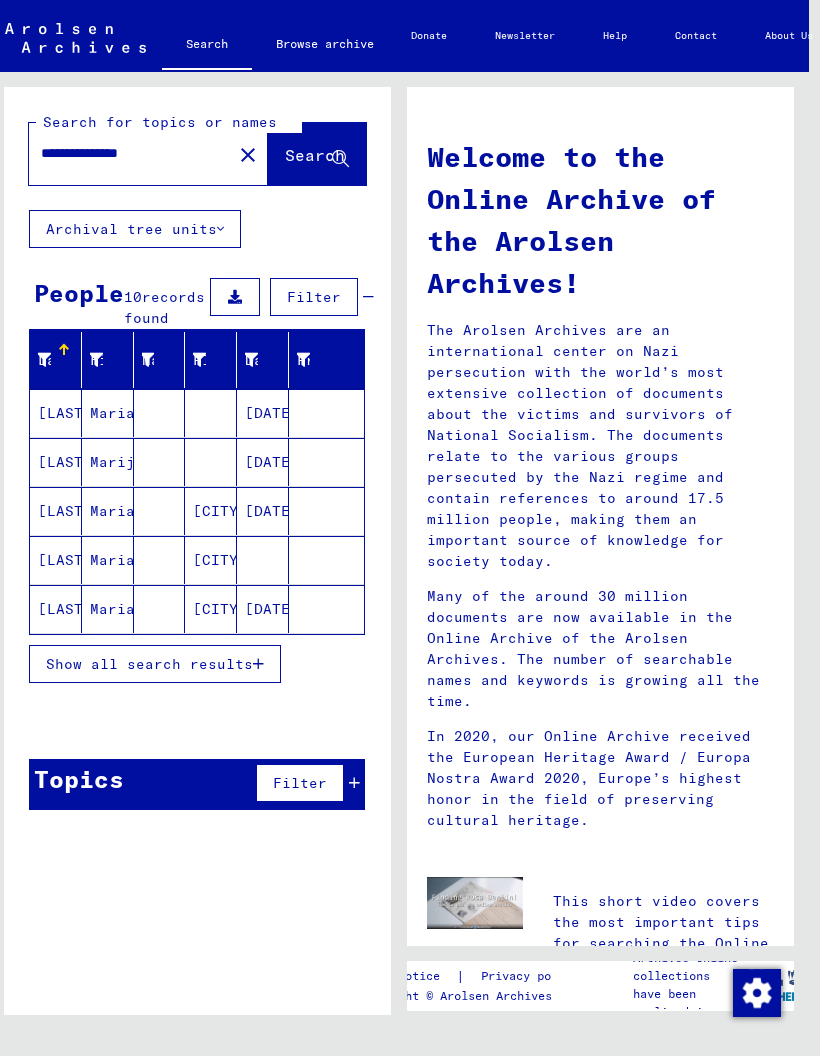 click at bounding box center (258, 664) 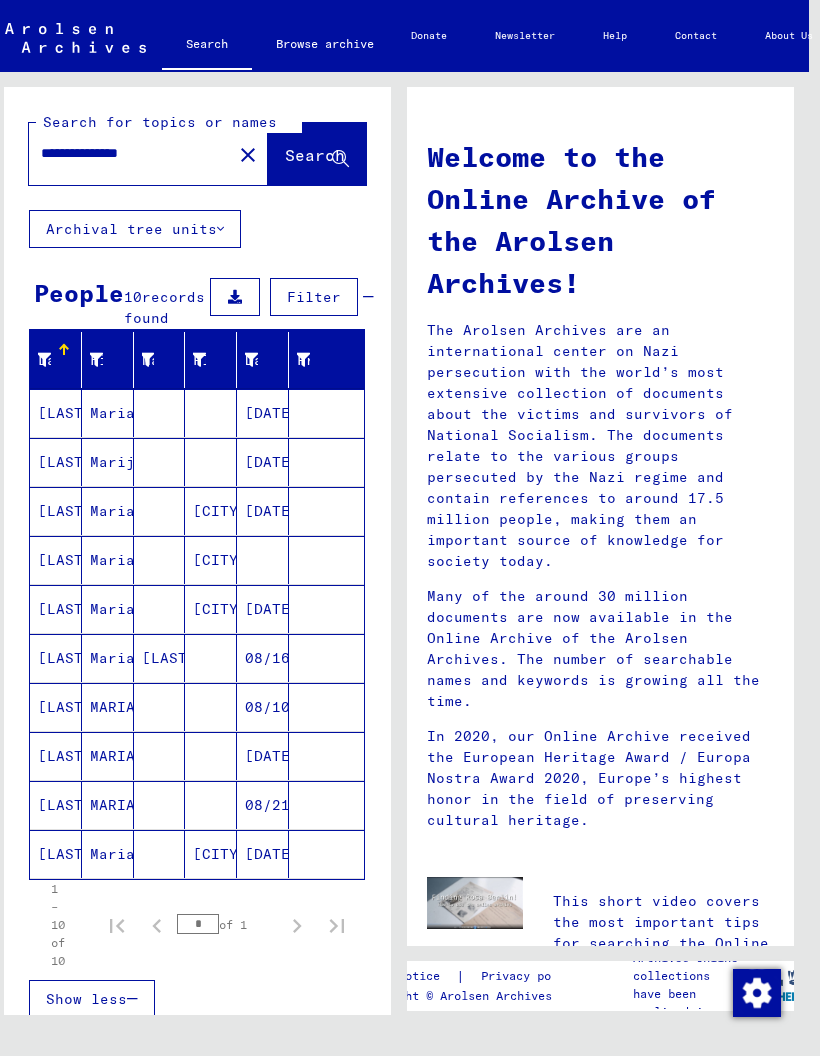 click on "[DATE]" at bounding box center [263, 462] 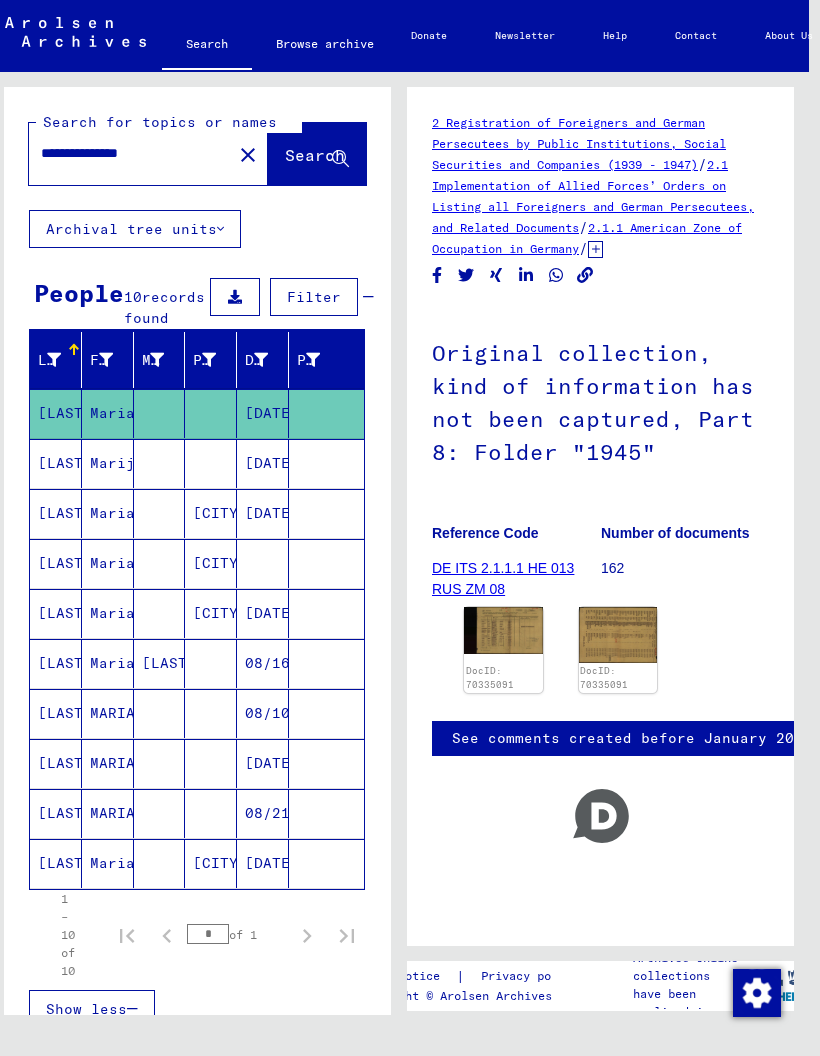 click 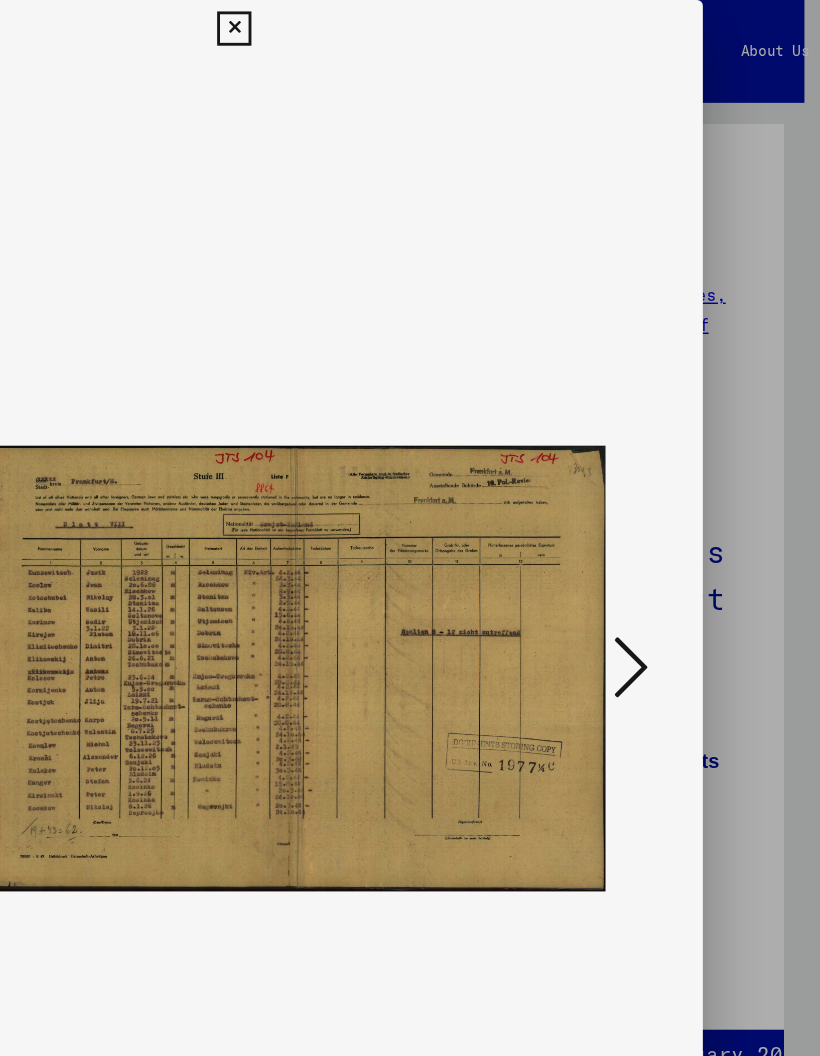 click at bounding box center (688, 467) 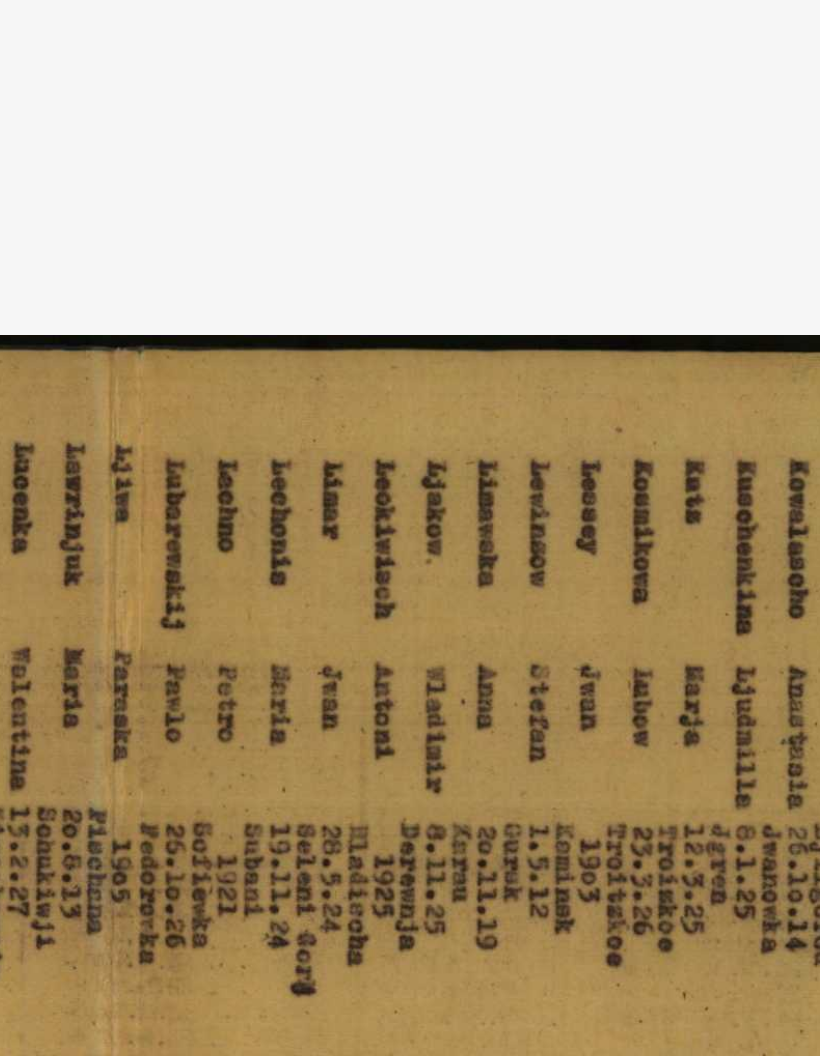 click at bounding box center [410, 468] 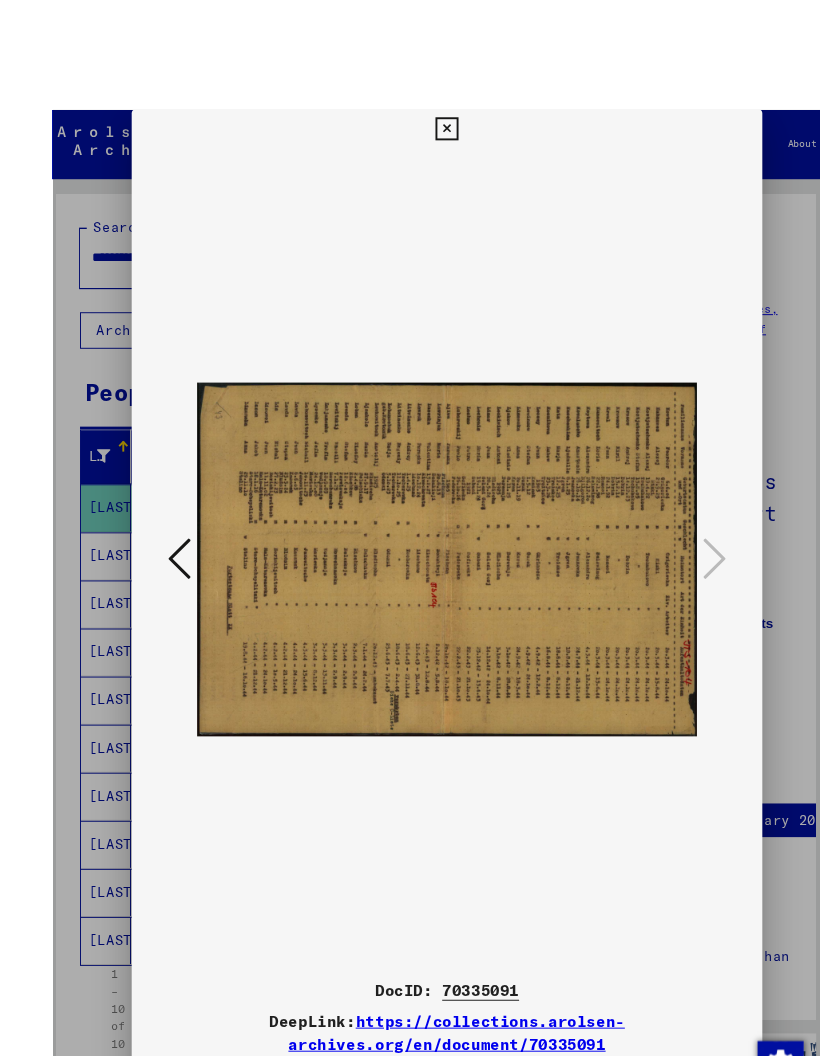 scroll, scrollTop: 35, scrollLeft: 11, axis: both 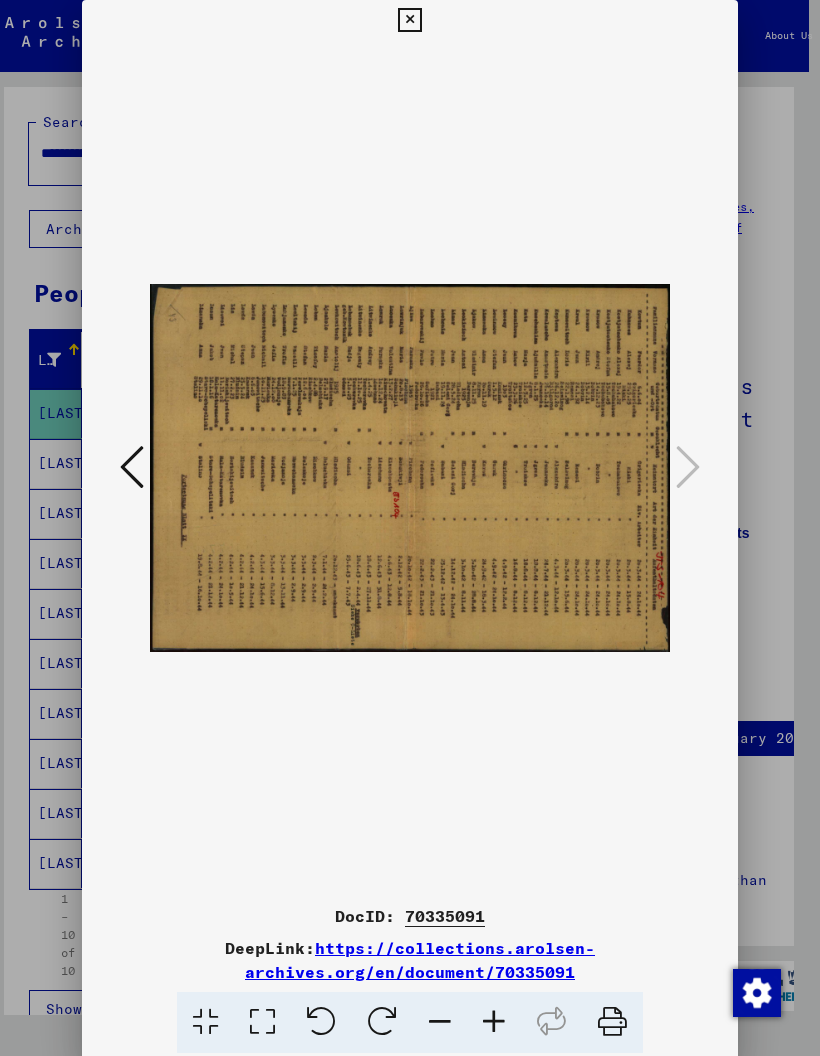 click at bounding box center [409, 20] 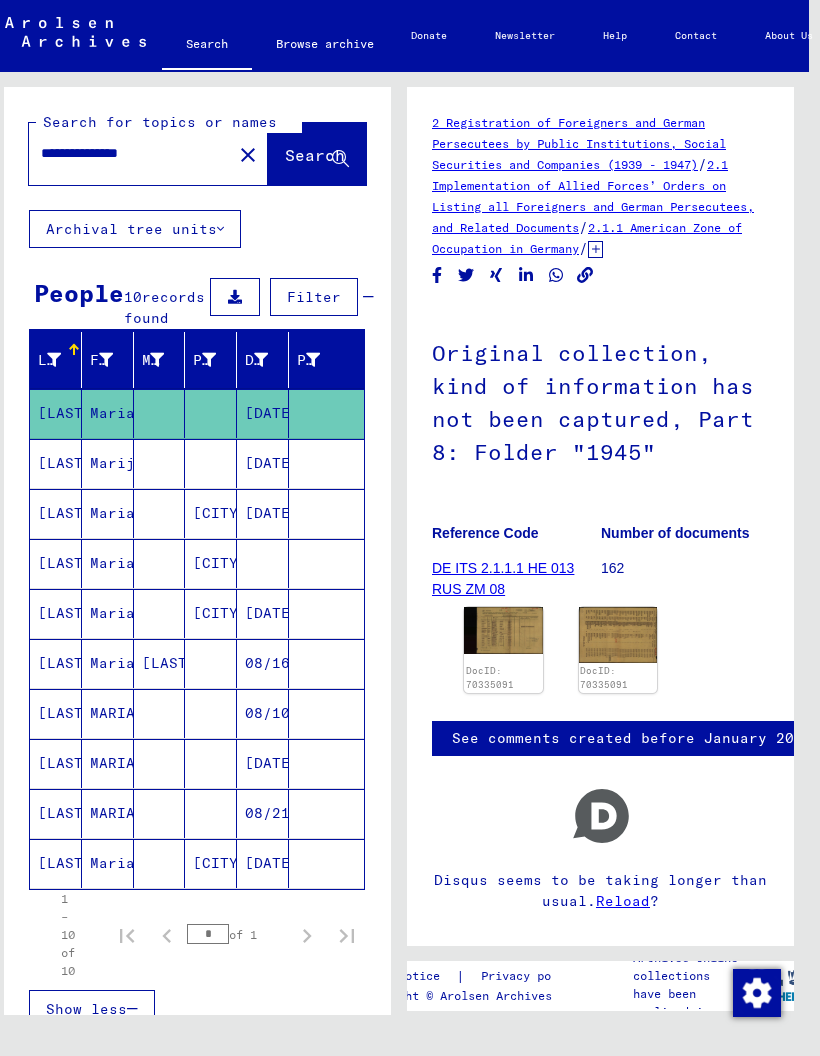 click on "[DATE]" at bounding box center (263, 513) 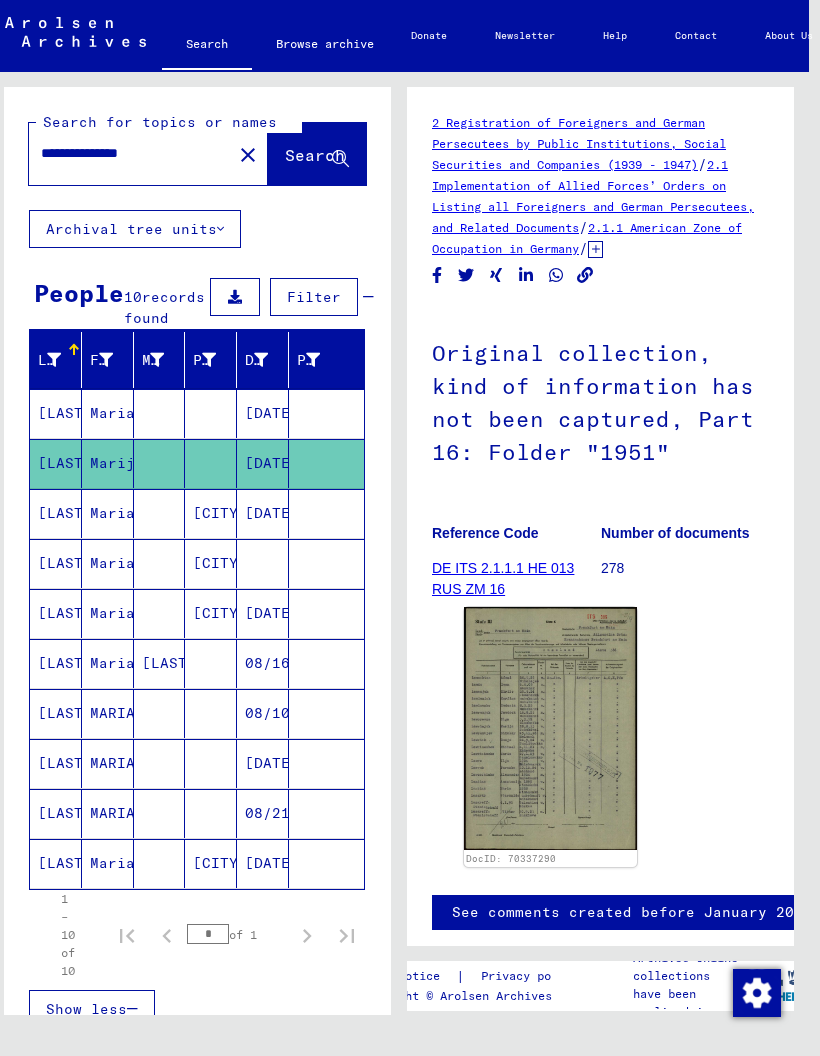 click 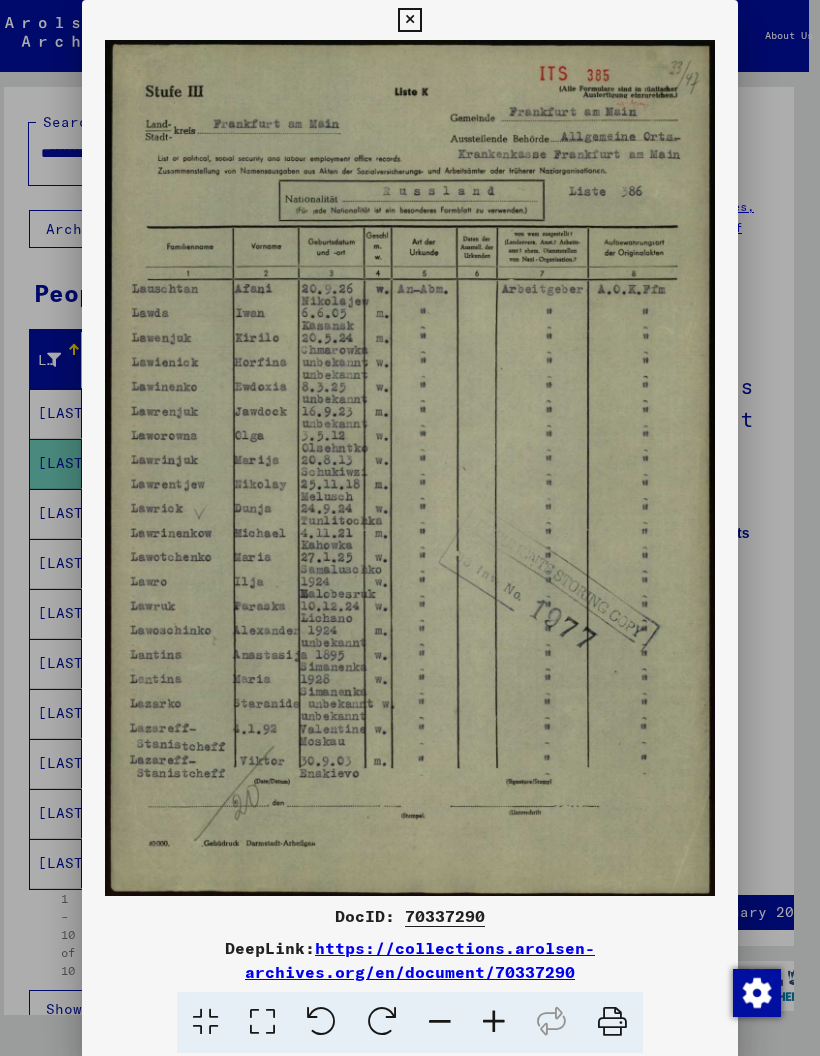 click at bounding box center (409, 20) 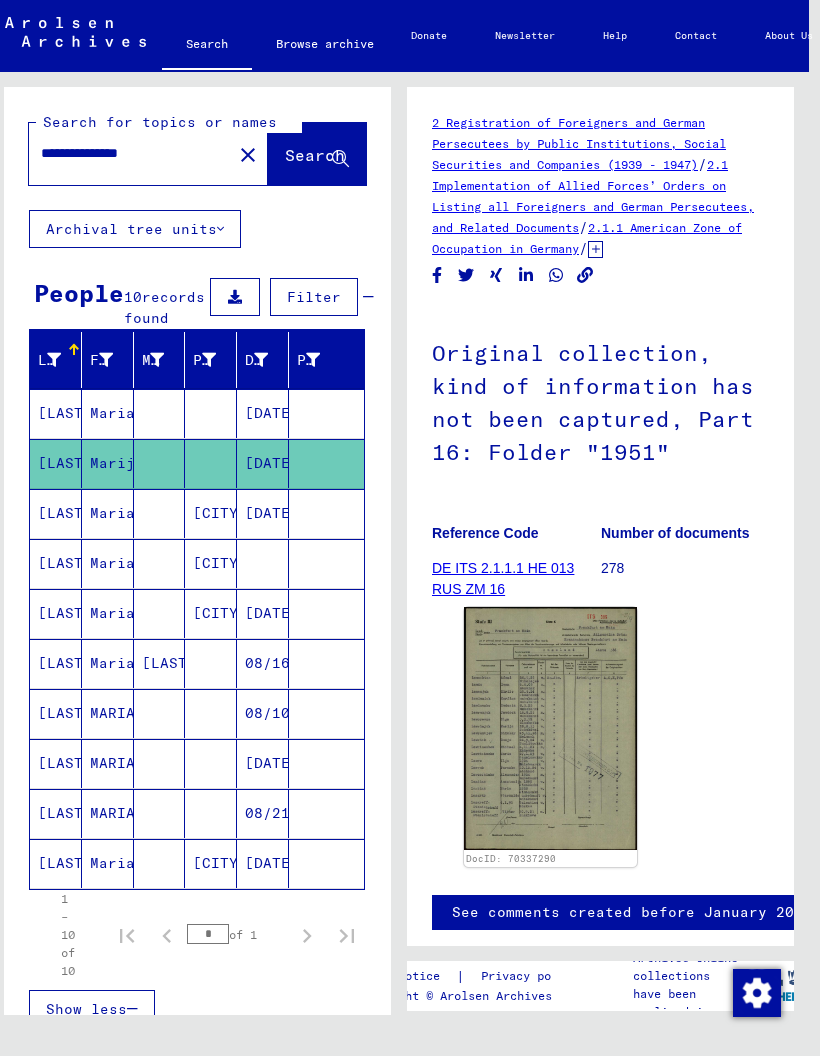 click on "[DATE]" at bounding box center (263, 563) 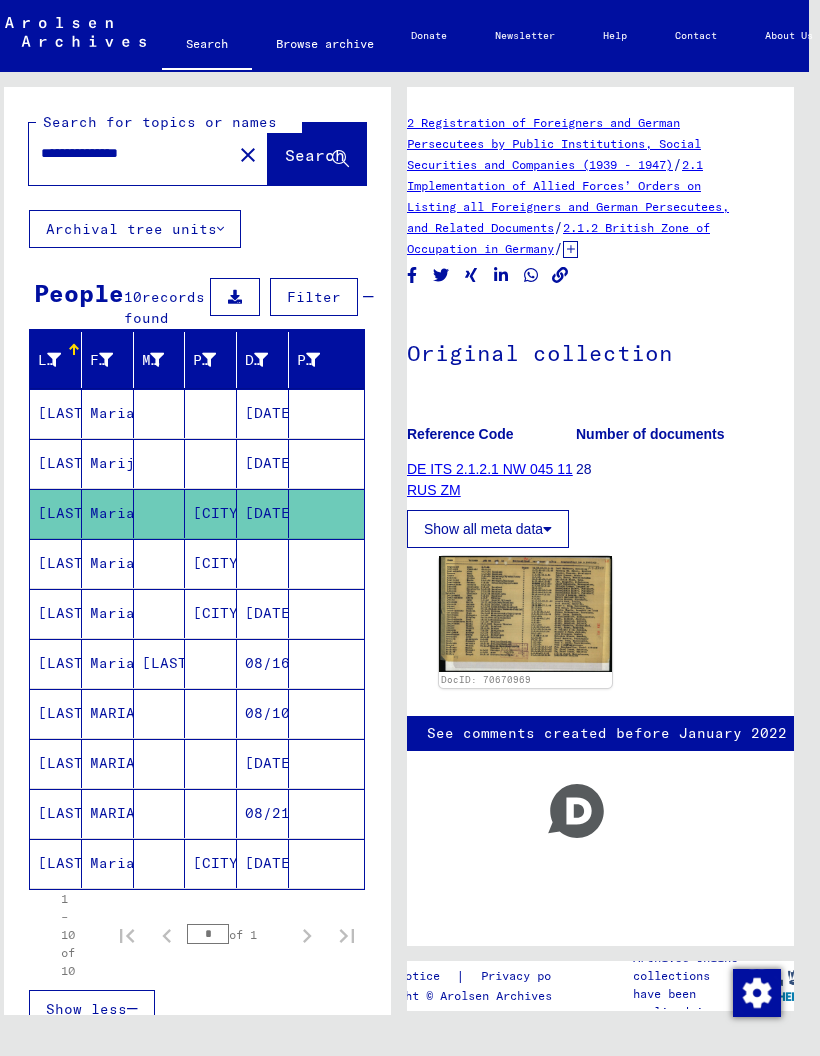 scroll, scrollTop: 0, scrollLeft: 29, axis: horizontal 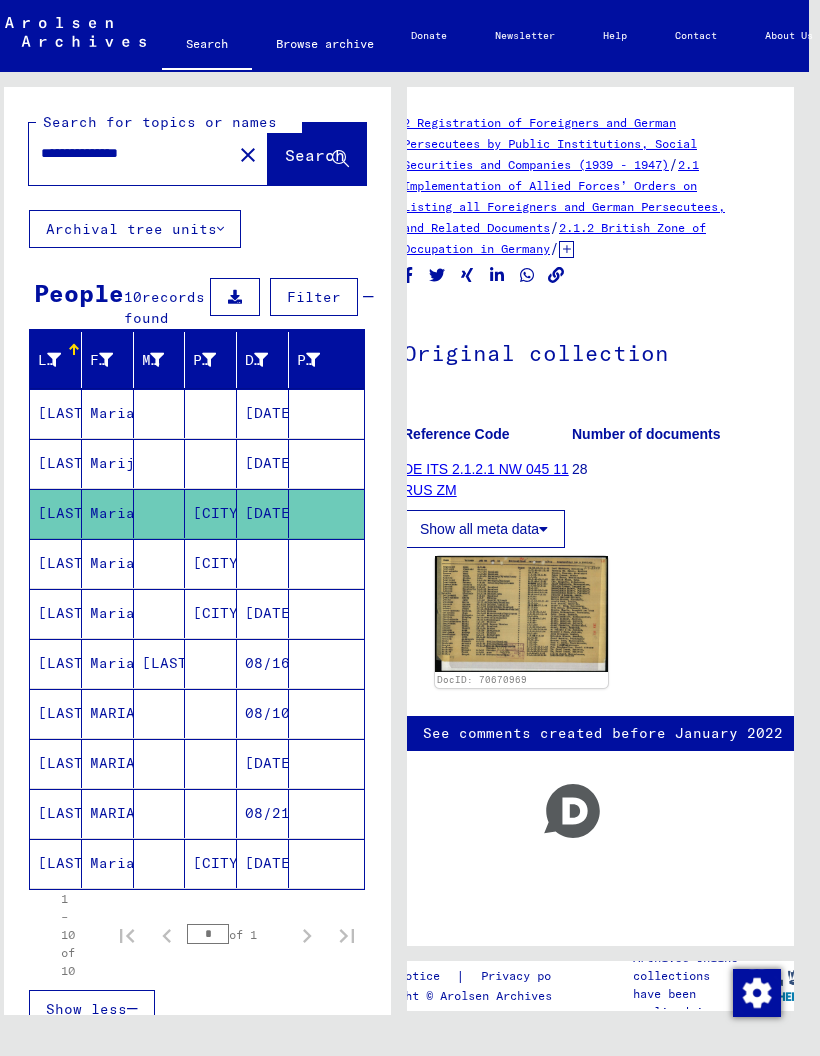 click 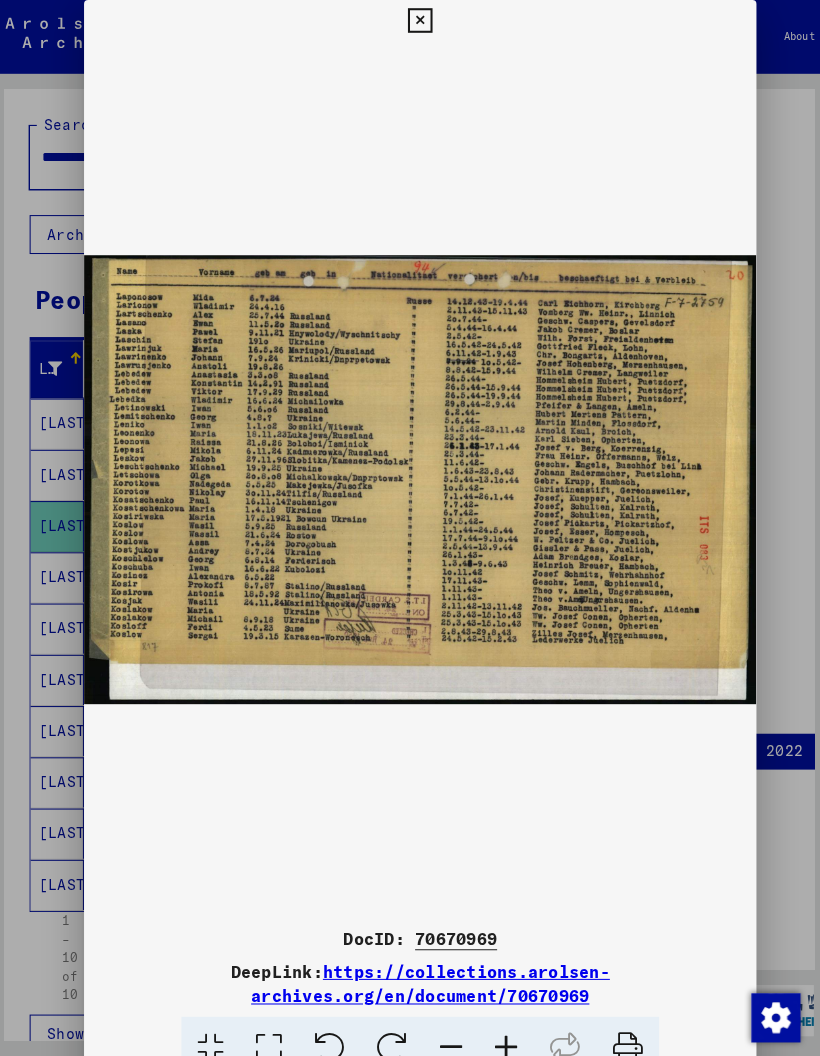 click at bounding box center (409, 20) 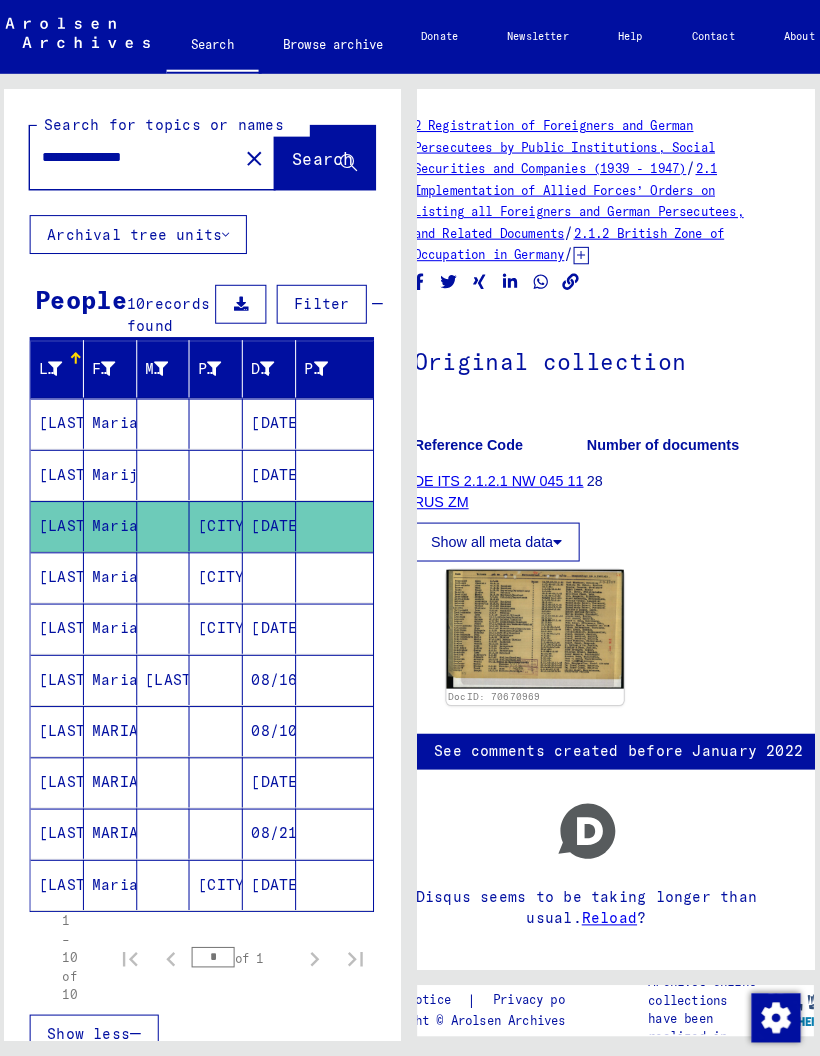 click on "Maria" at bounding box center (108, 613) 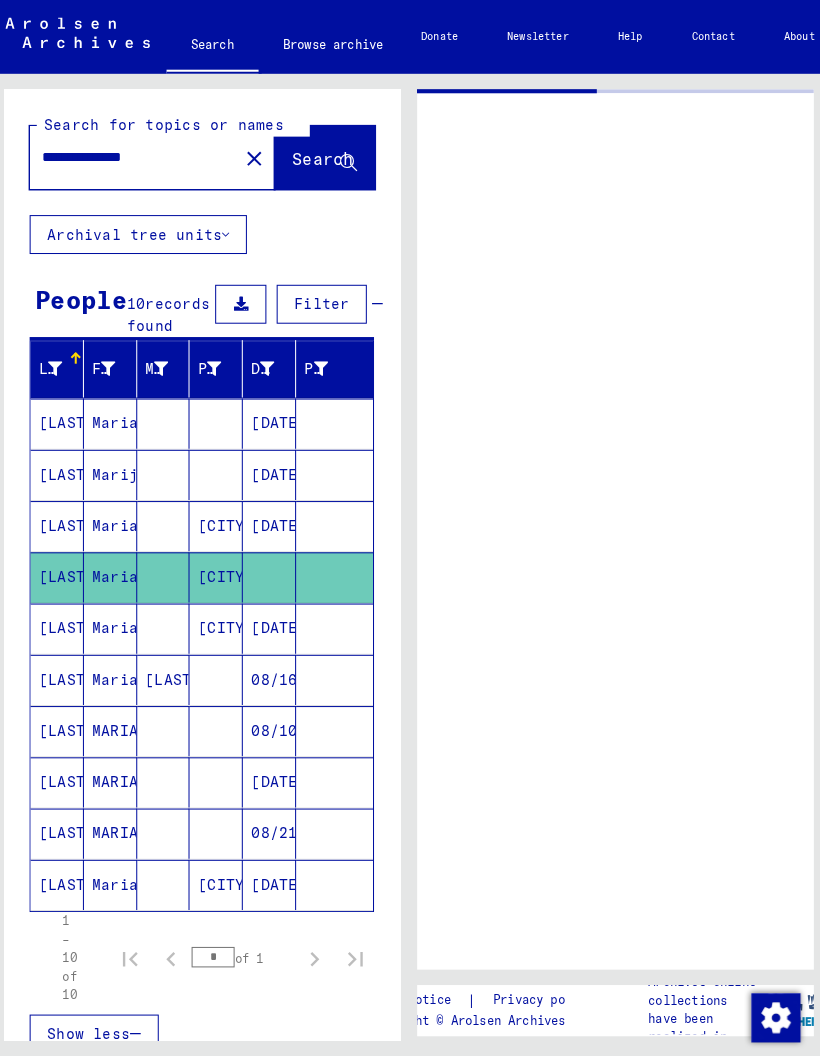scroll, scrollTop: 0, scrollLeft: 0, axis: both 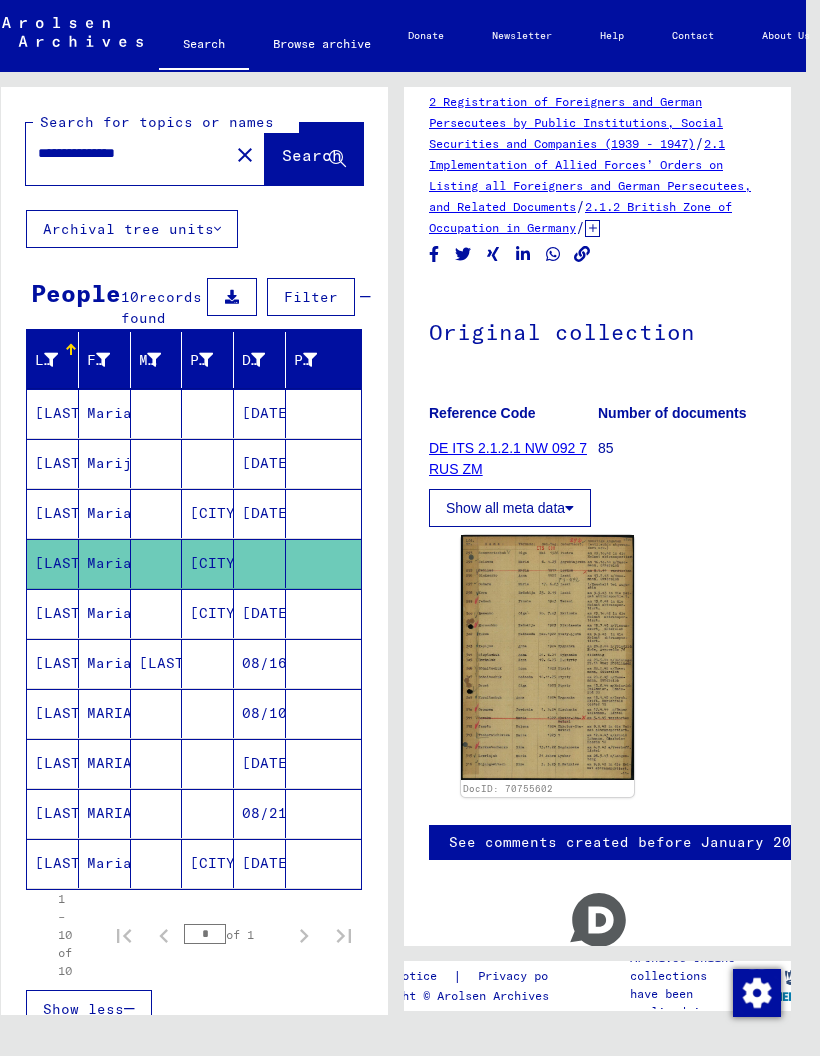 click at bounding box center [157, 663] 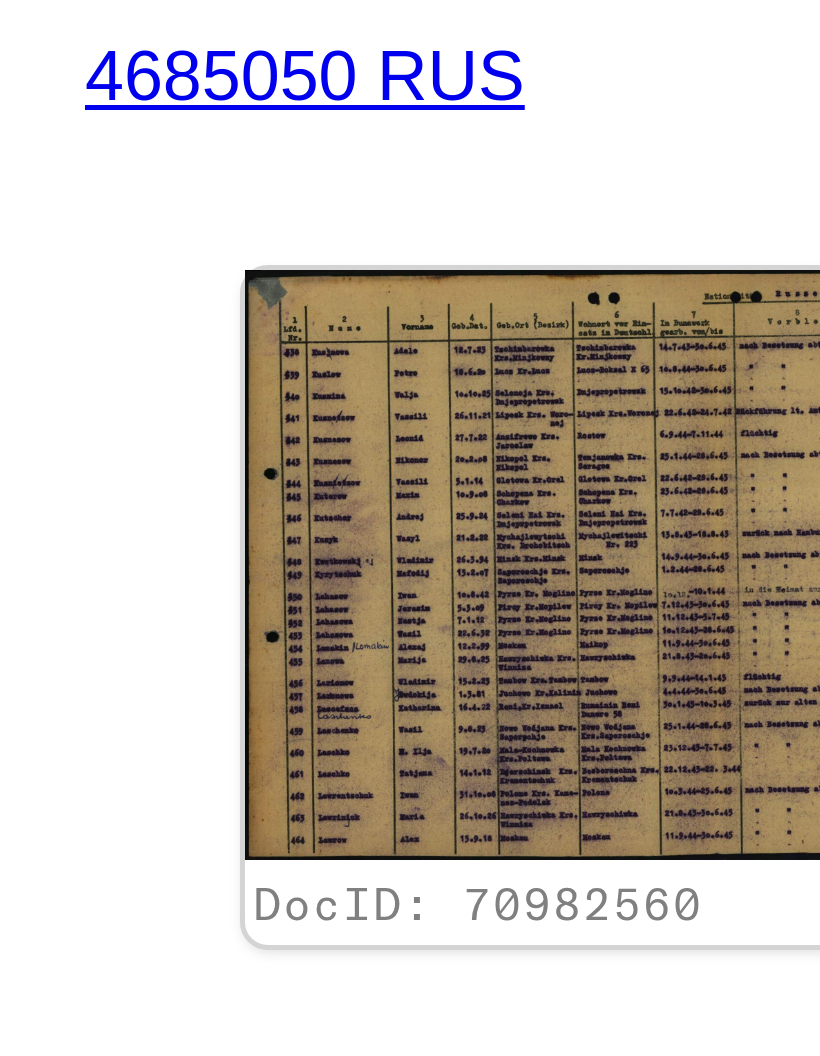 click 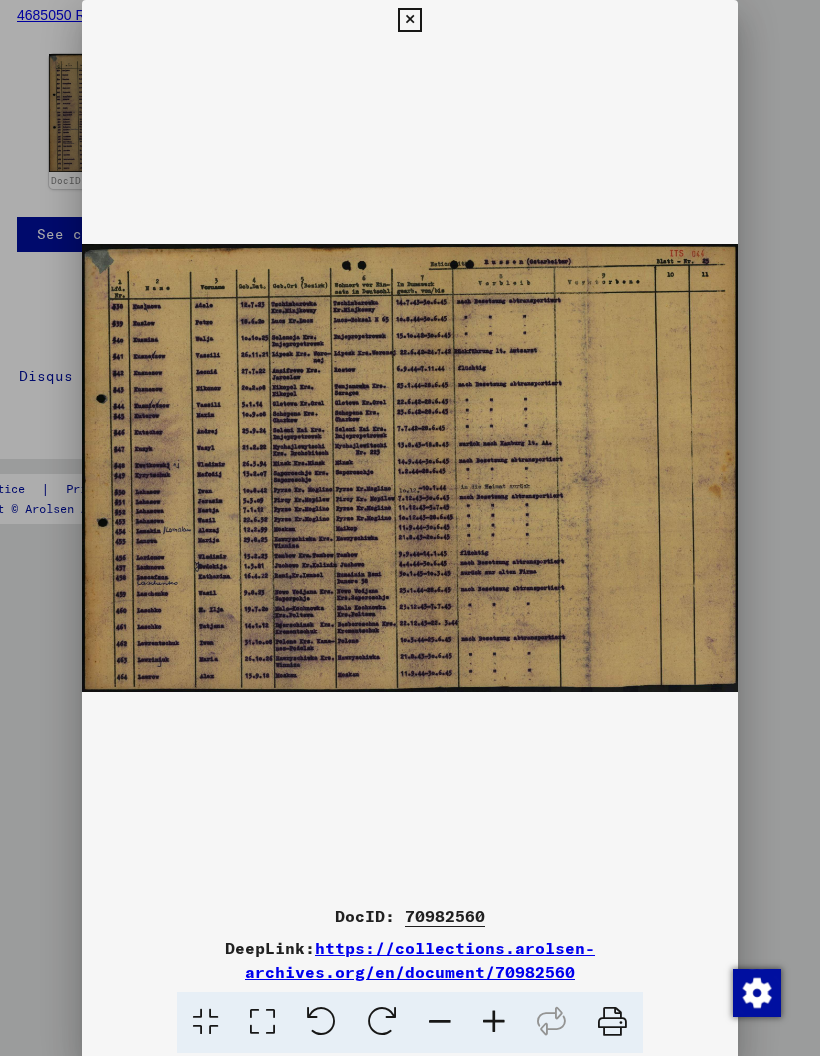 click at bounding box center [409, 20] 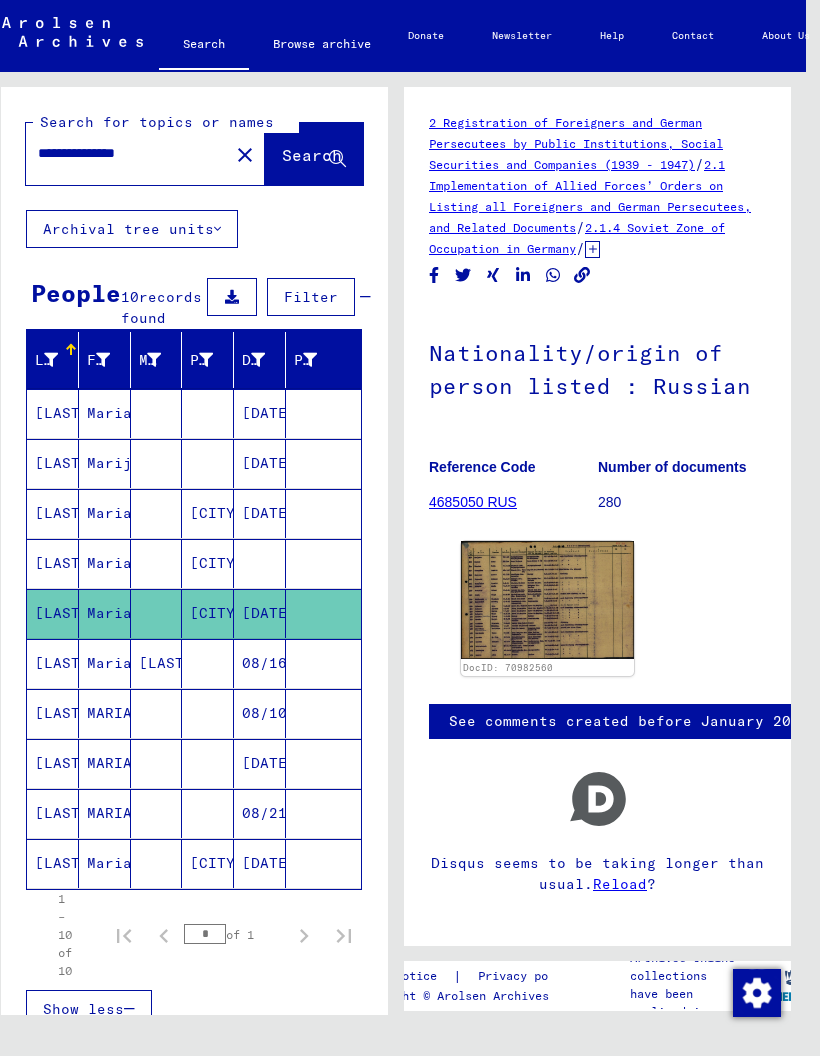 click at bounding box center [208, 713] 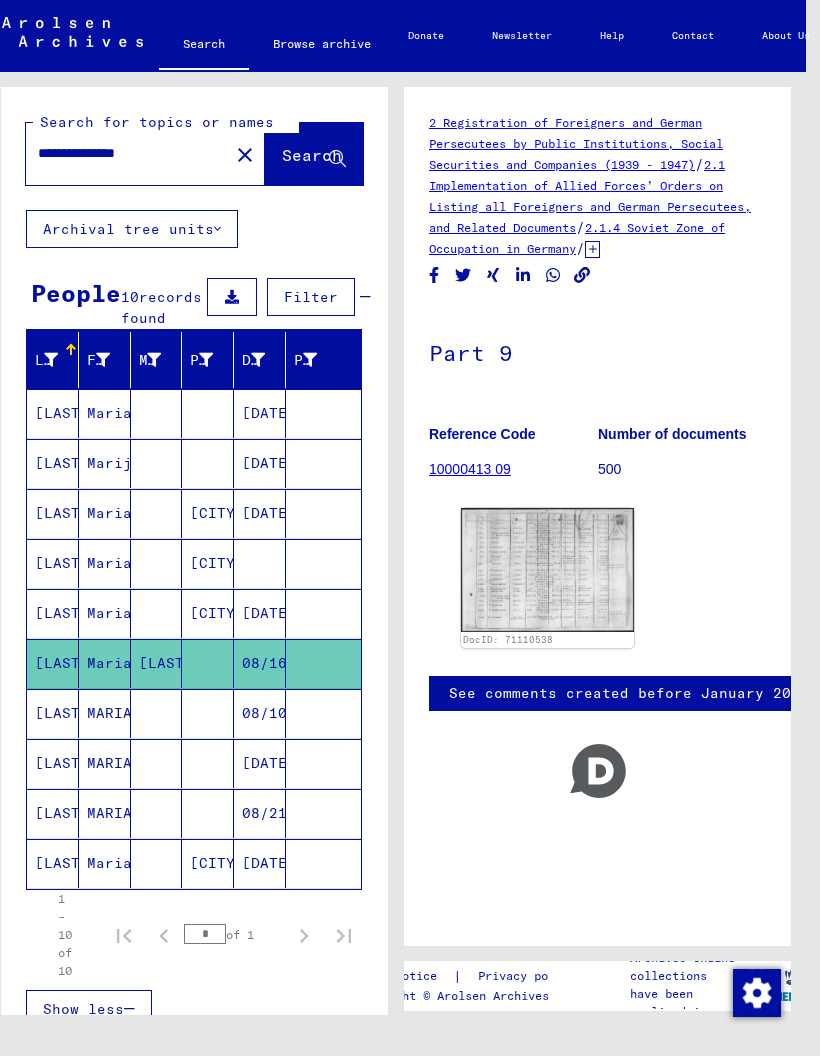 click 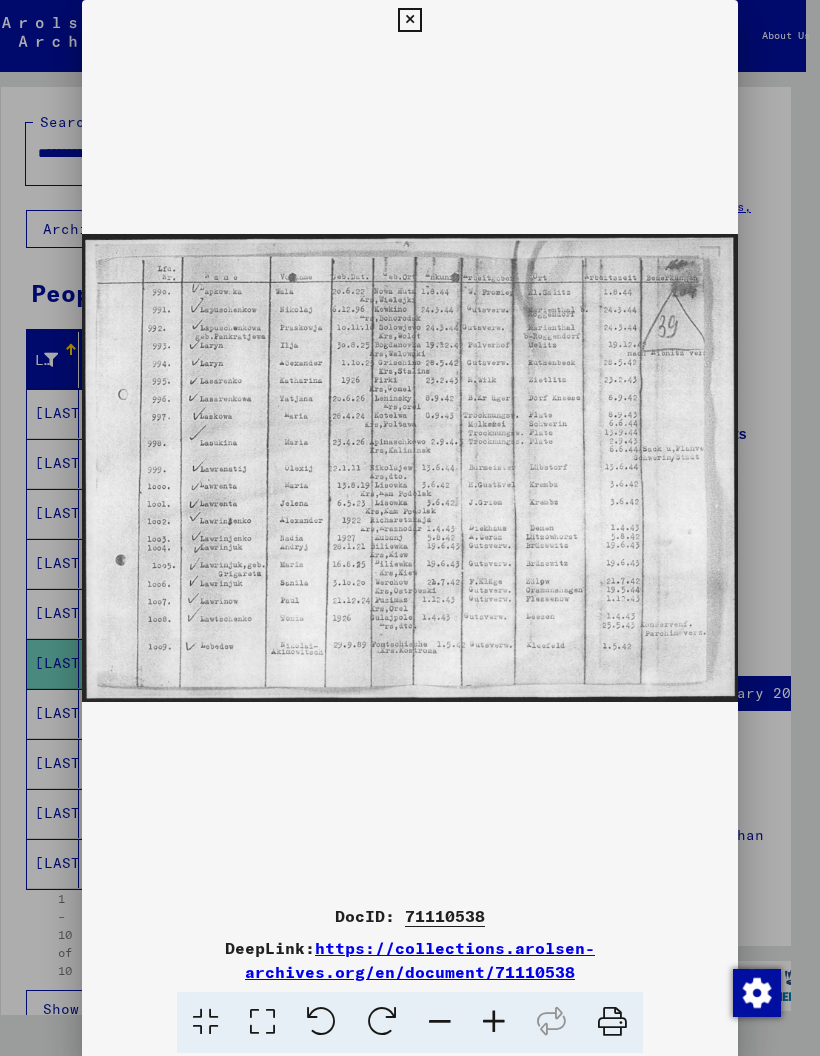 click at bounding box center [409, 20] 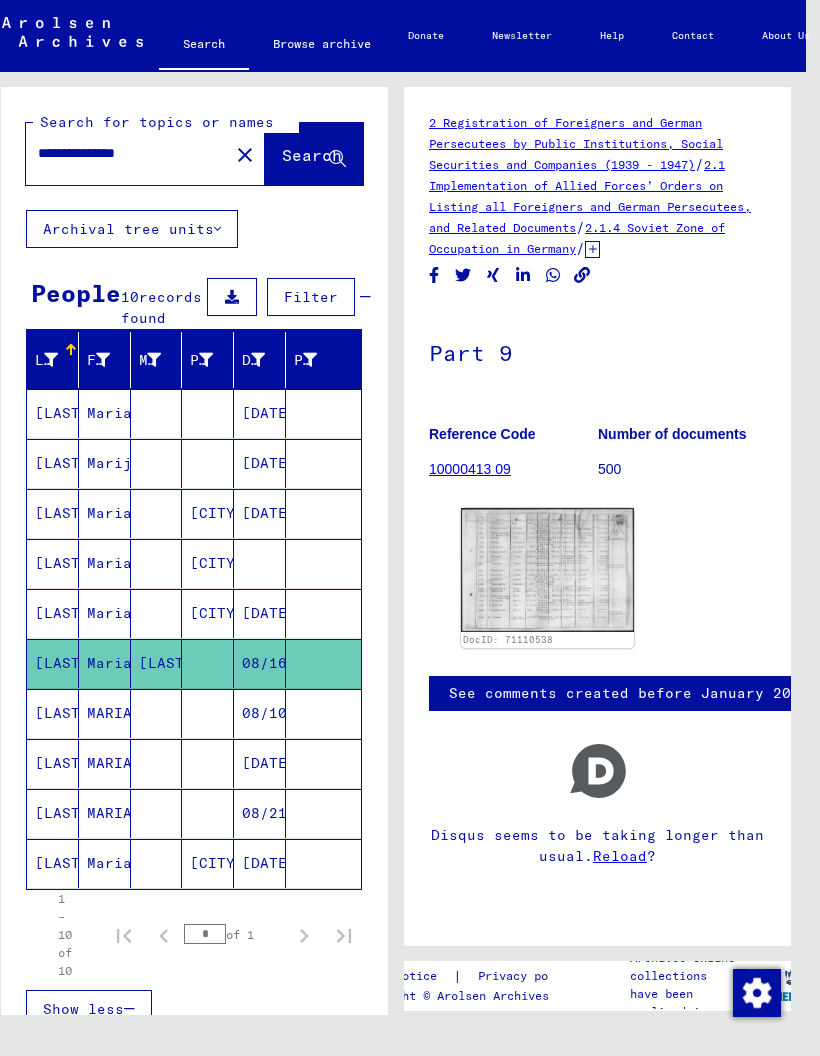 click on "MARIA" at bounding box center (105, 763) 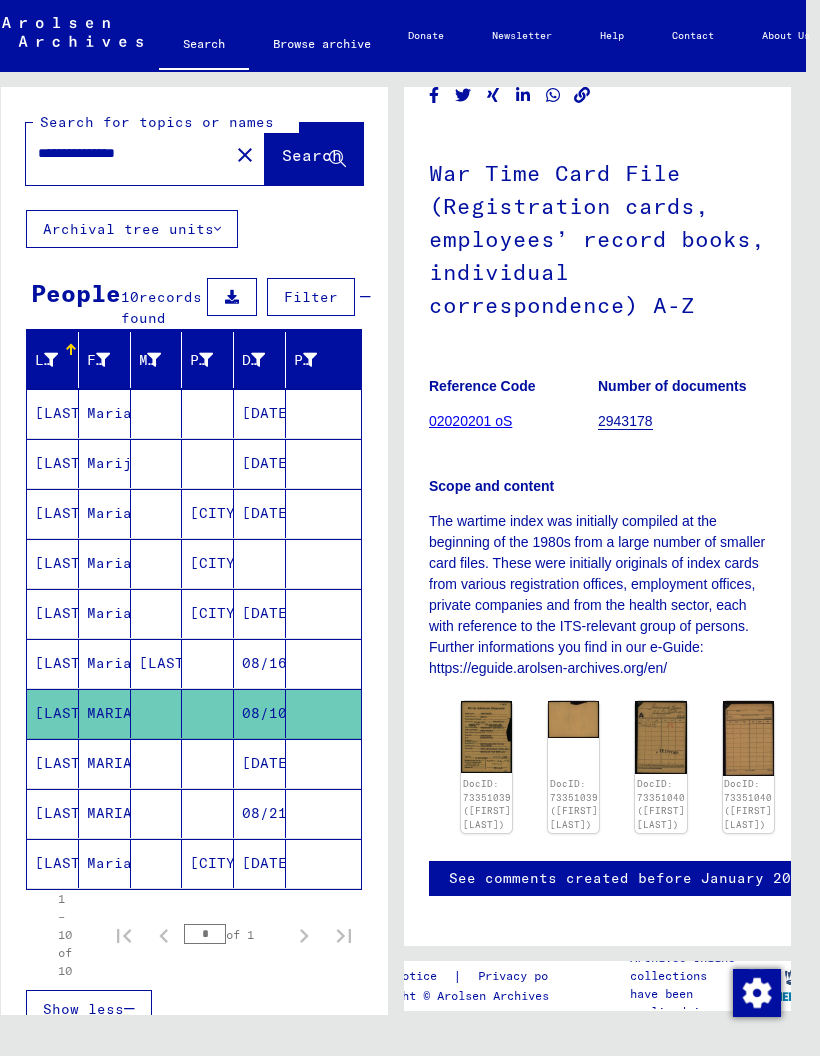 scroll, scrollTop: 179, scrollLeft: 0, axis: vertical 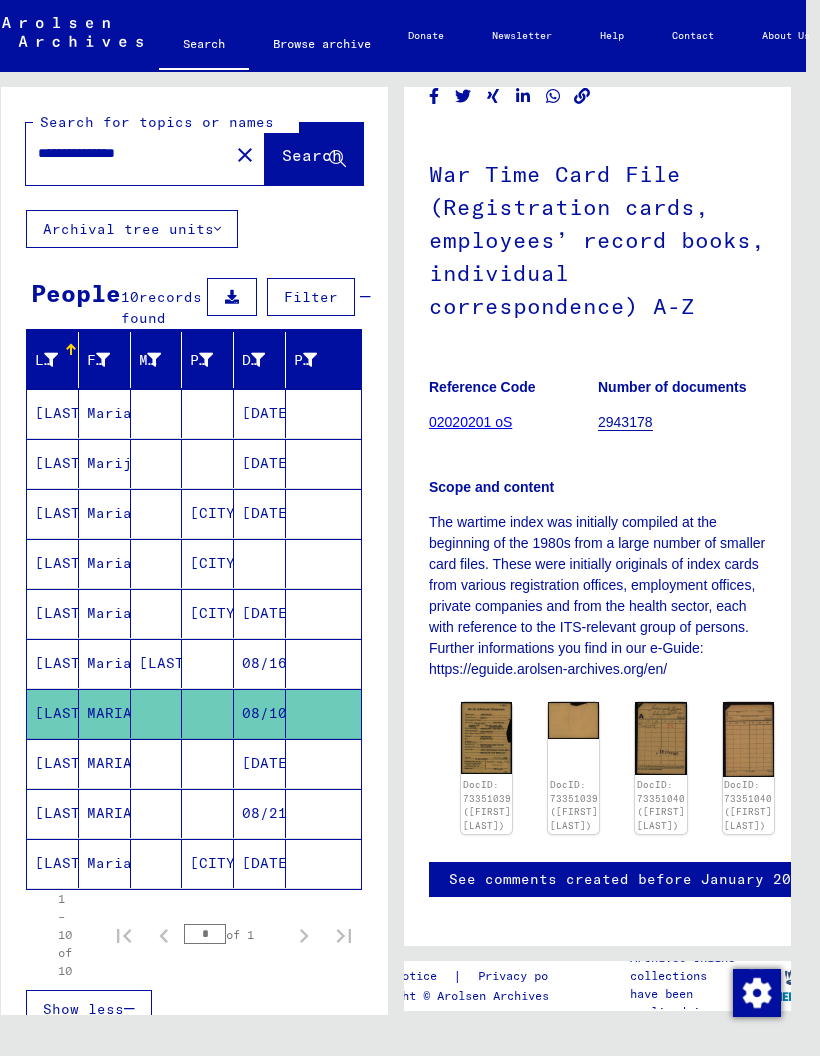 click 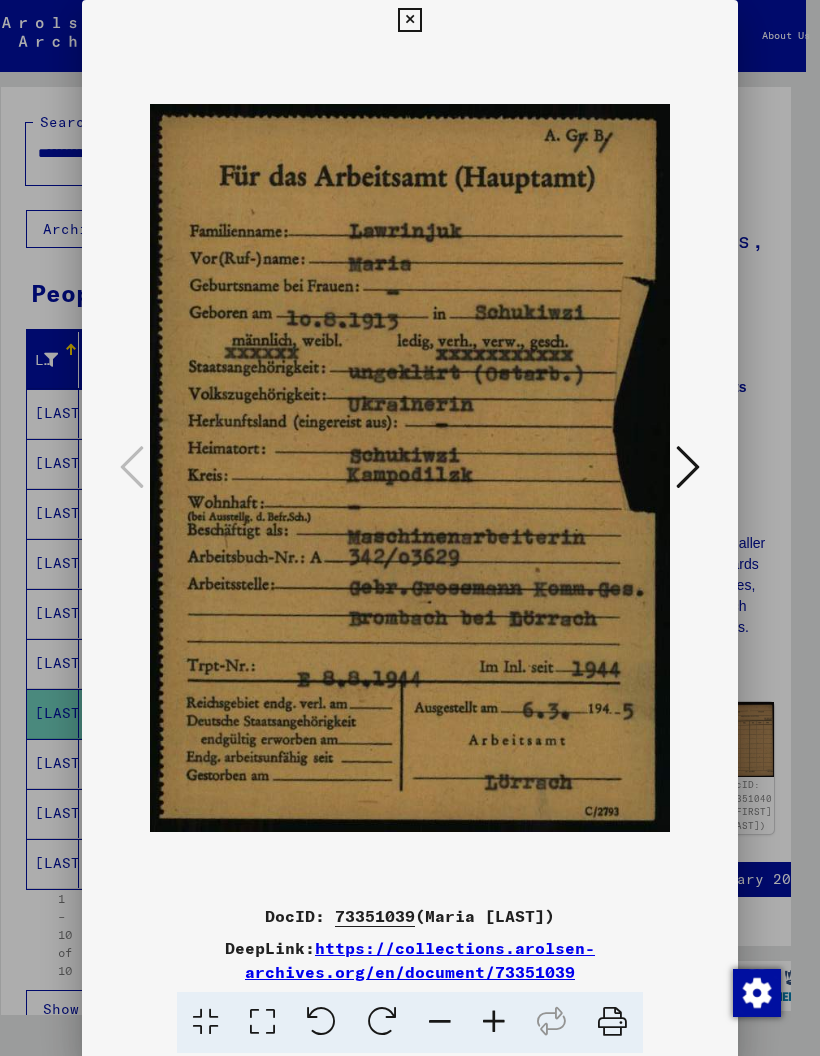 click at bounding box center (688, 467) 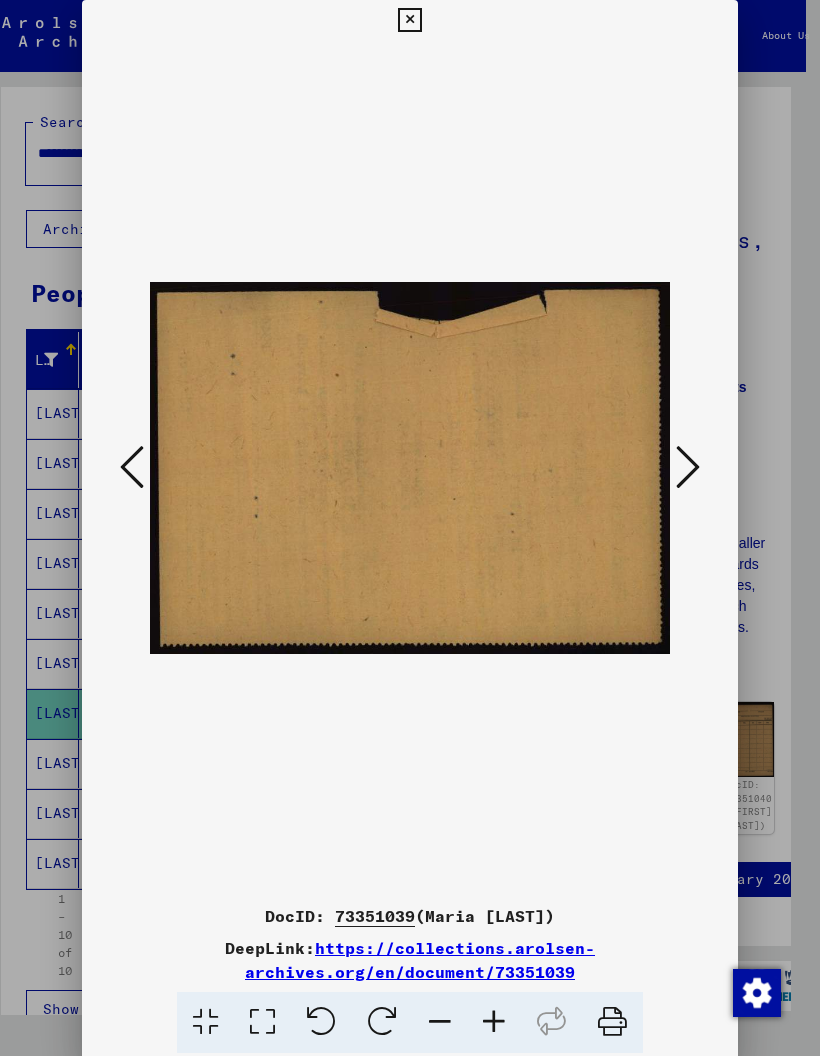 click at bounding box center [688, 467] 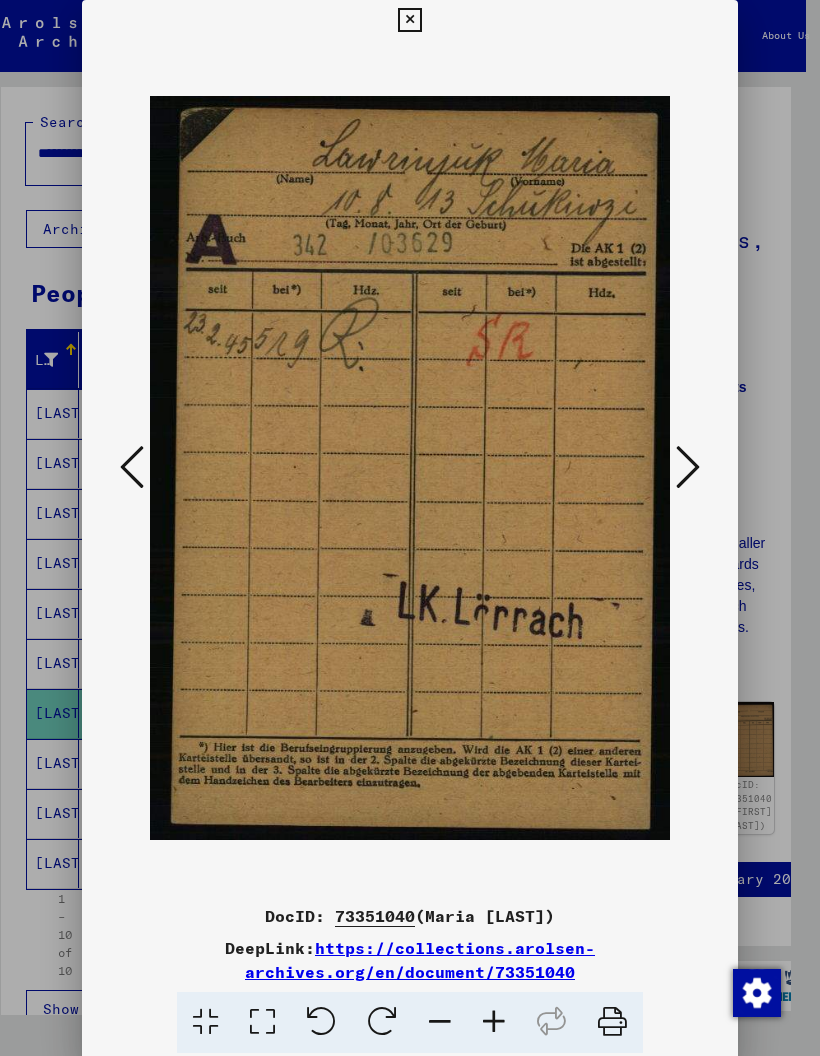 click at bounding box center (688, 467) 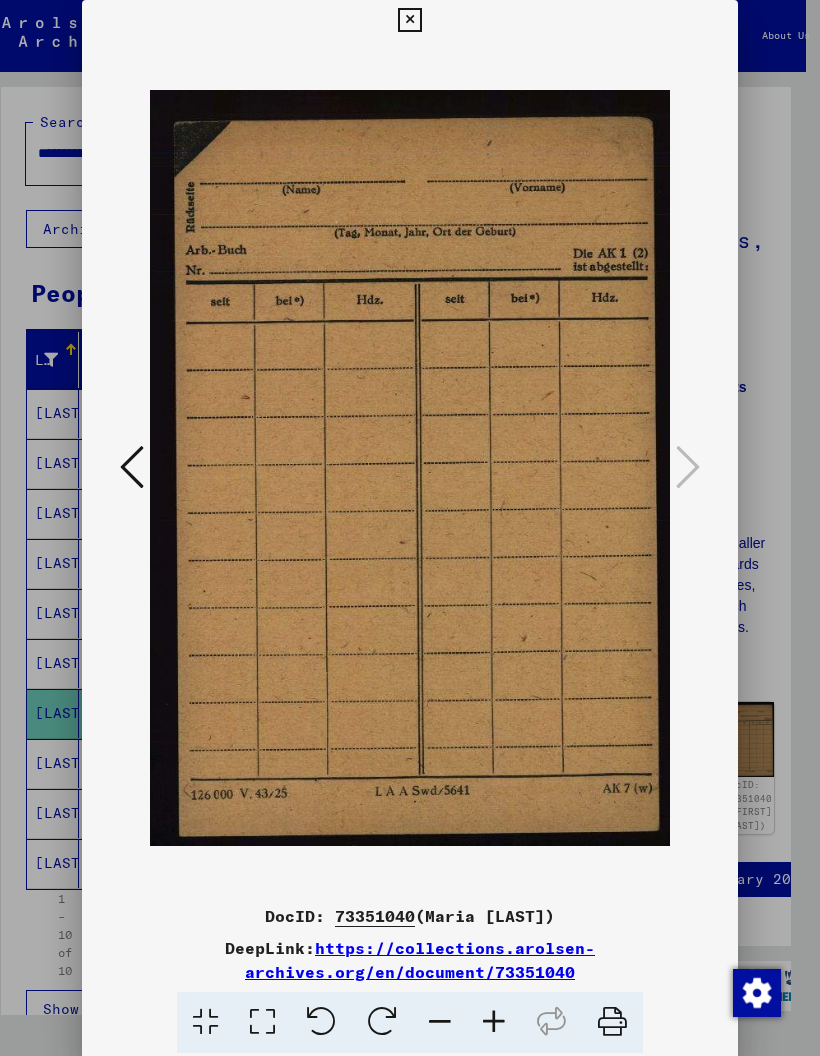 click at bounding box center (409, 20) 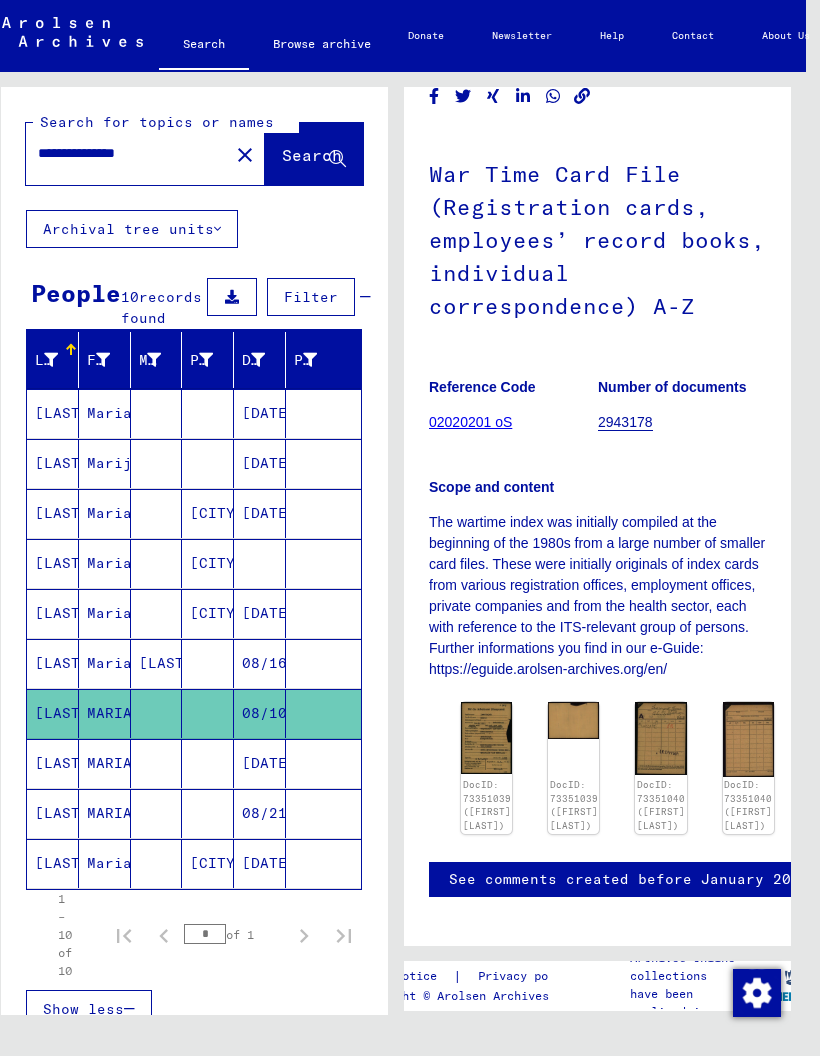 click on "[DATE]" at bounding box center (260, 813) 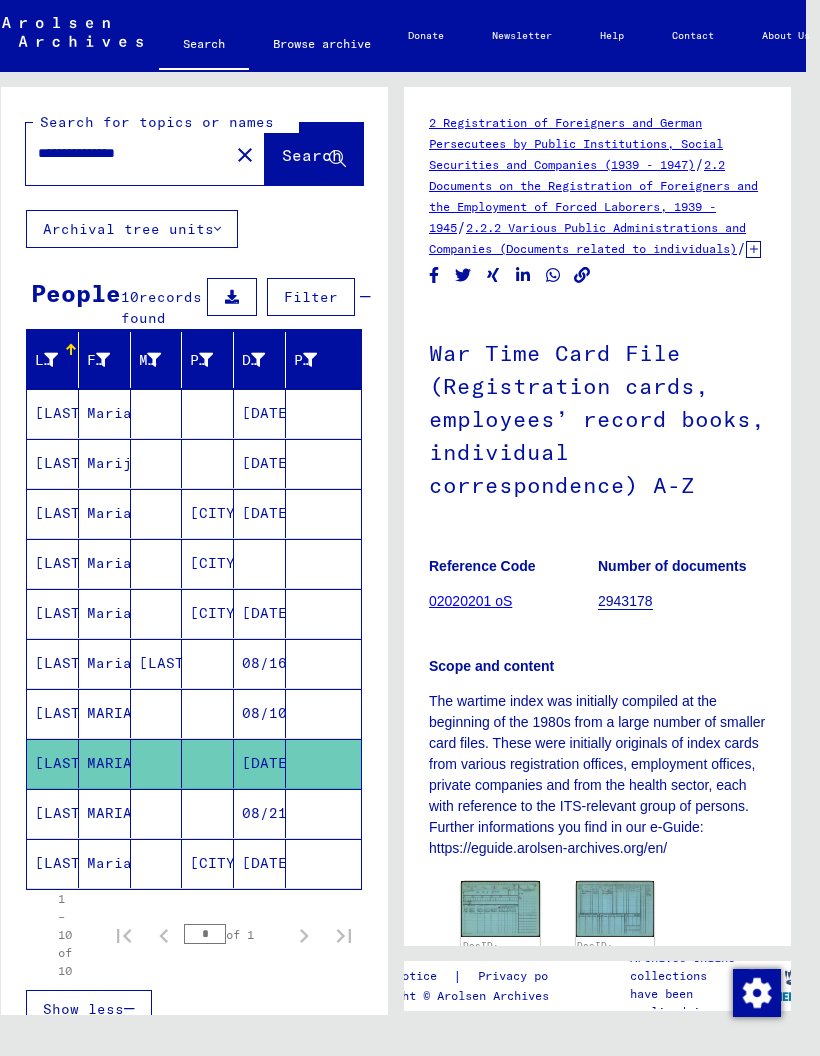 click 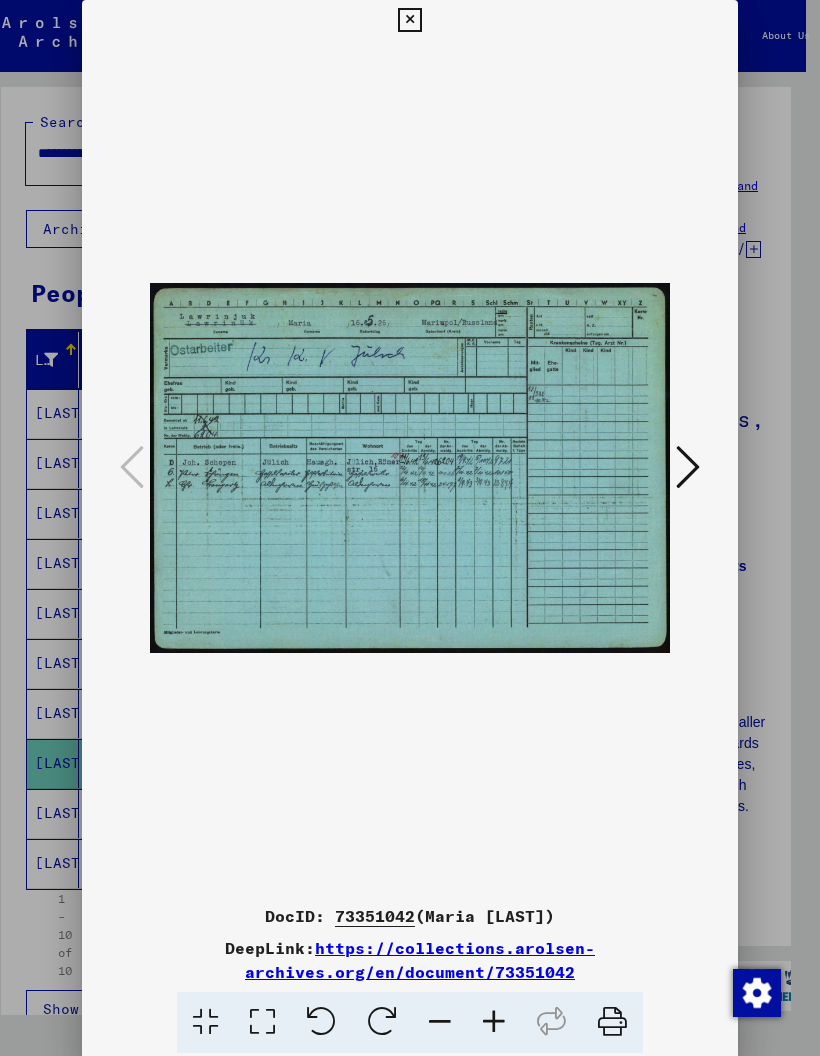 click at bounding box center [688, 467] 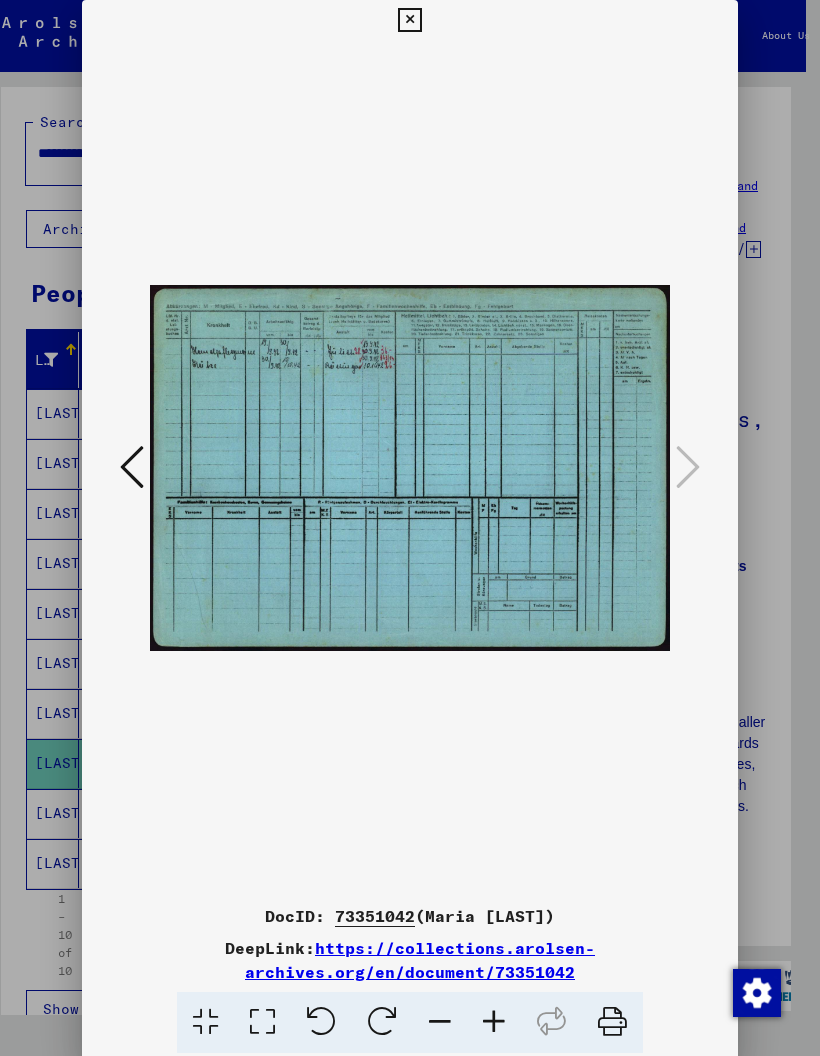 click at bounding box center (409, 20) 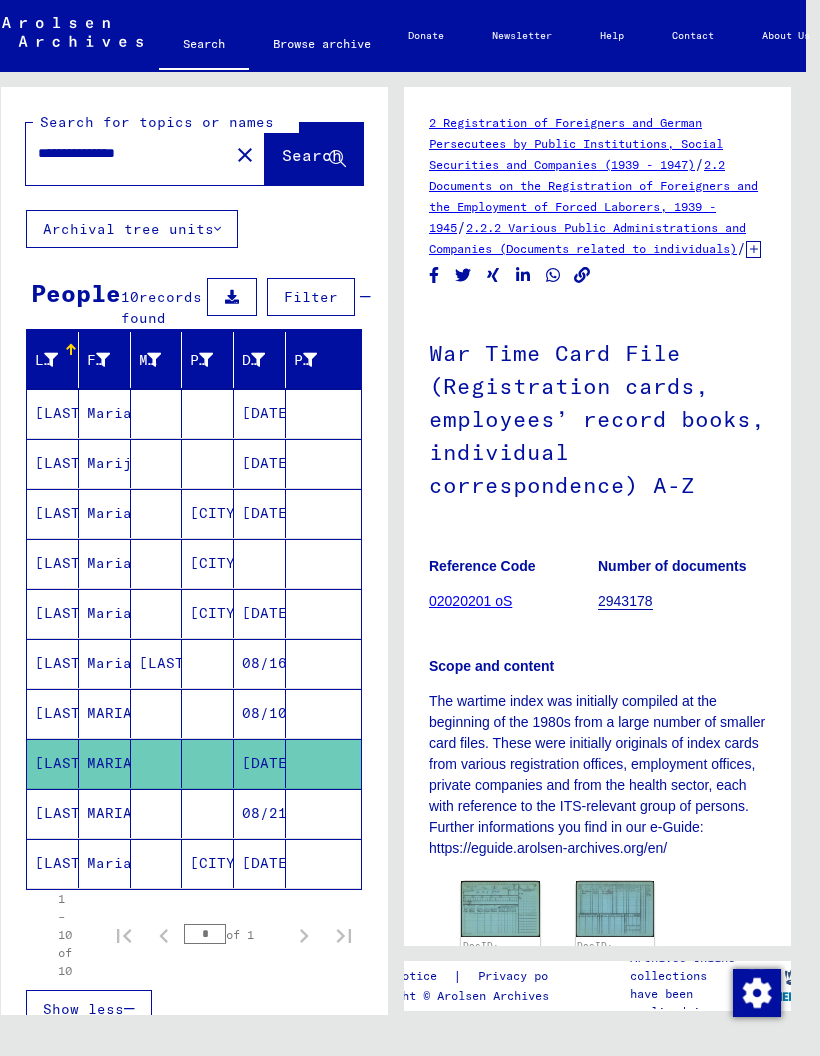 click on "08/21/1913" at bounding box center [260, 863] 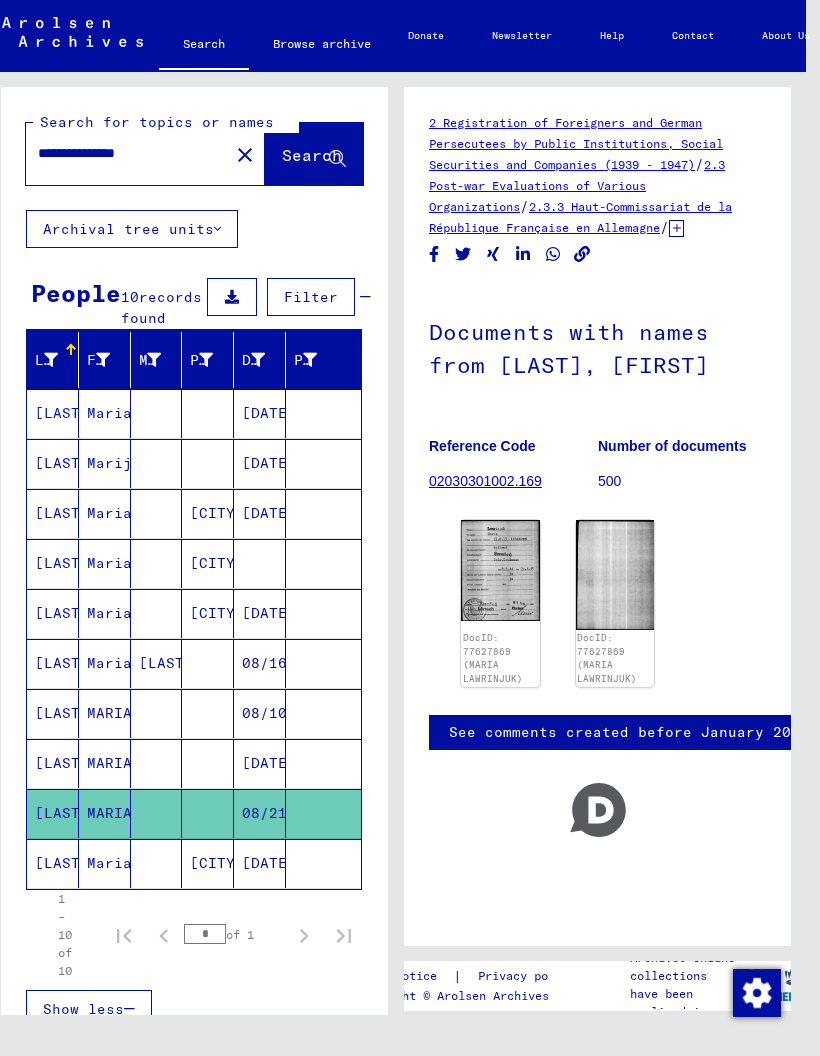 click 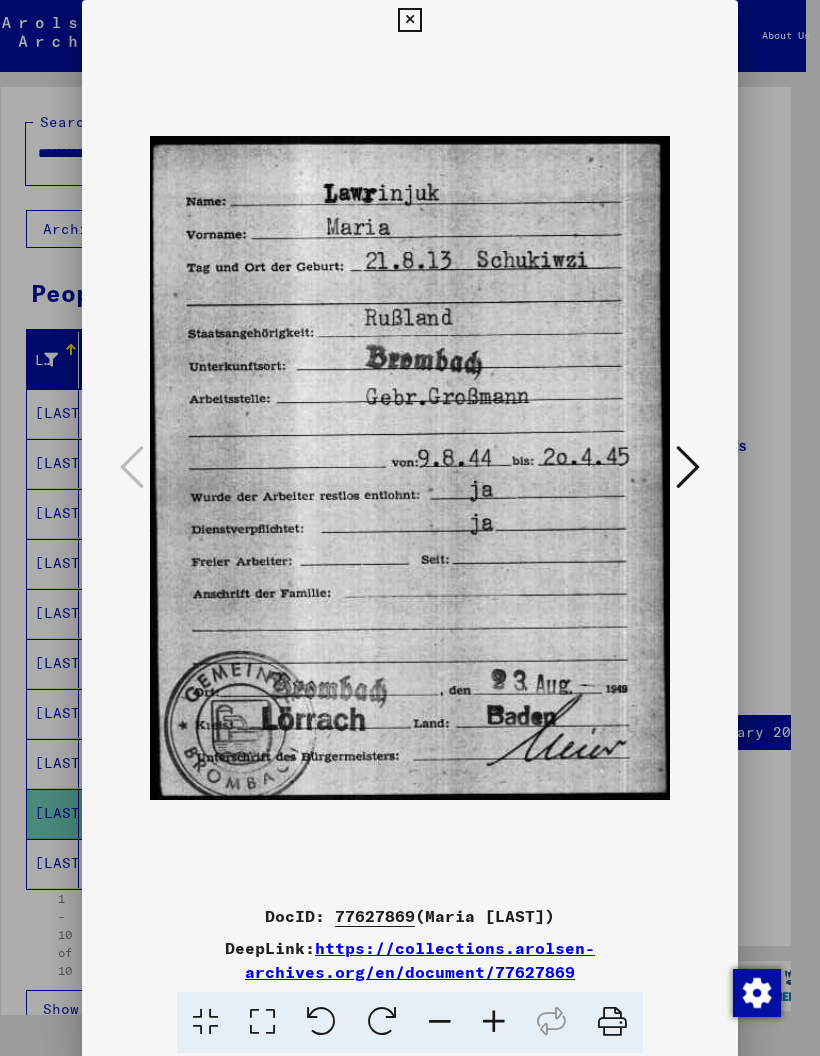 click at bounding box center (409, 20) 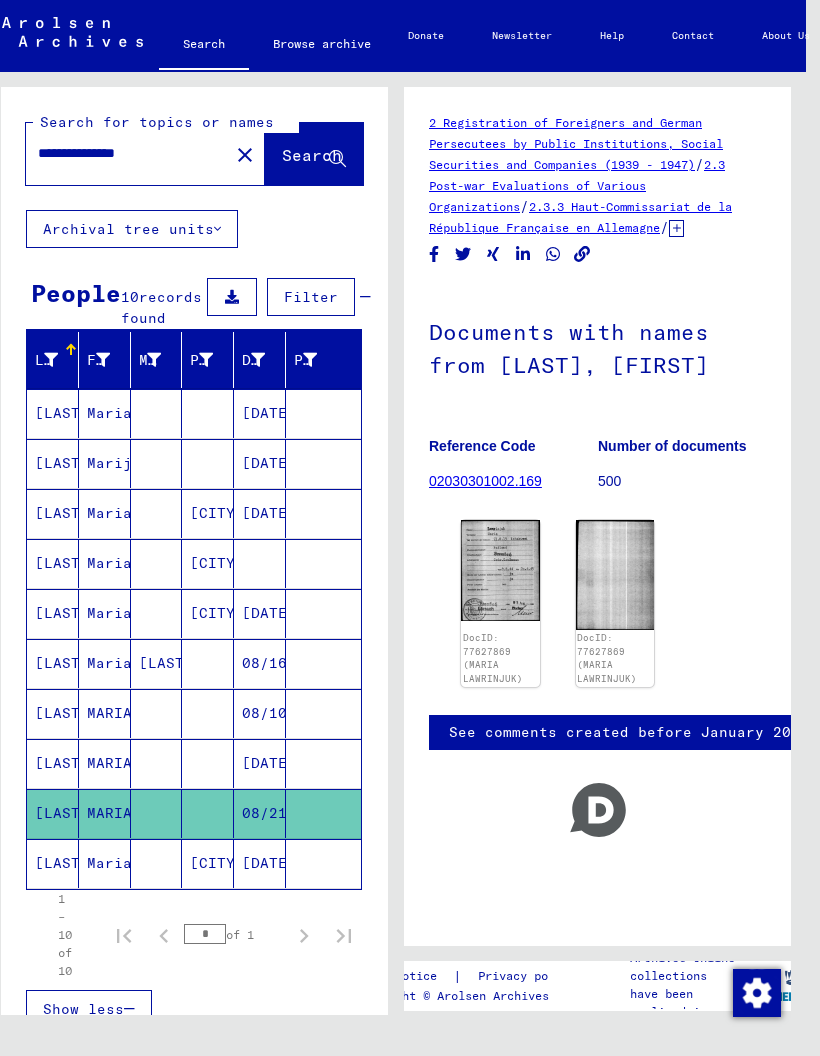 click on "[DATE]" 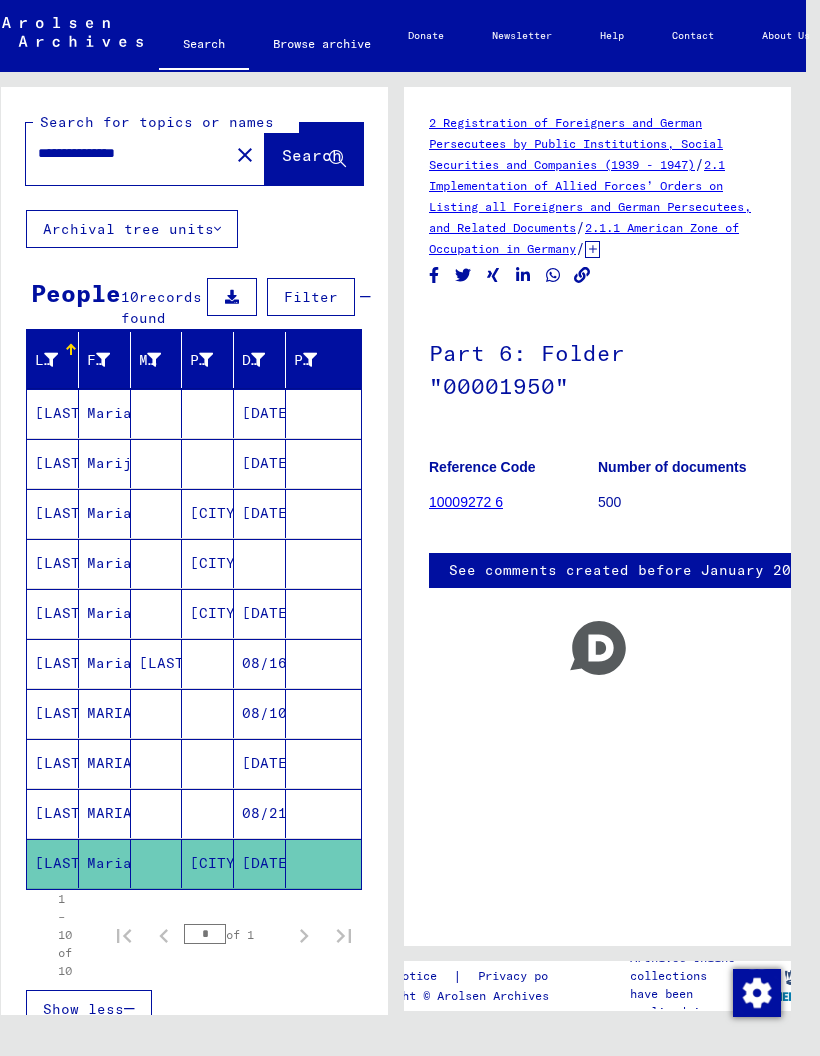 click on "**********" at bounding box center (127, 153) 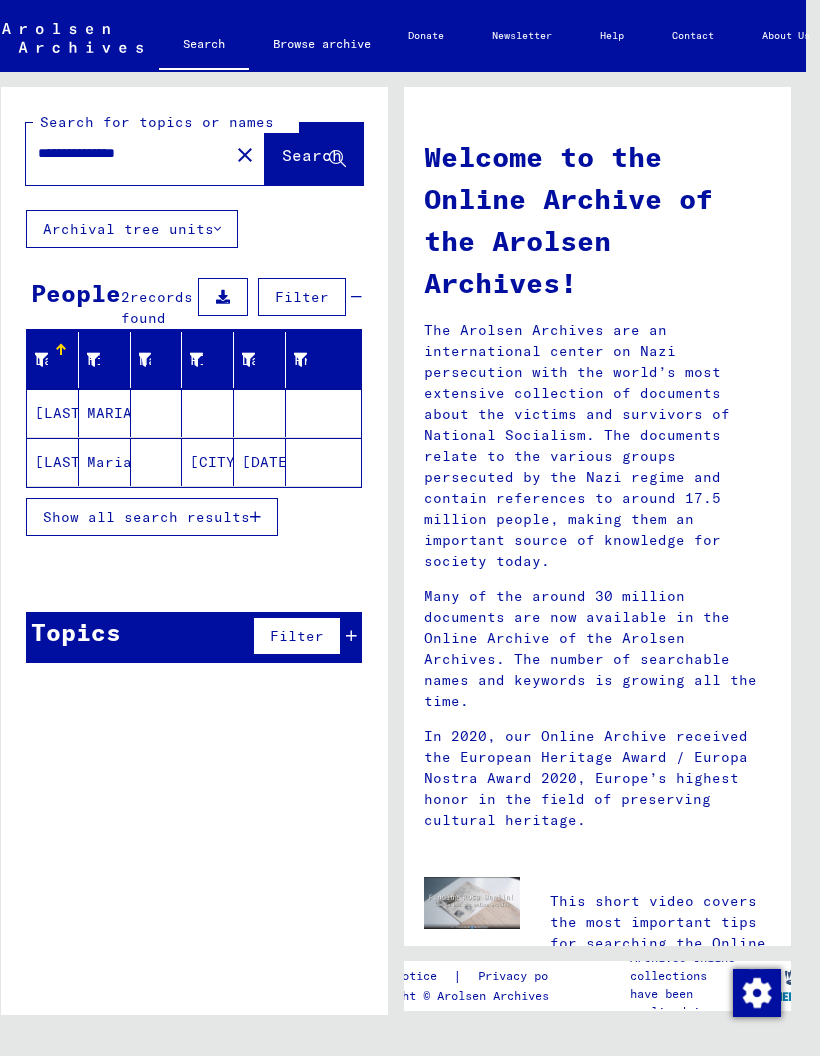 click at bounding box center [208, 462] 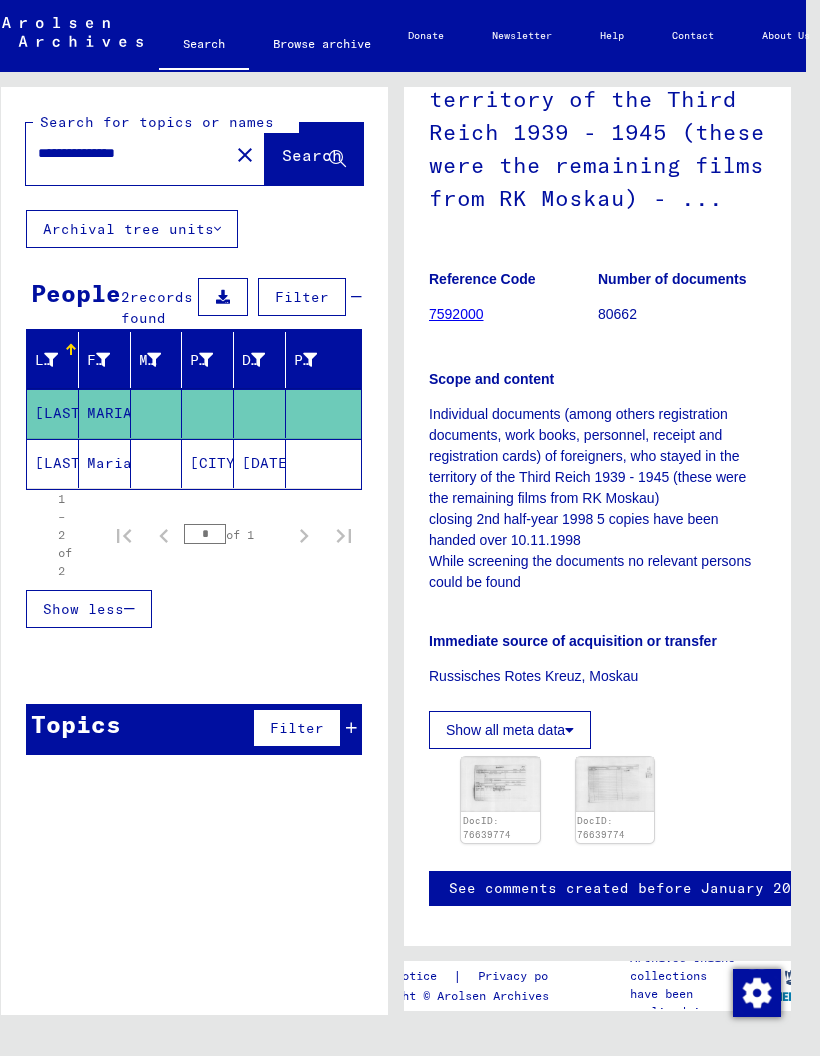 scroll, scrollTop: 421, scrollLeft: 0, axis: vertical 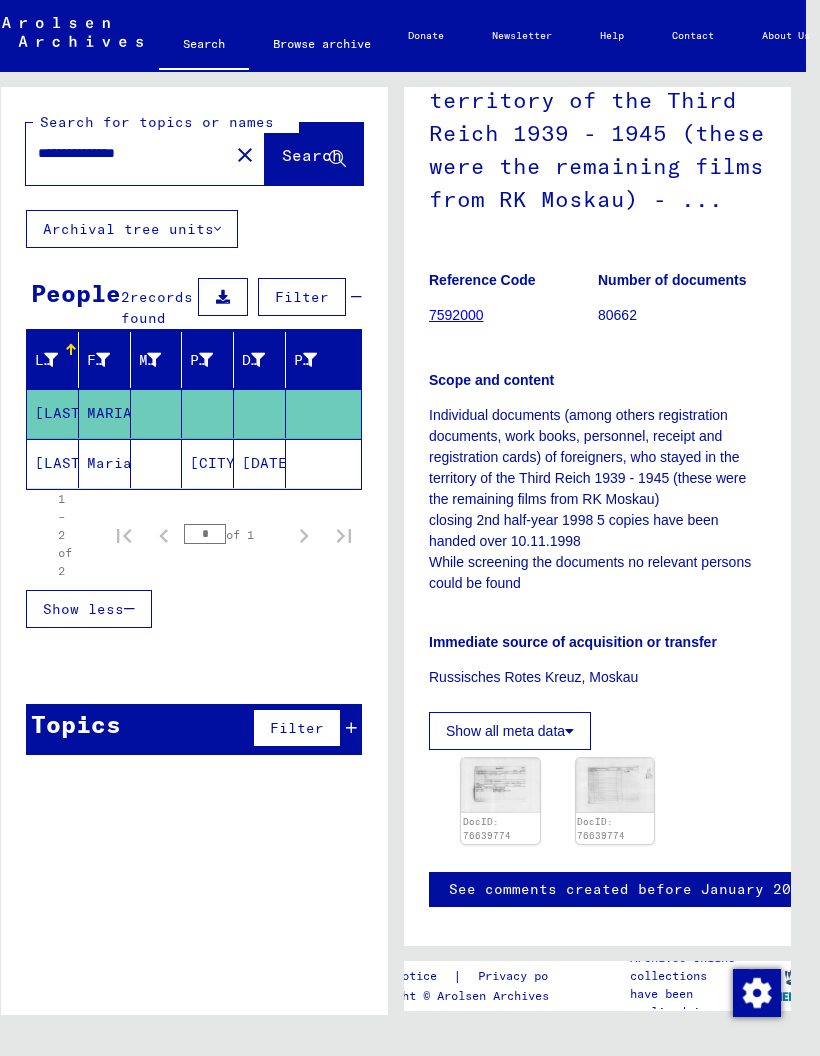 click 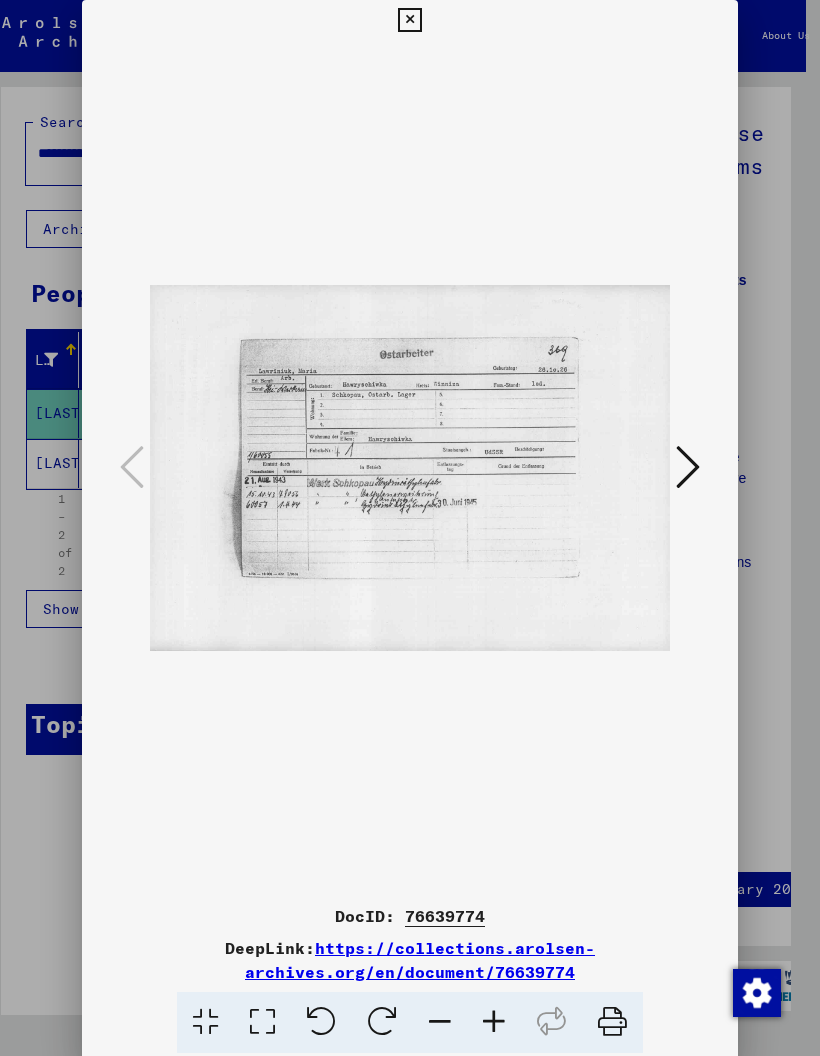 click at bounding box center (409, 20) 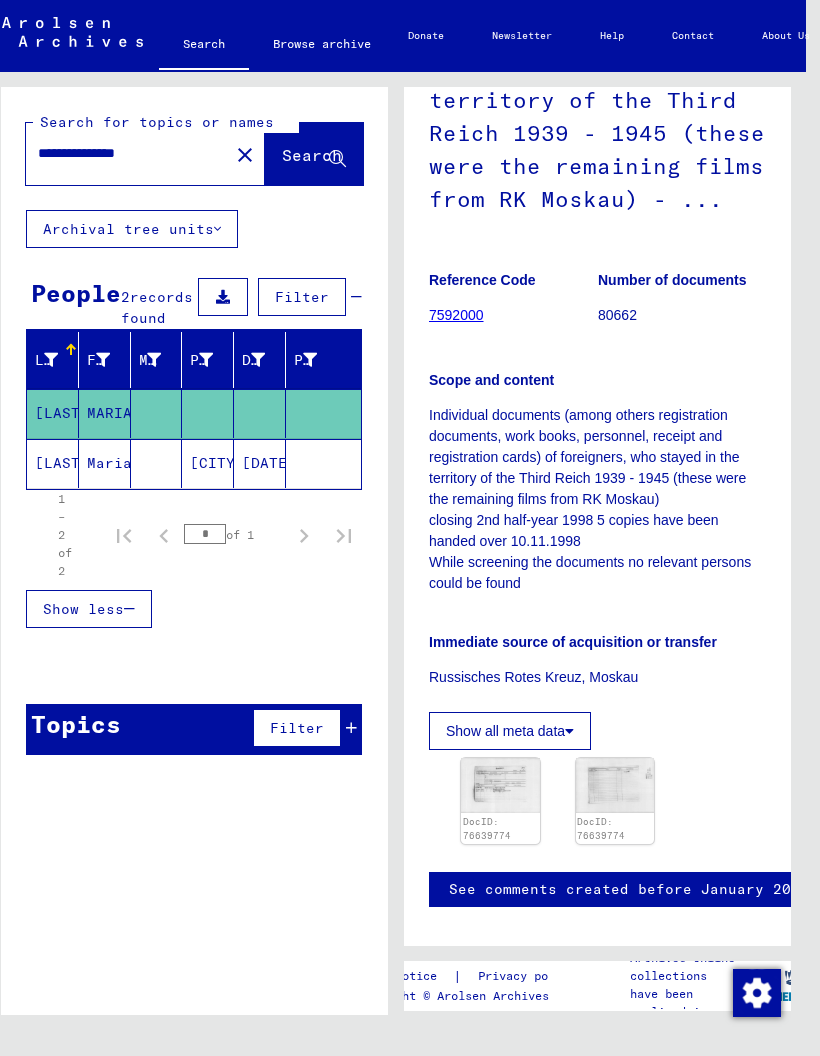 click 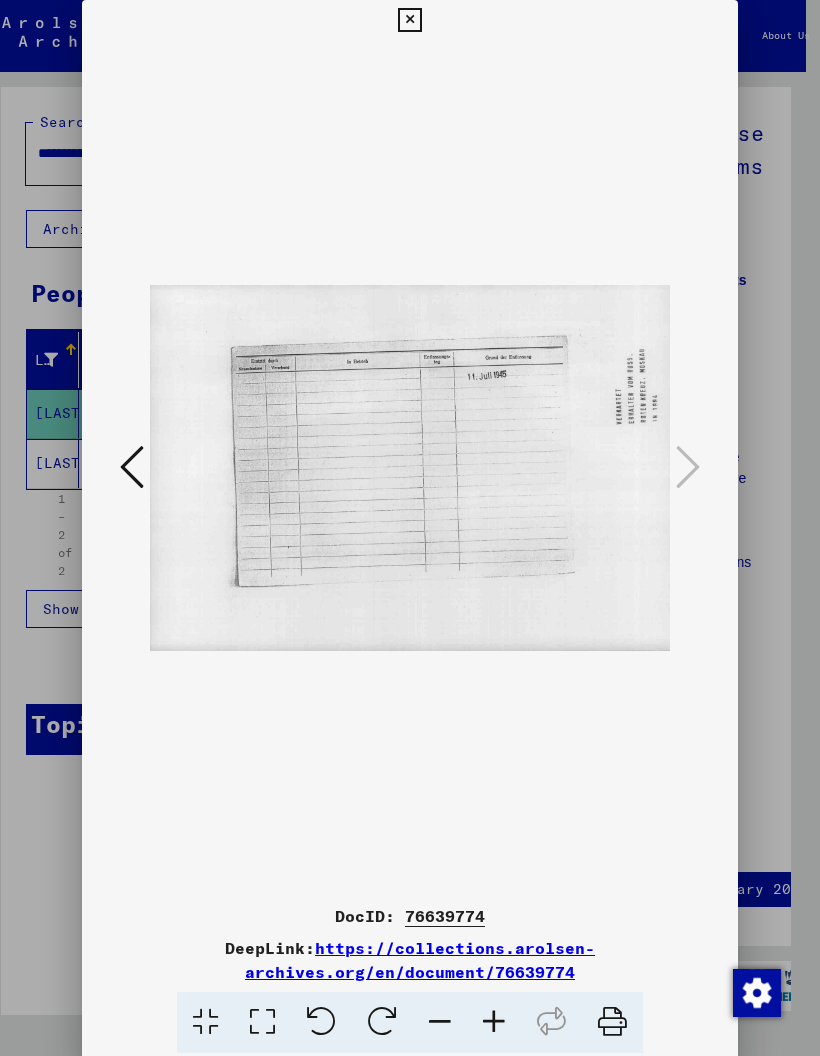 click at bounding box center (409, 20) 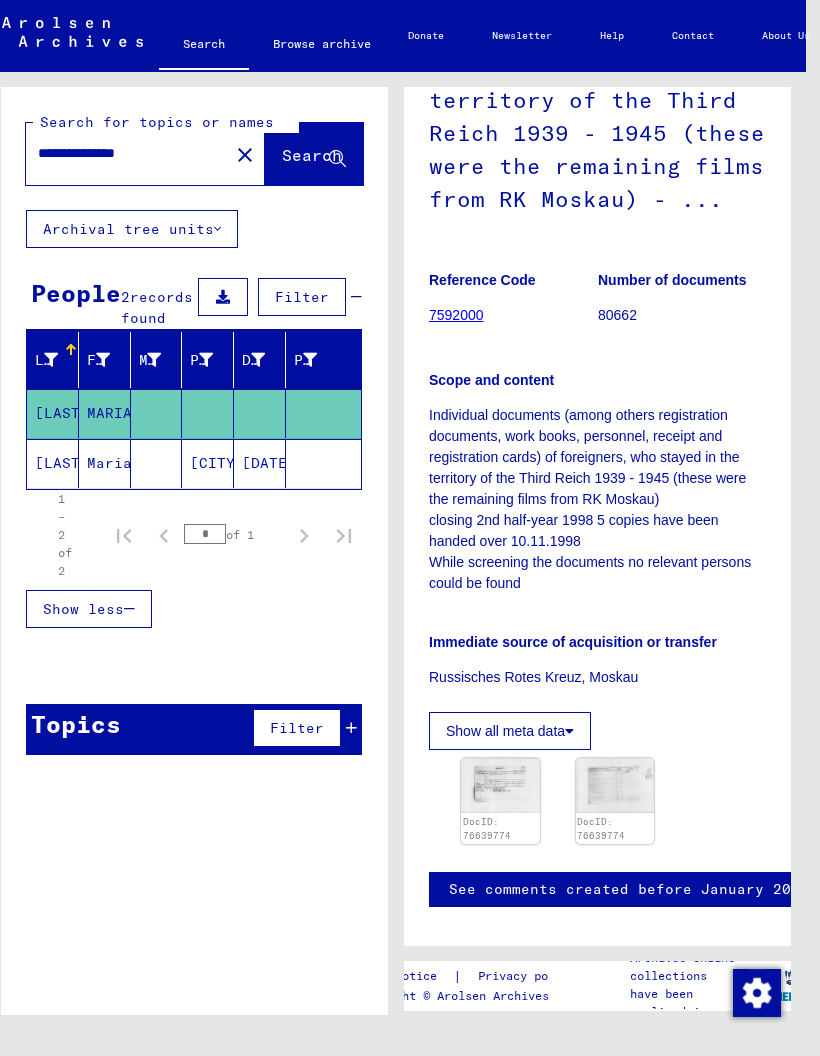 click on "[DATE]" 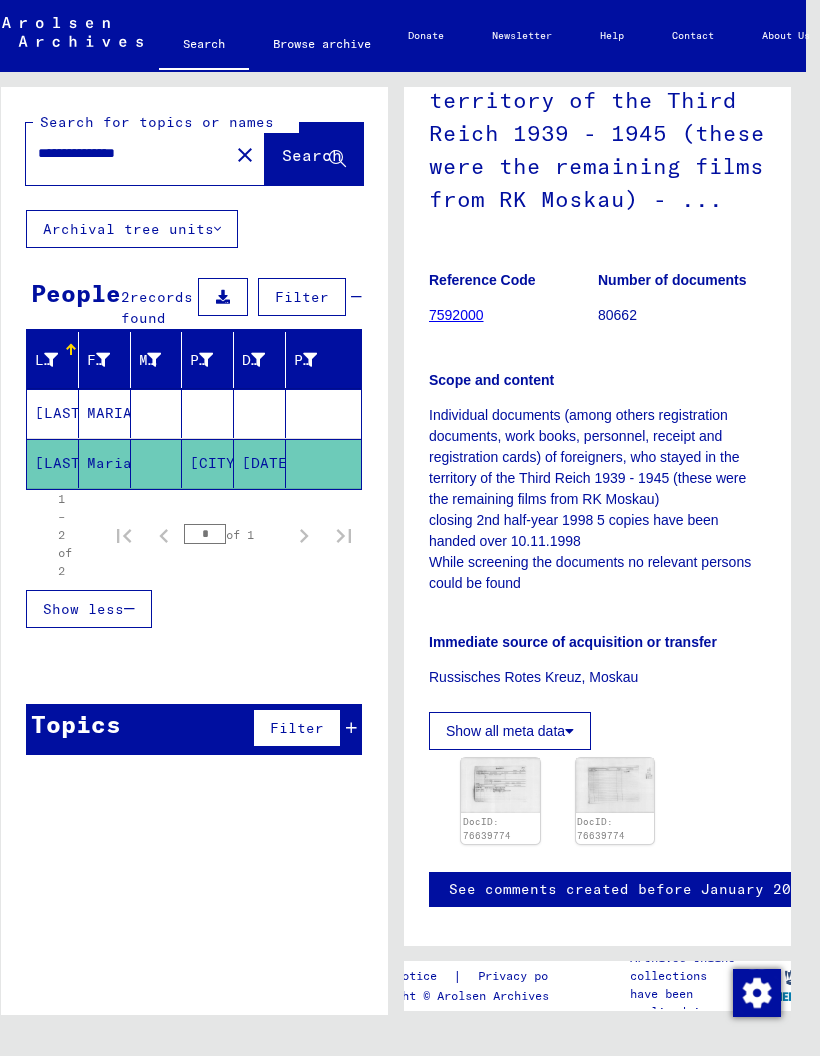 click 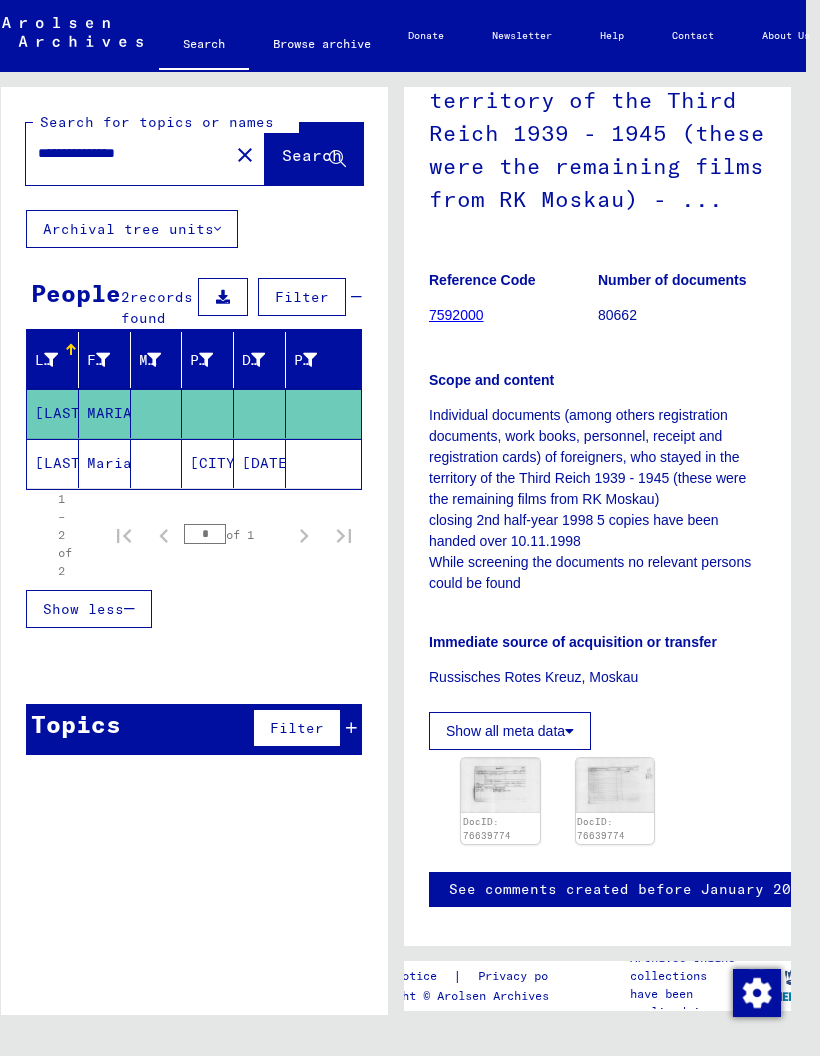 click on "[DATE]" 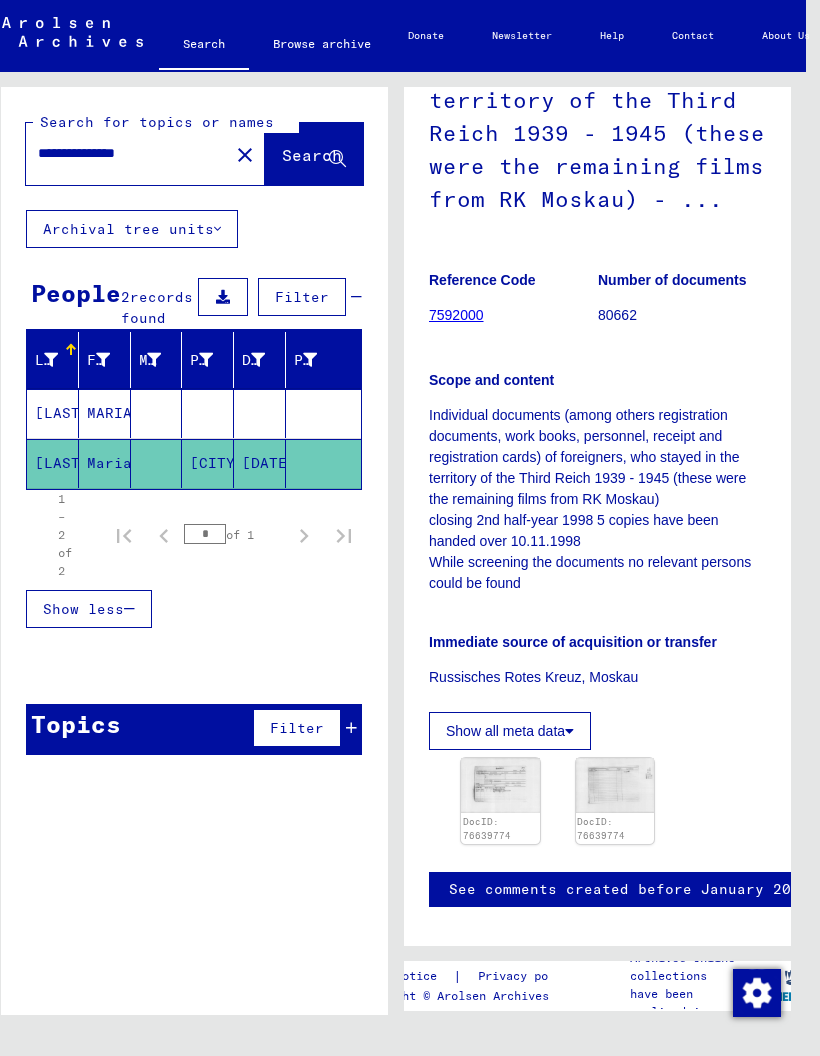 scroll, scrollTop: 0, scrollLeft: 0, axis: both 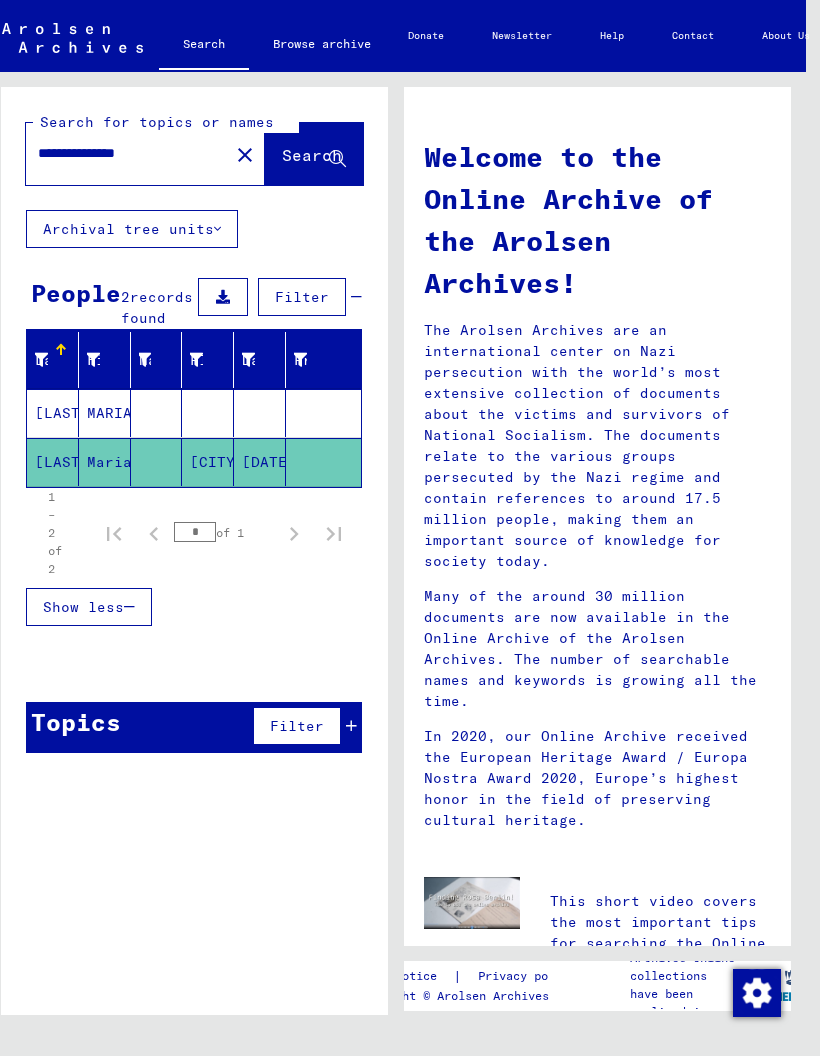 click on "**********" at bounding box center (121, 153) 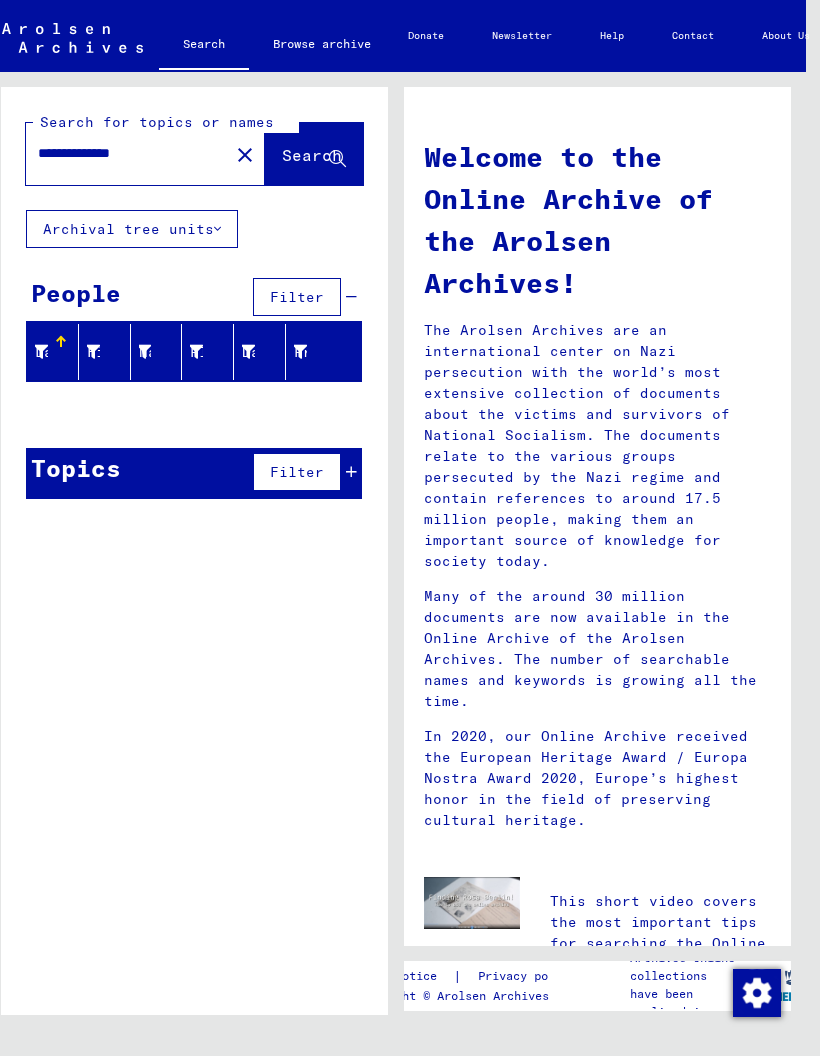 type on "**********" 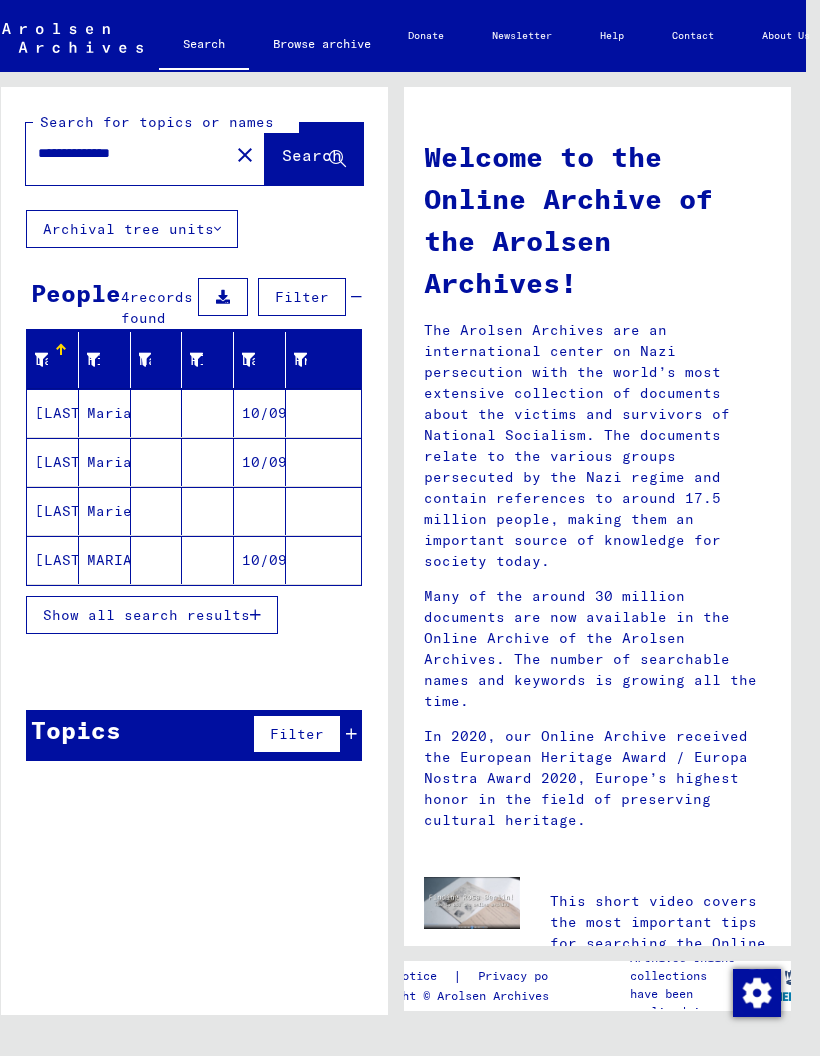 click on "Show all search results" at bounding box center (152, 615) 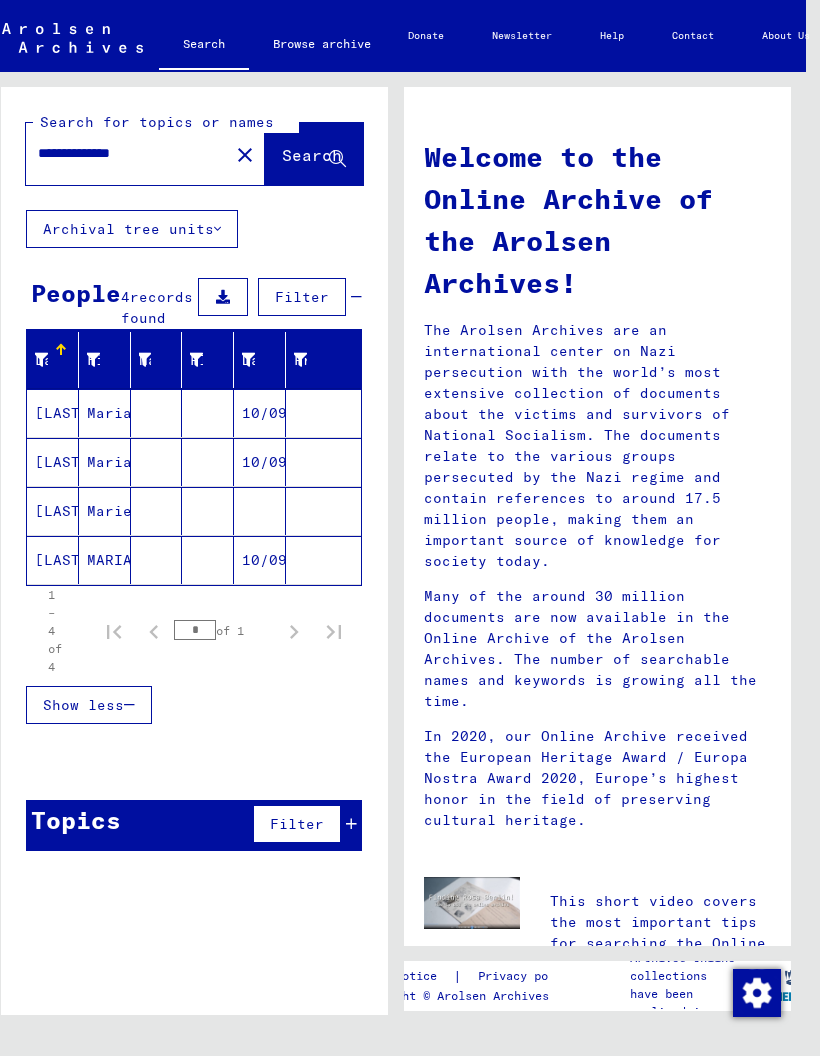click on "10/09/1923" at bounding box center (260, 462) 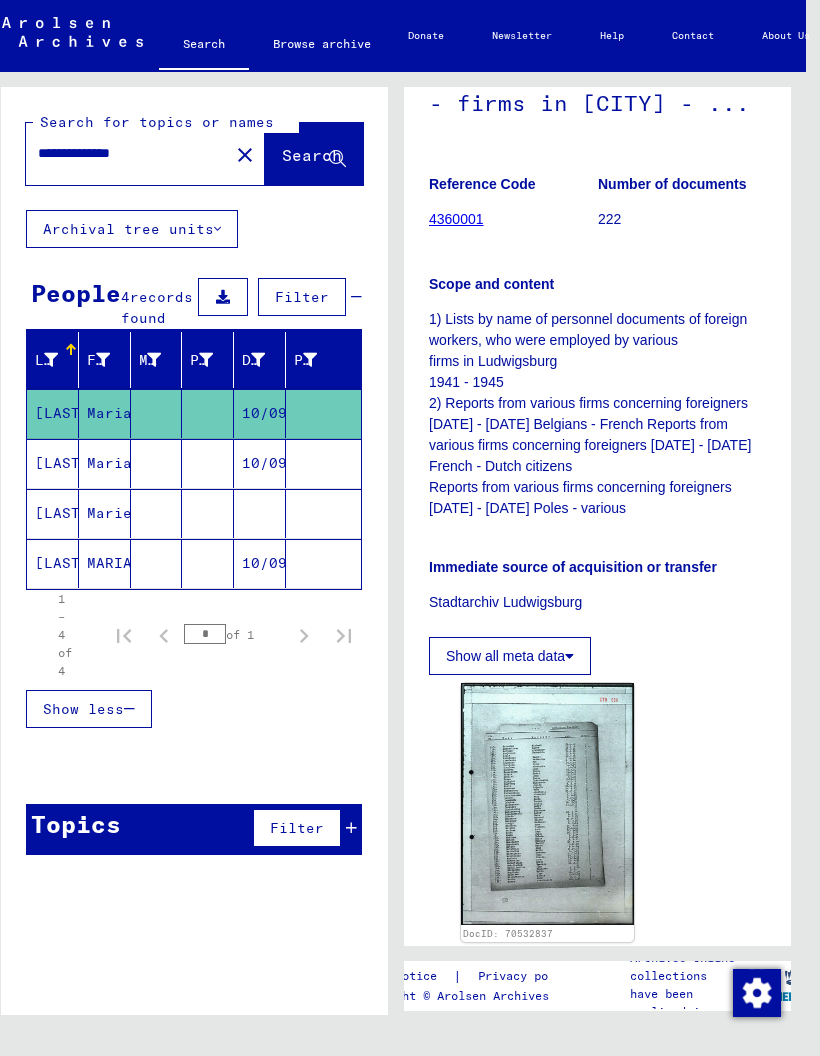 scroll, scrollTop: 382, scrollLeft: 0, axis: vertical 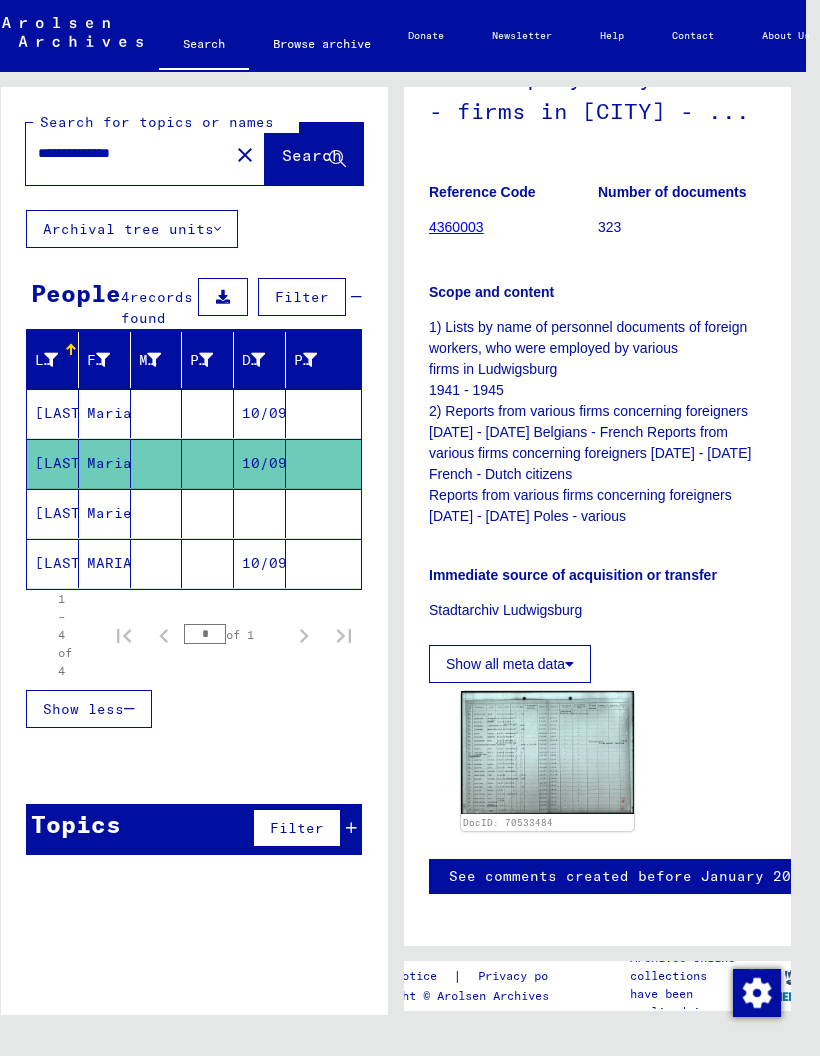 click at bounding box center [157, 563] 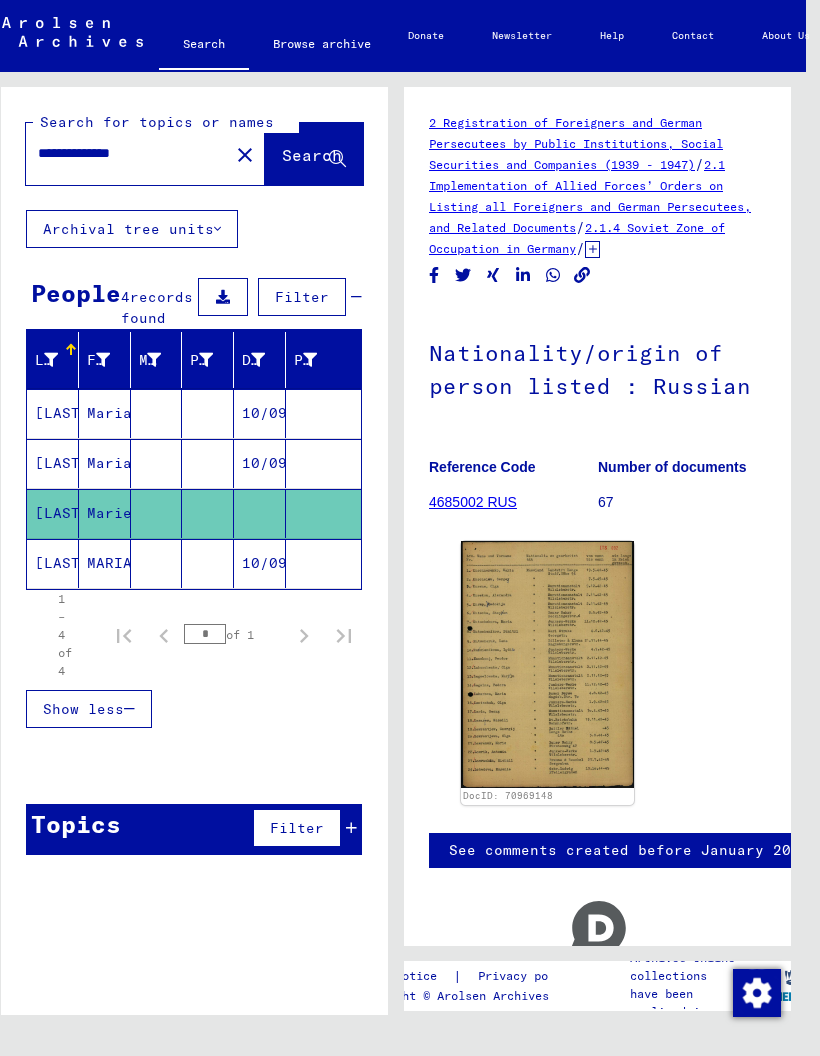 click 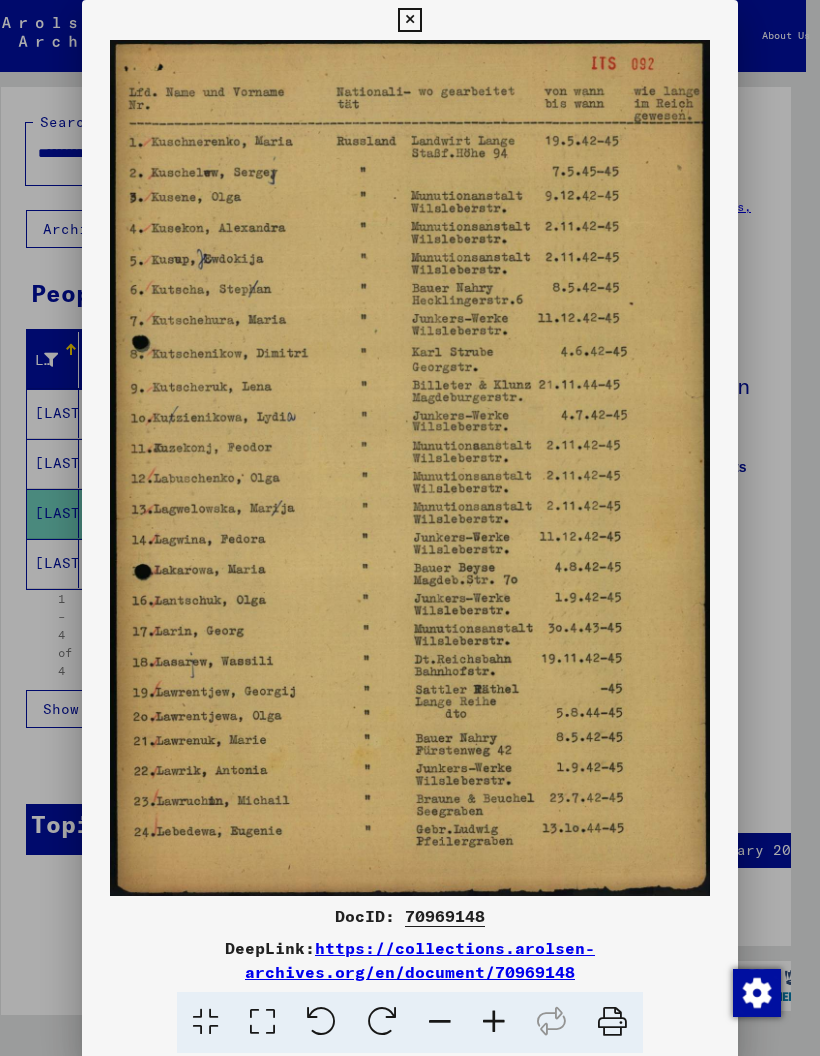 click at bounding box center (409, 20) 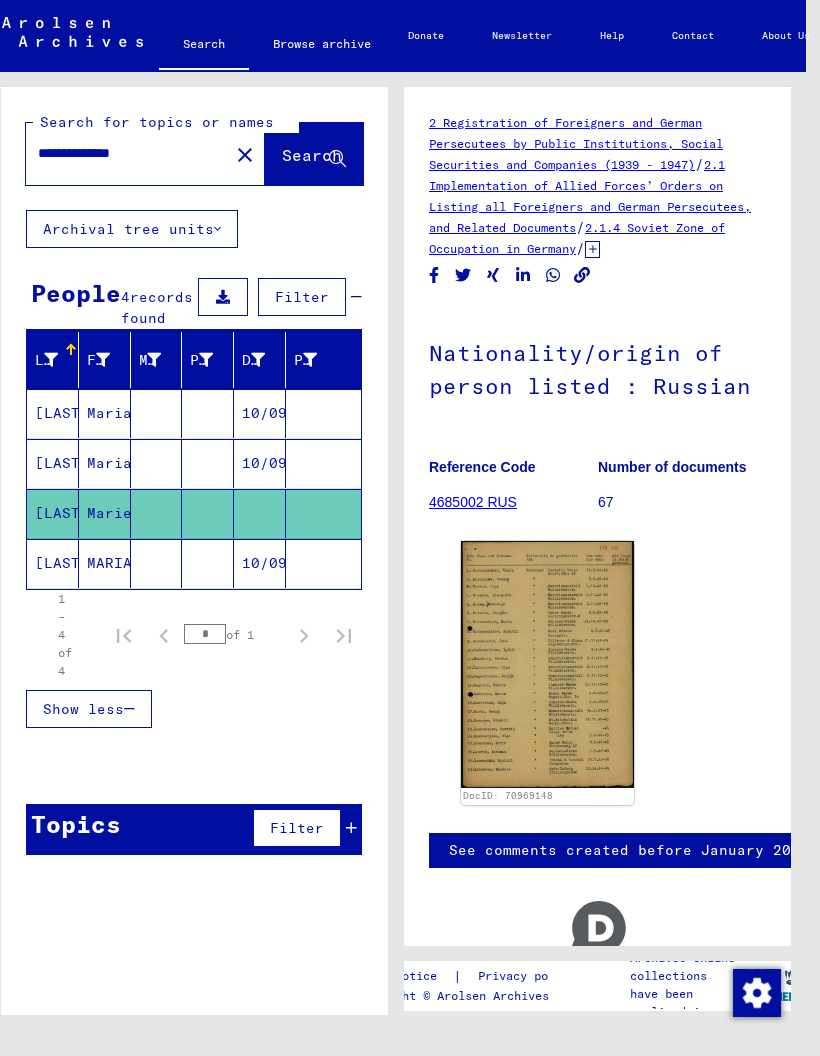 click on "10/09/1923" 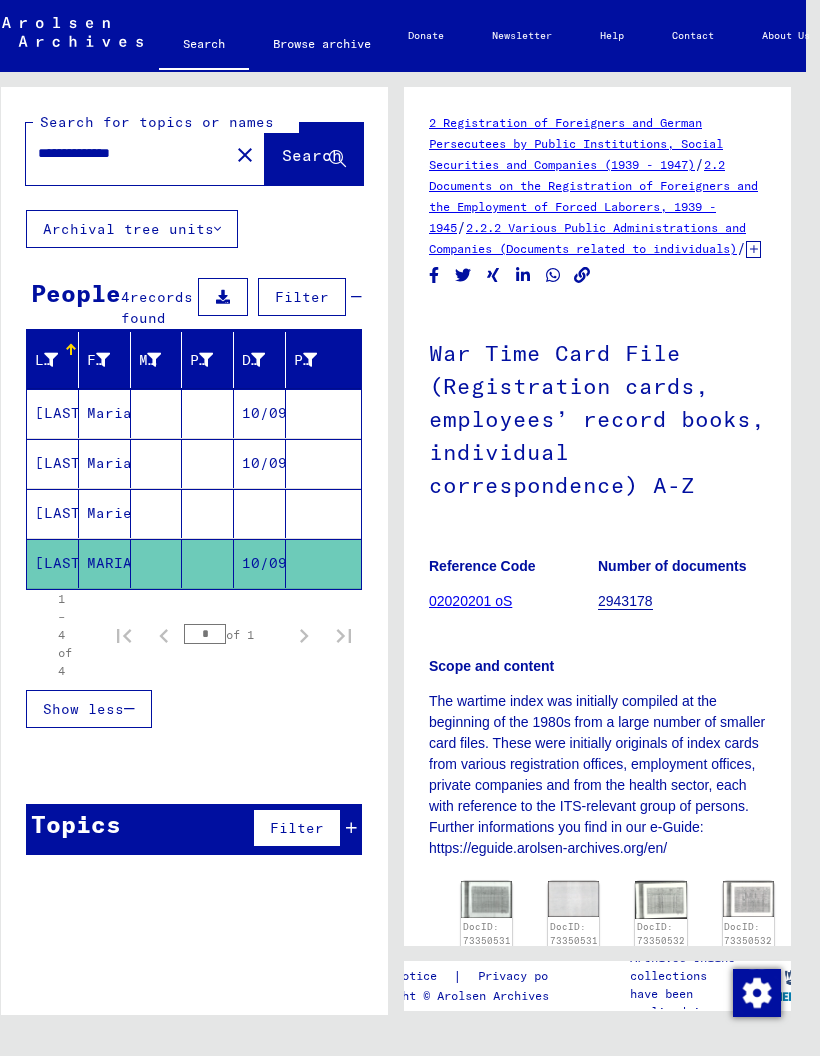 scroll, scrollTop: 21, scrollLeft: 0, axis: vertical 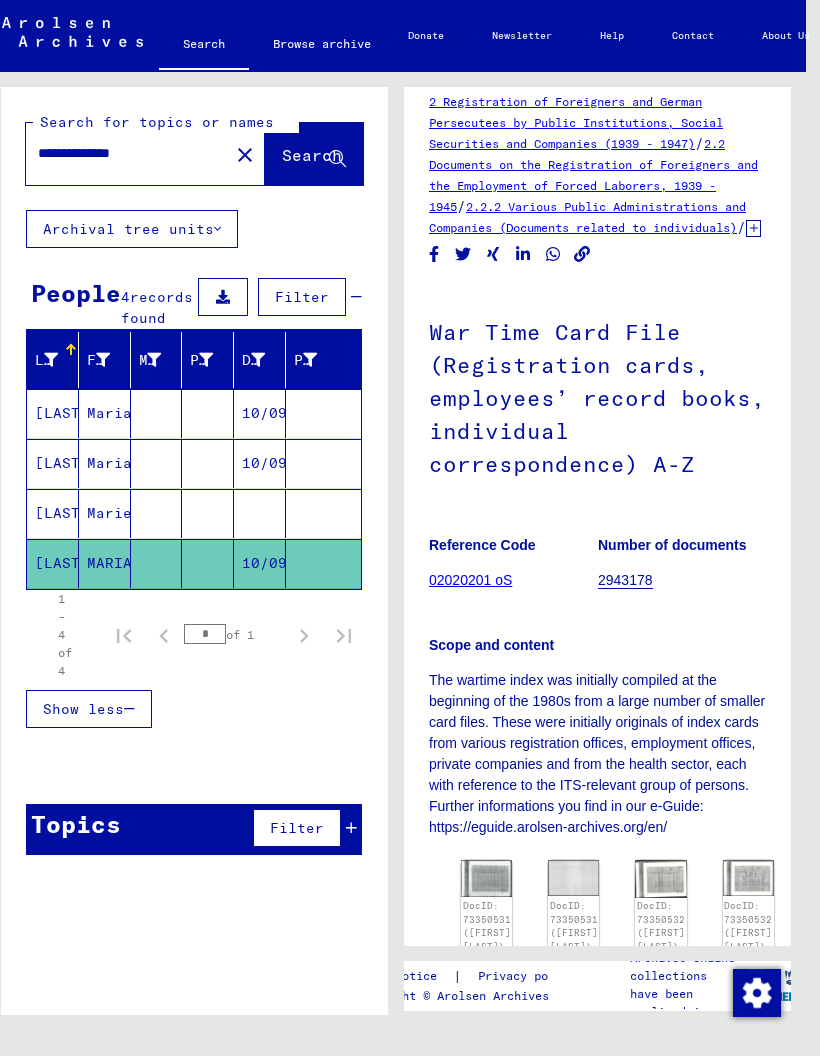 click 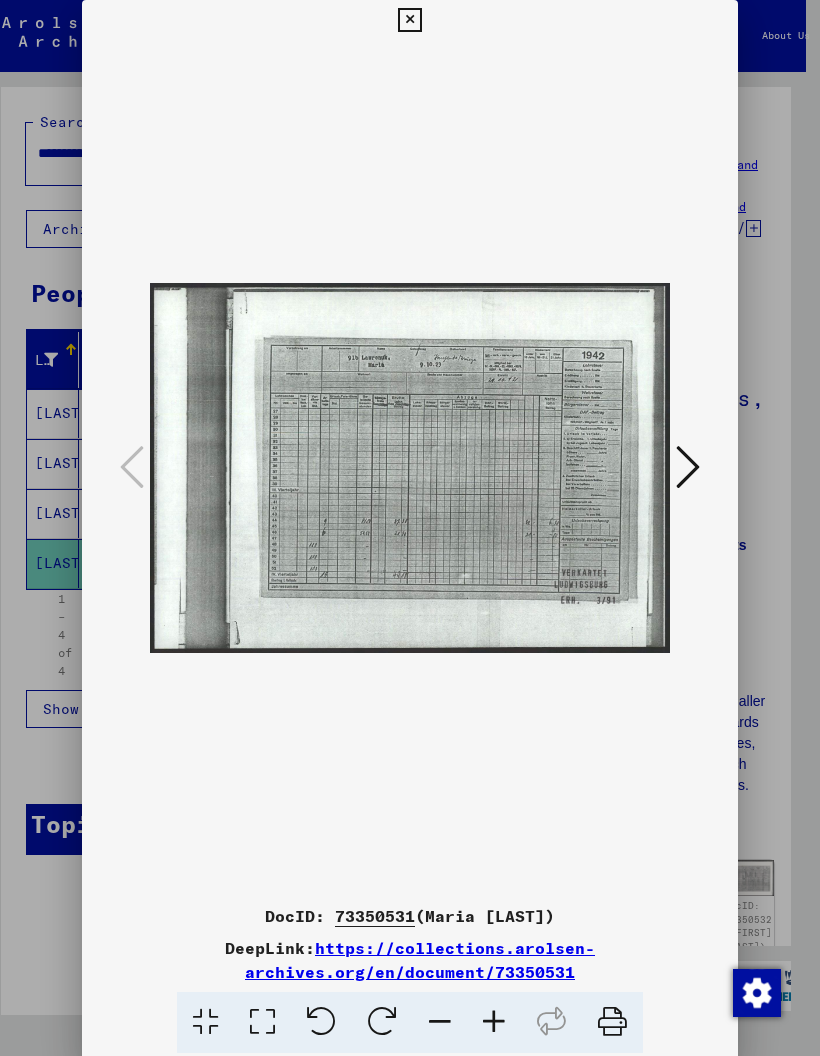 click at bounding box center (688, 467) 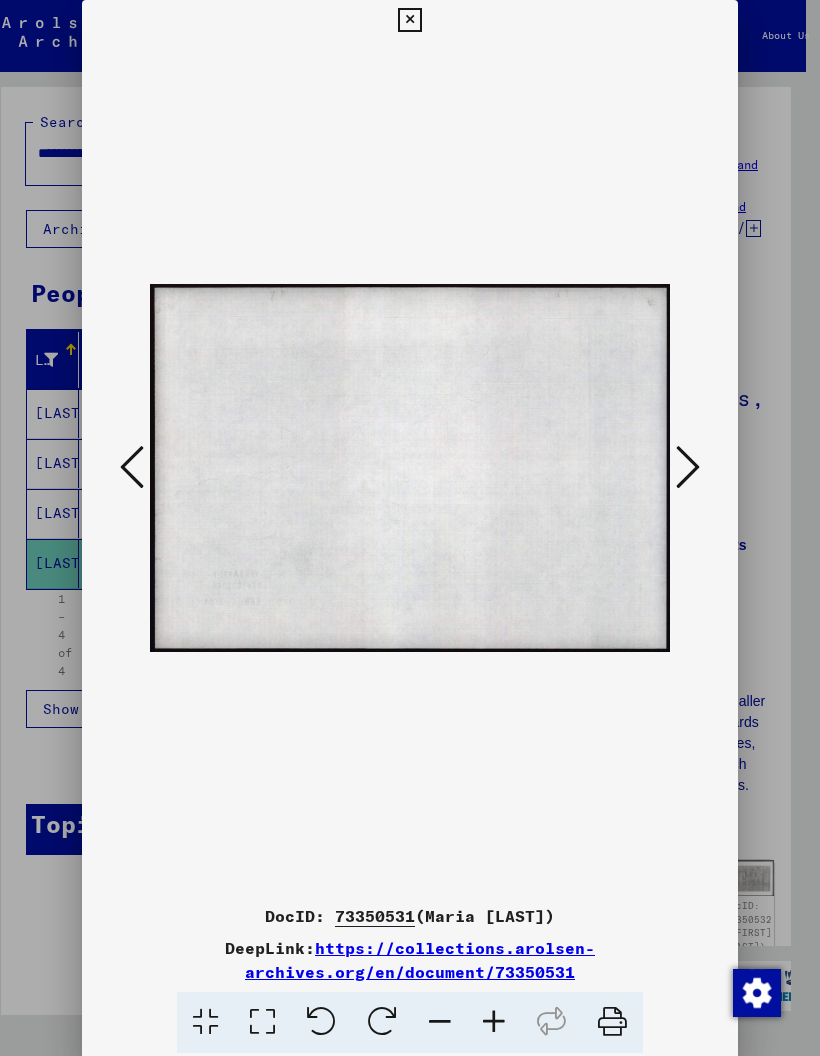 click at bounding box center (688, 468) 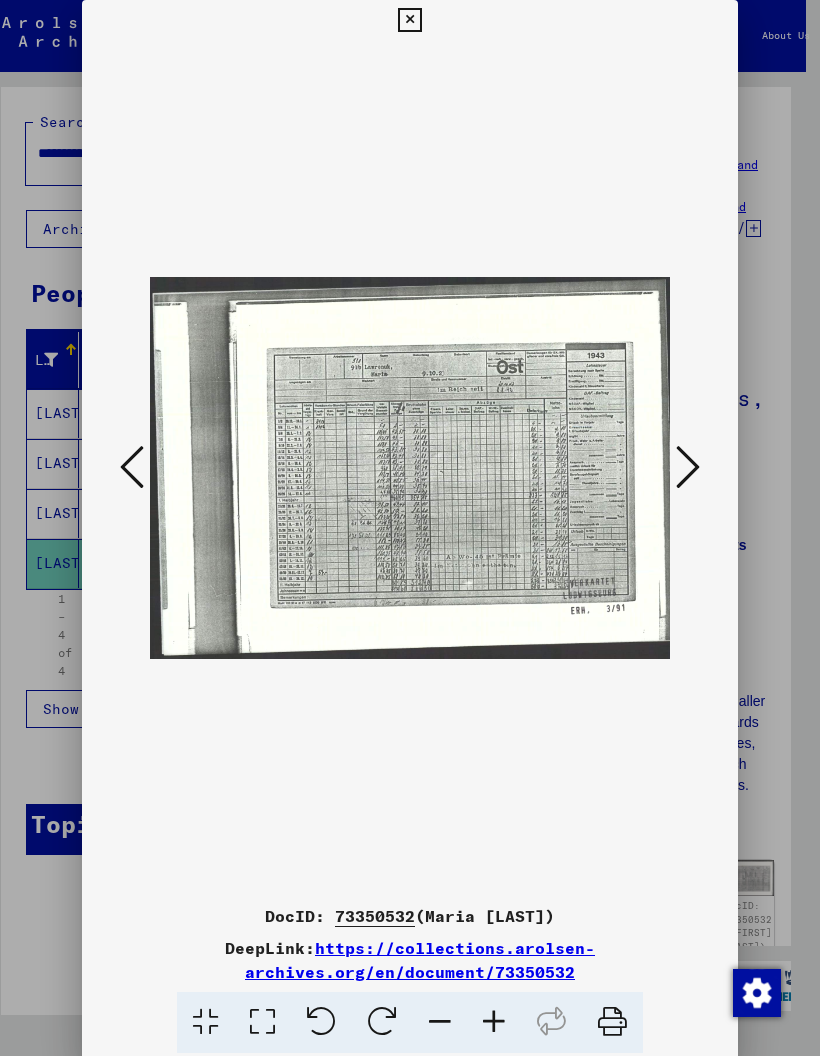 click at bounding box center (688, 468) 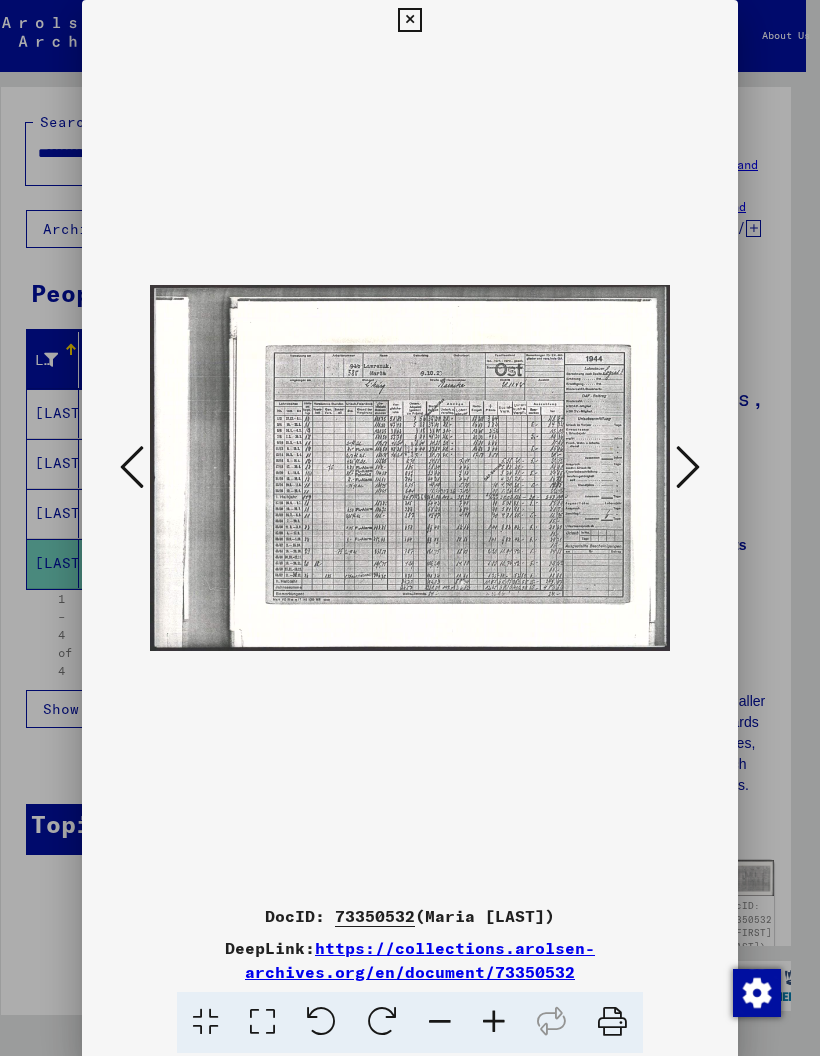 click at bounding box center [688, 467] 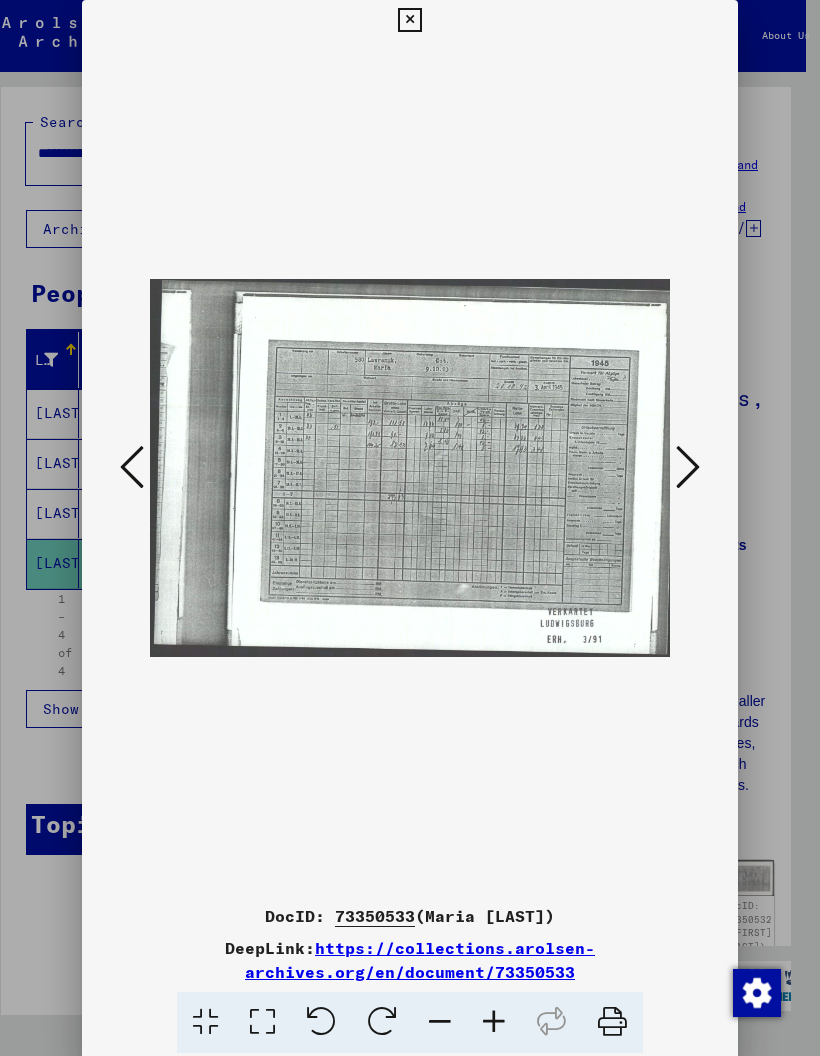 click at bounding box center [688, 467] 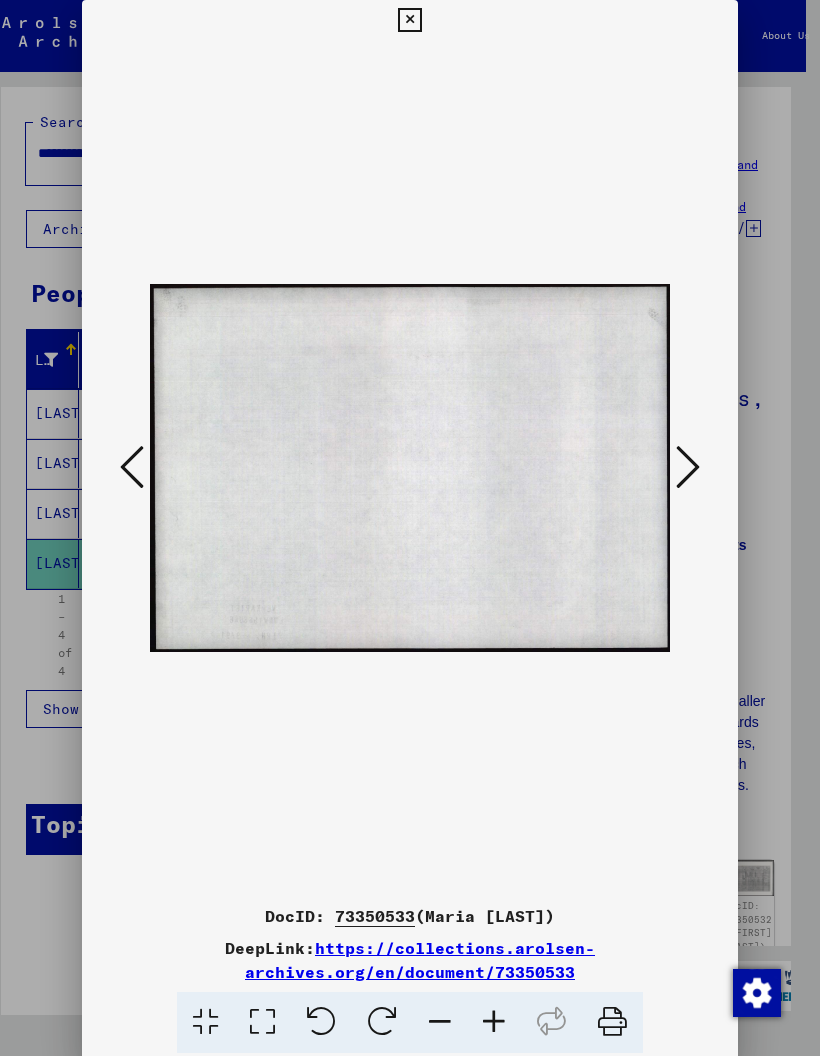 click at bounding box center [409, 20] 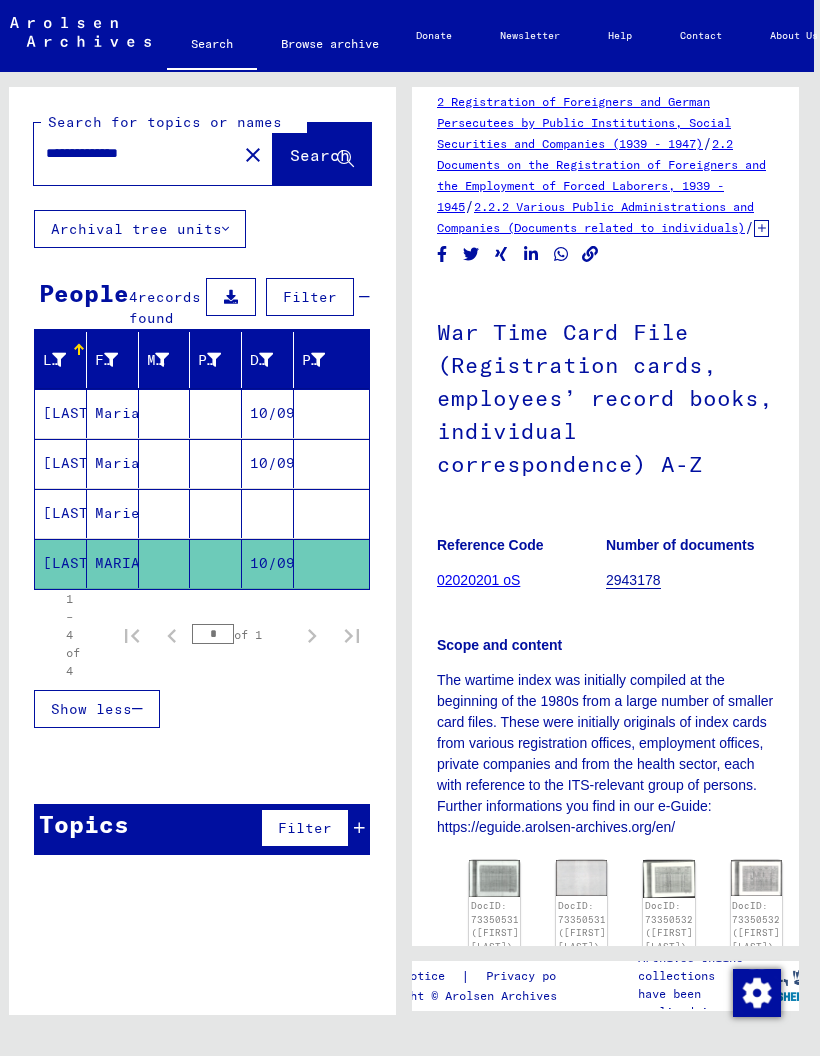 scroll, scrollTop: 0, scrollLeft: 6, axis: horizontal 